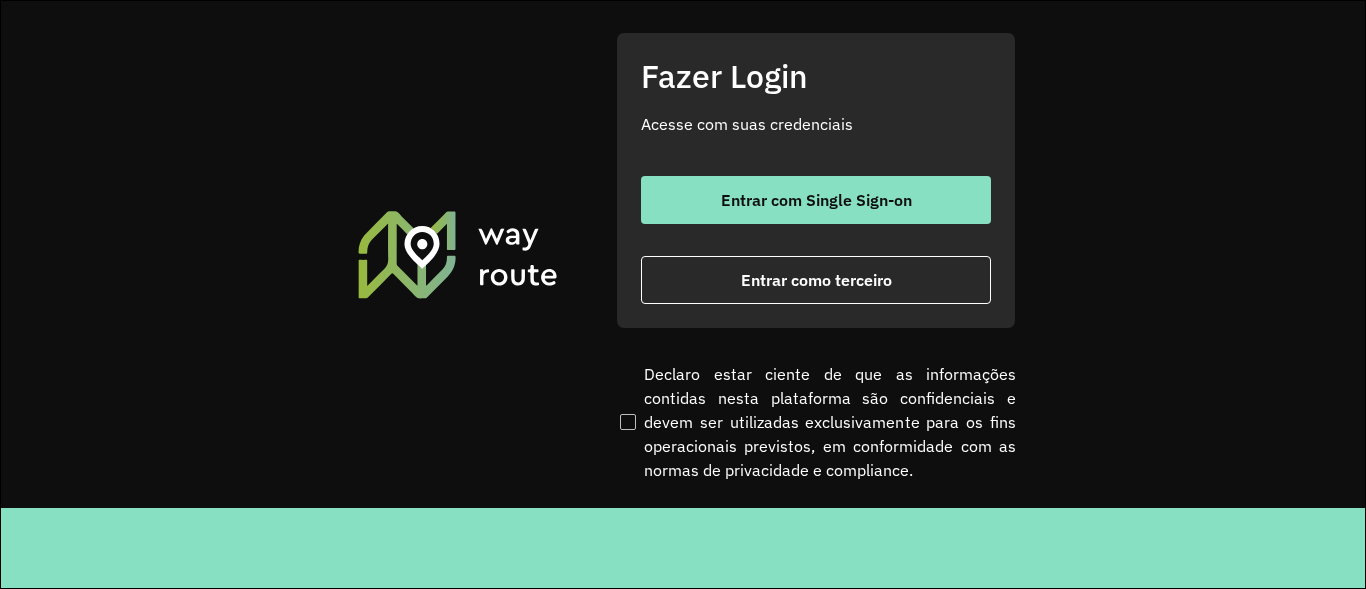 scroll, scrollTop: 0, scrollLeft: 0, axis: both 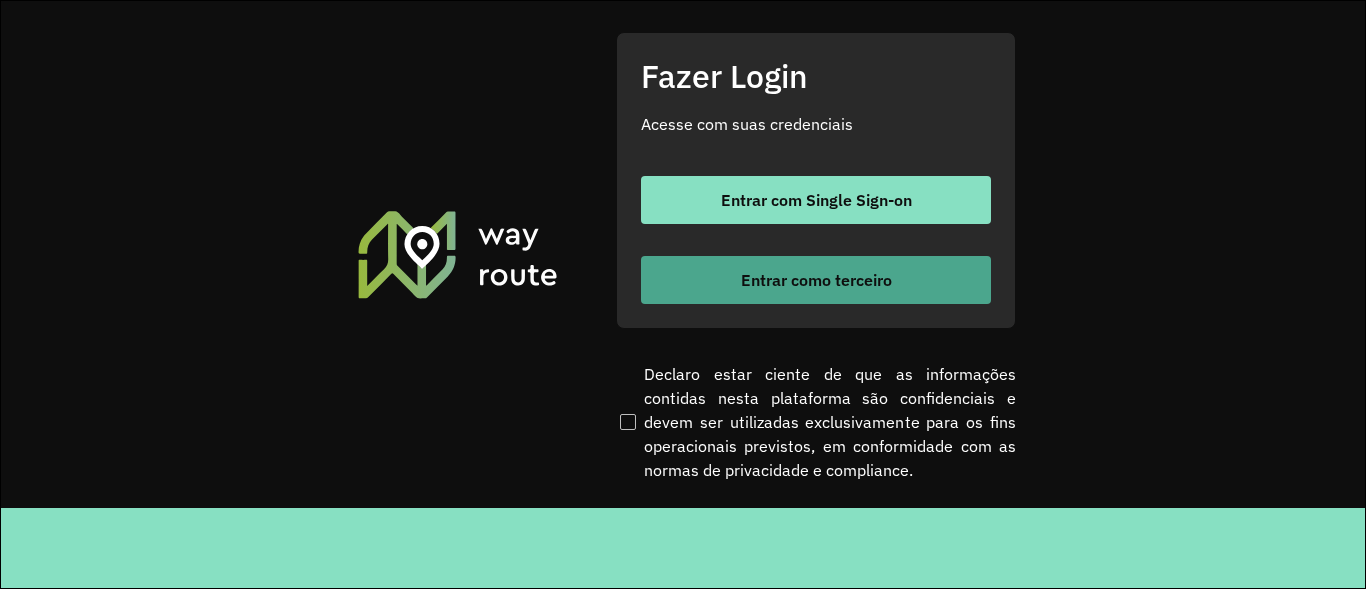 click on "Entrar como terceiro" at bounding box center (816, 280) 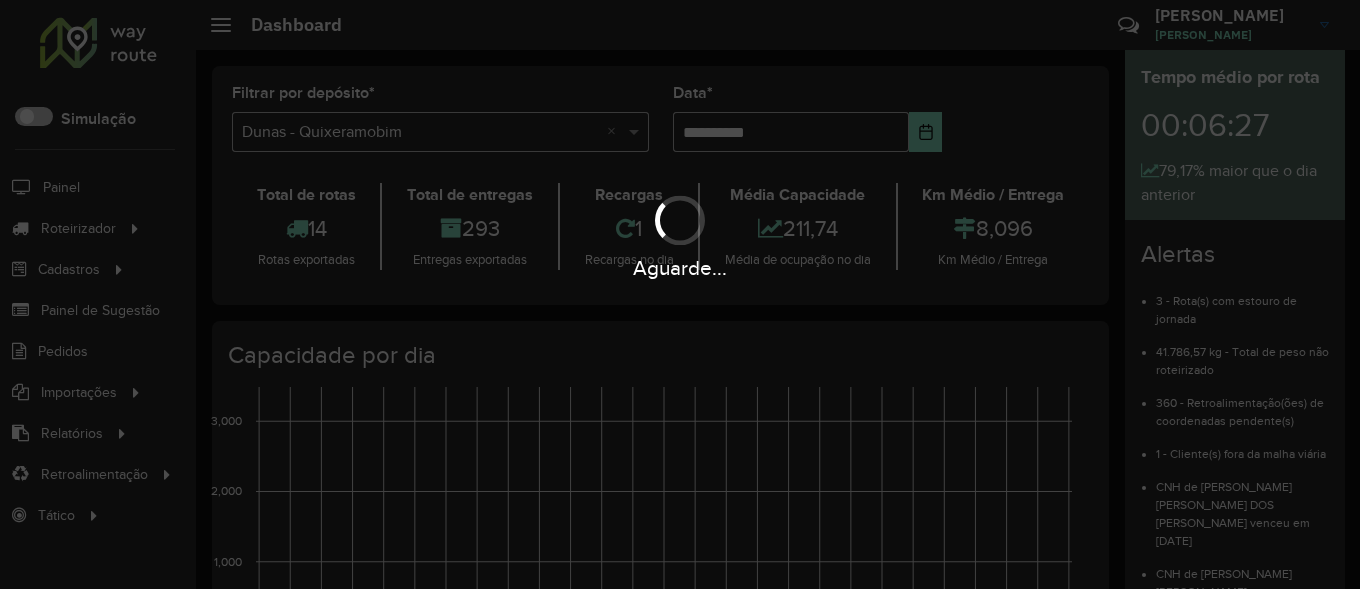 scroll, scrollTop: 0, scrollLeft: 0, axis: both 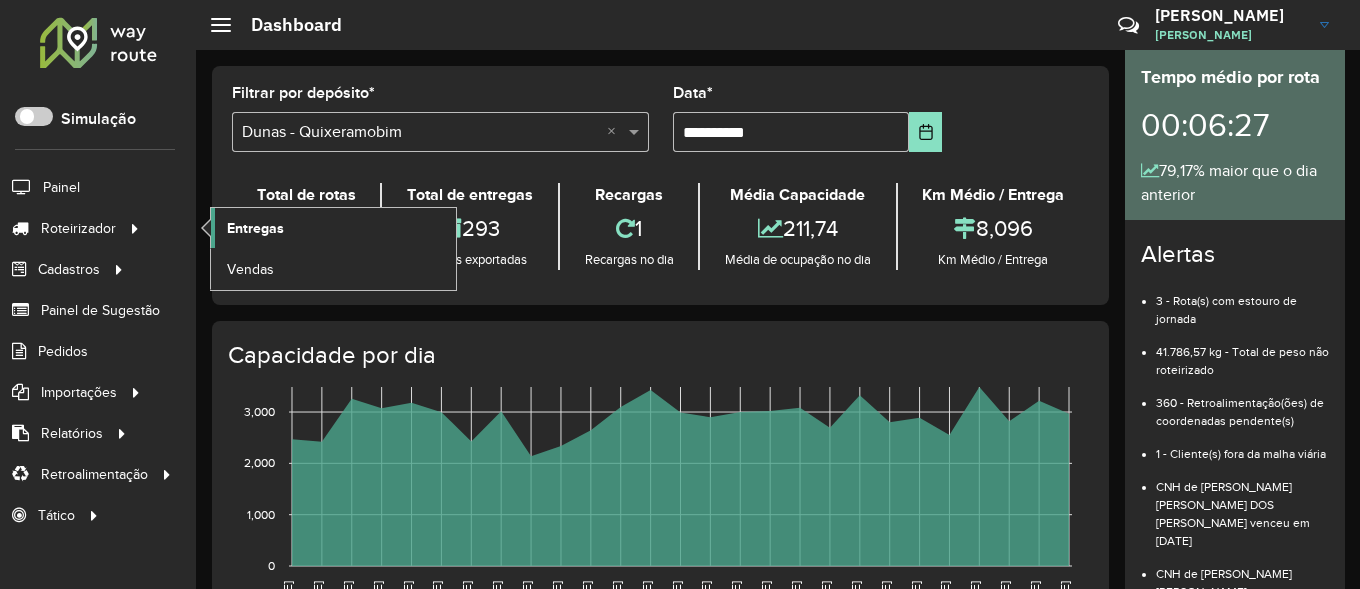 click on "Entregas" 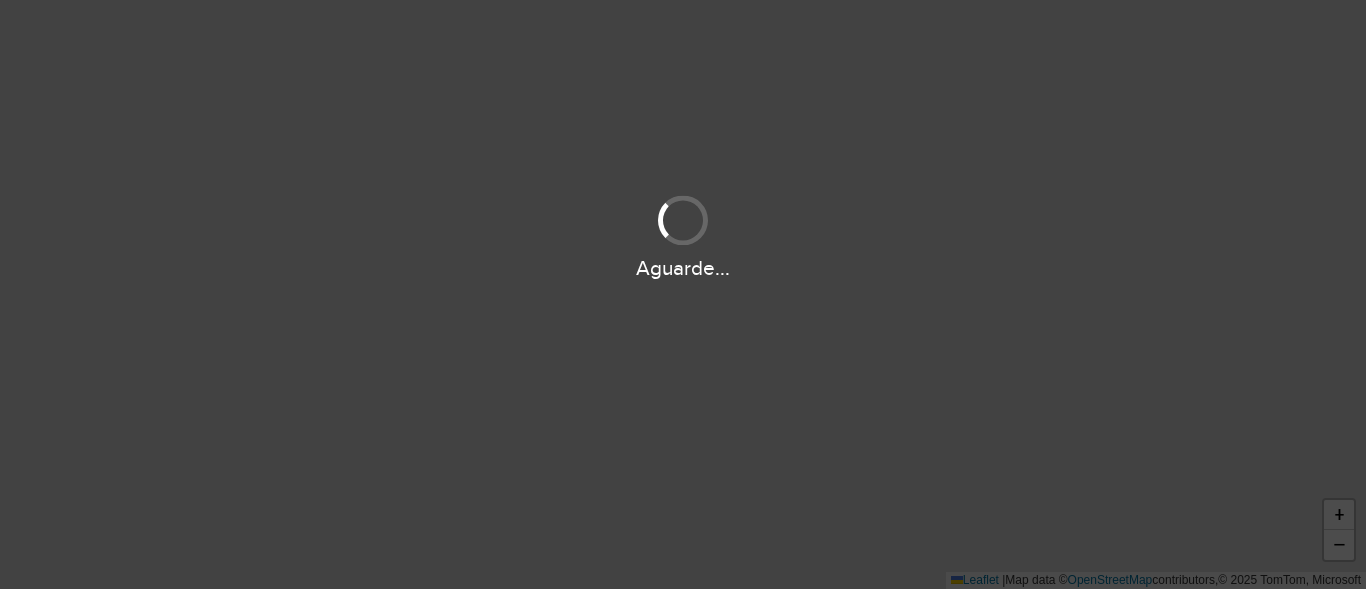 scroll, scrollTop: 0, scrollLeft: 0, axis: both 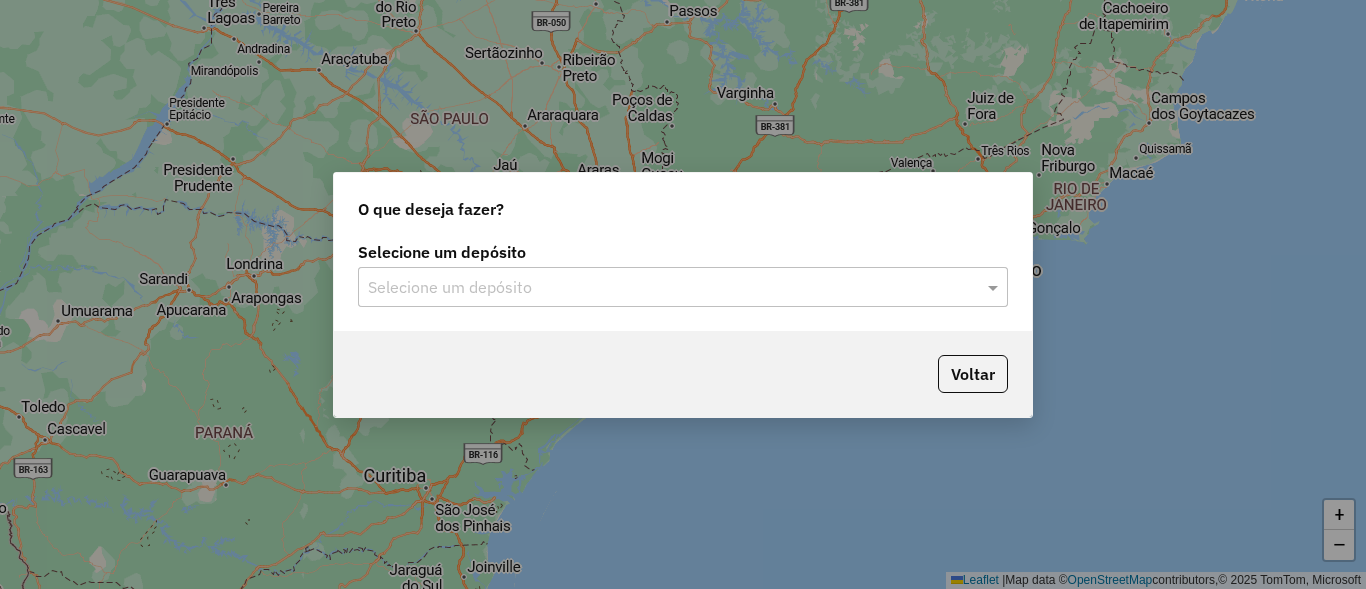 drag, startPoint x: 758, startPoint y: 289, endPoint x: 741, endPoint y: 300, distance: 20.248457 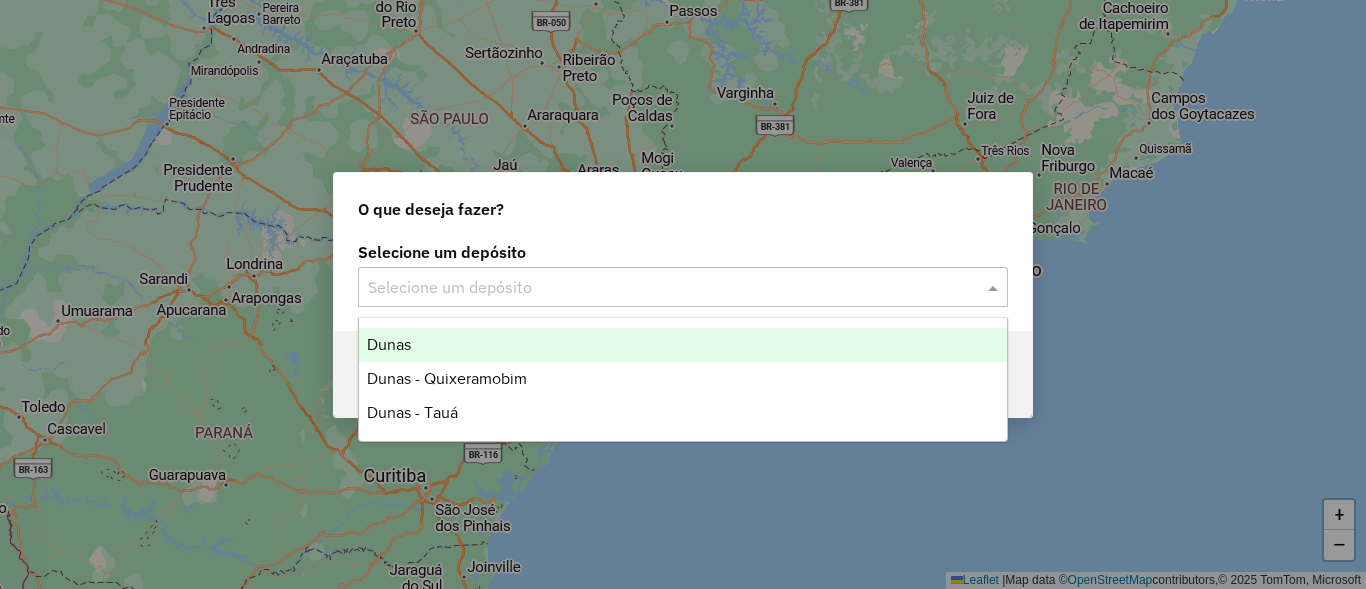 click on "Dunas" at bounding box center (683, 345) 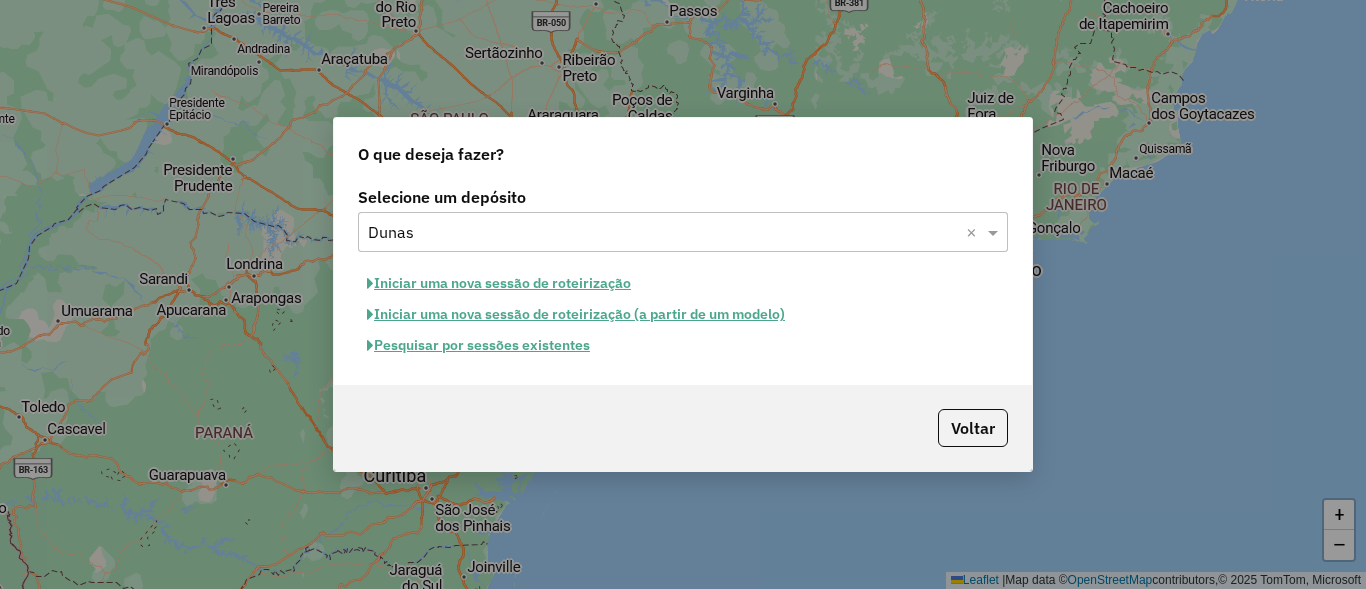 click on "Pesquisar por sessões existentes" 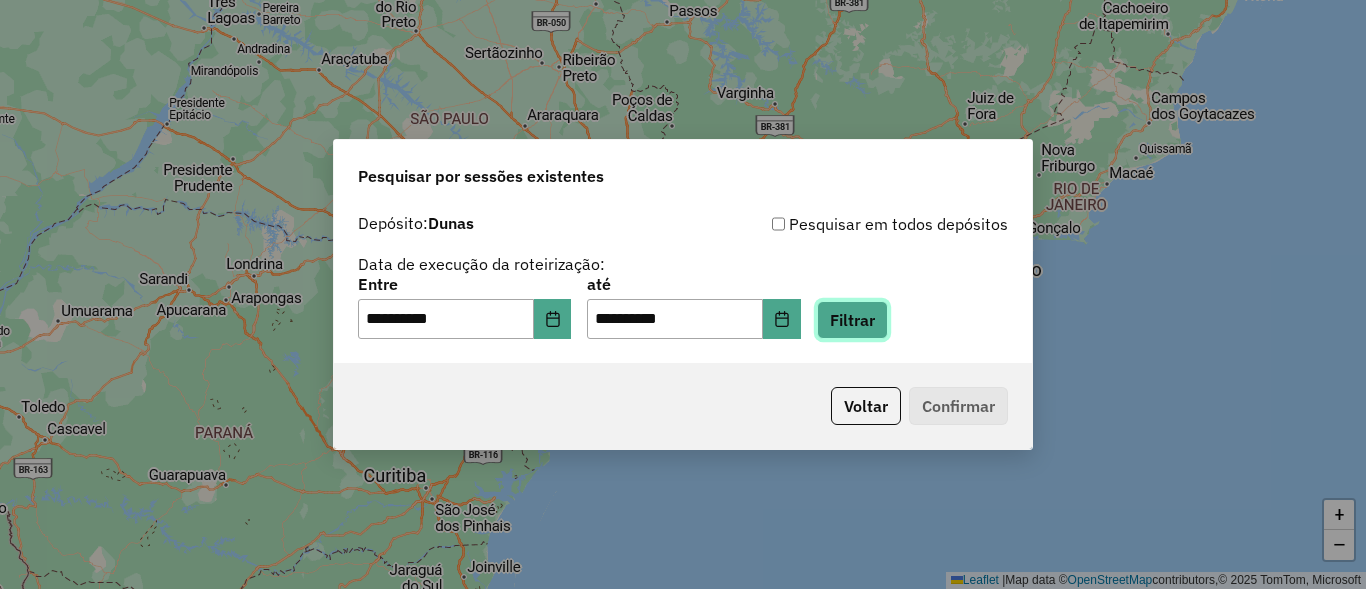 click on "Filtrar" 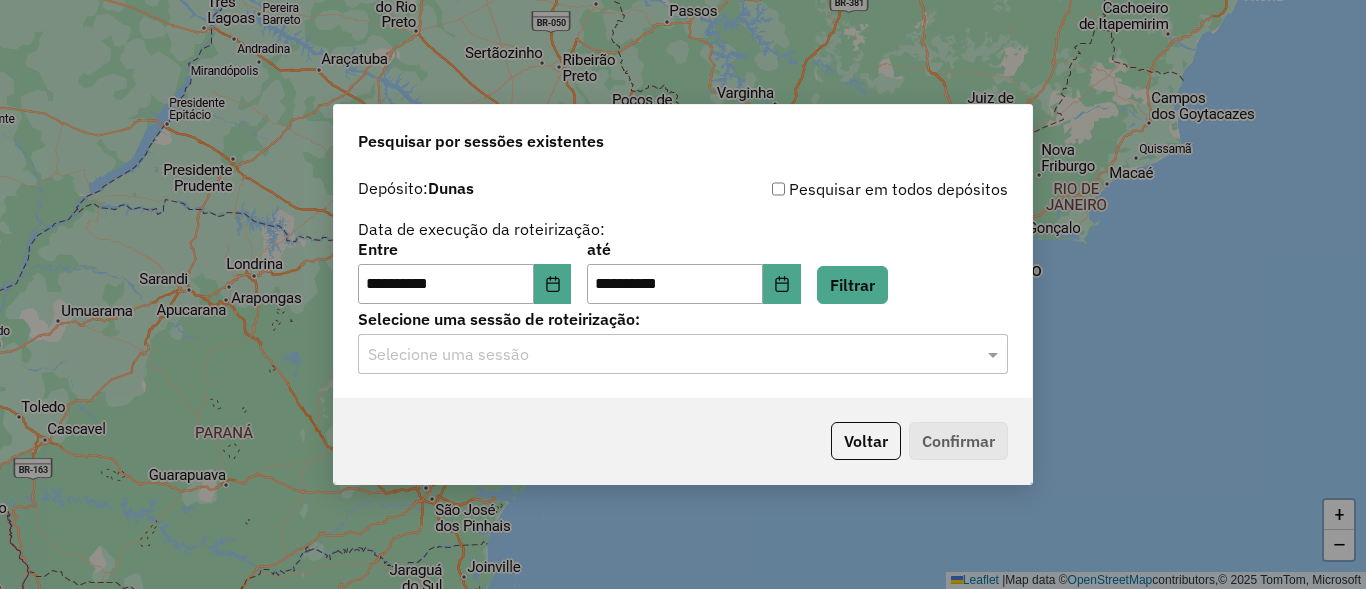 click 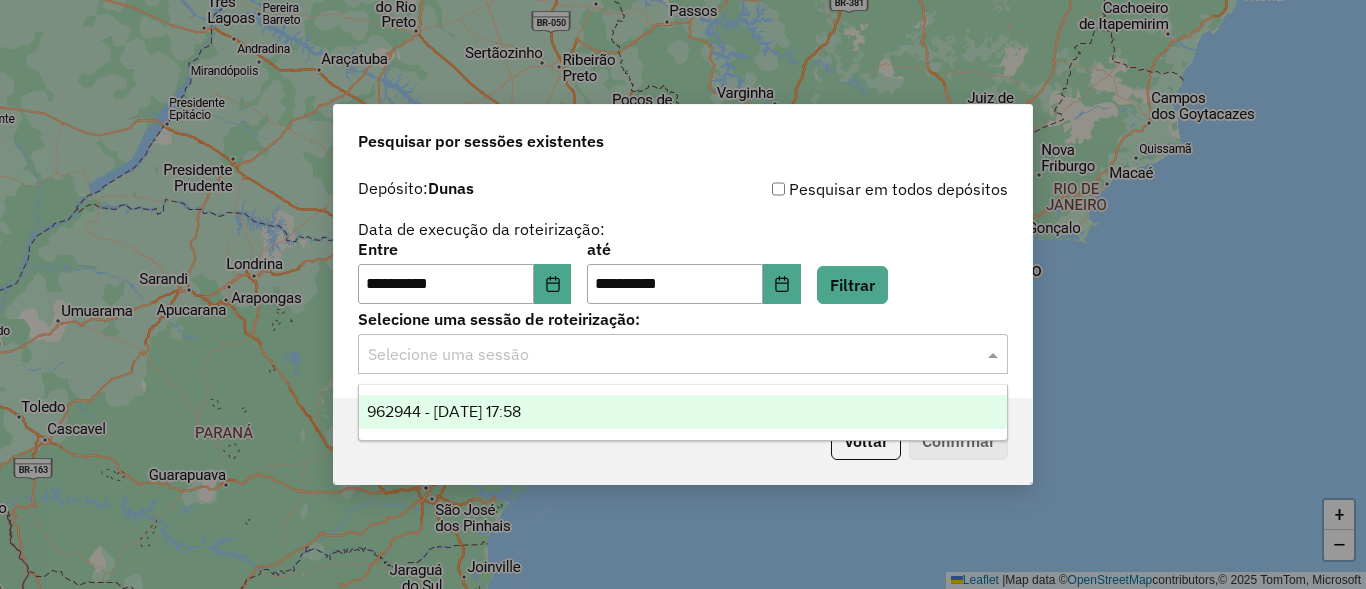 click on "962944 - 10/07/2025 17:58" at bounding box center (444, 411) 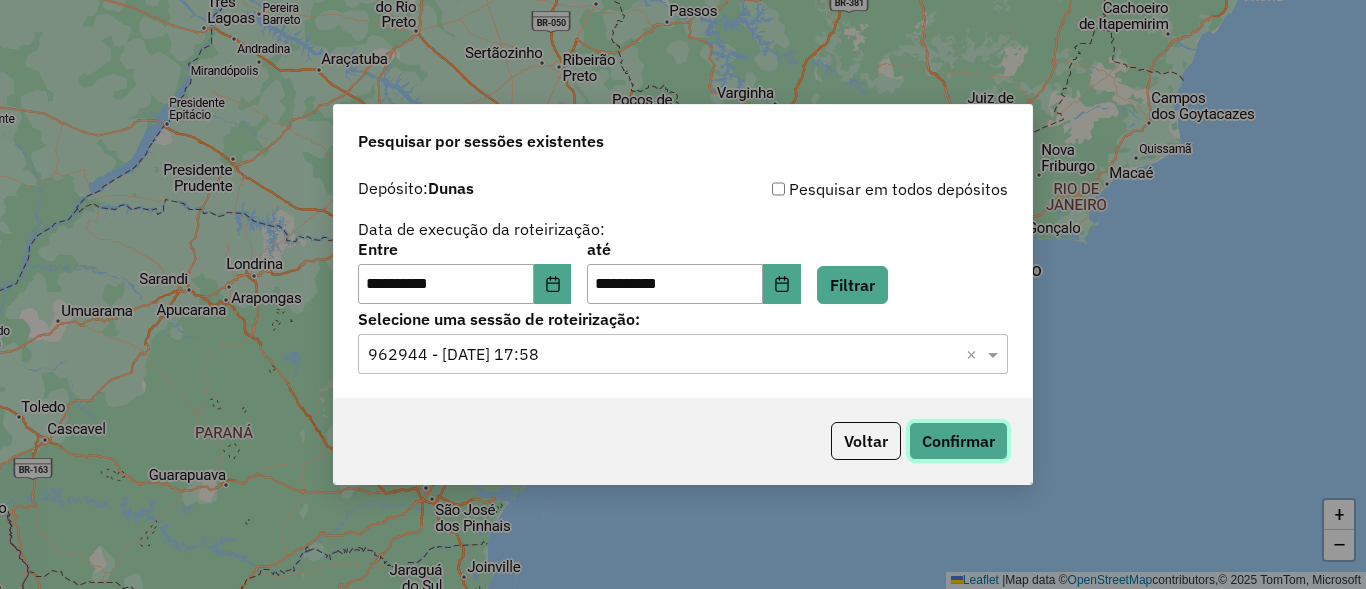 click on "Confirmar" 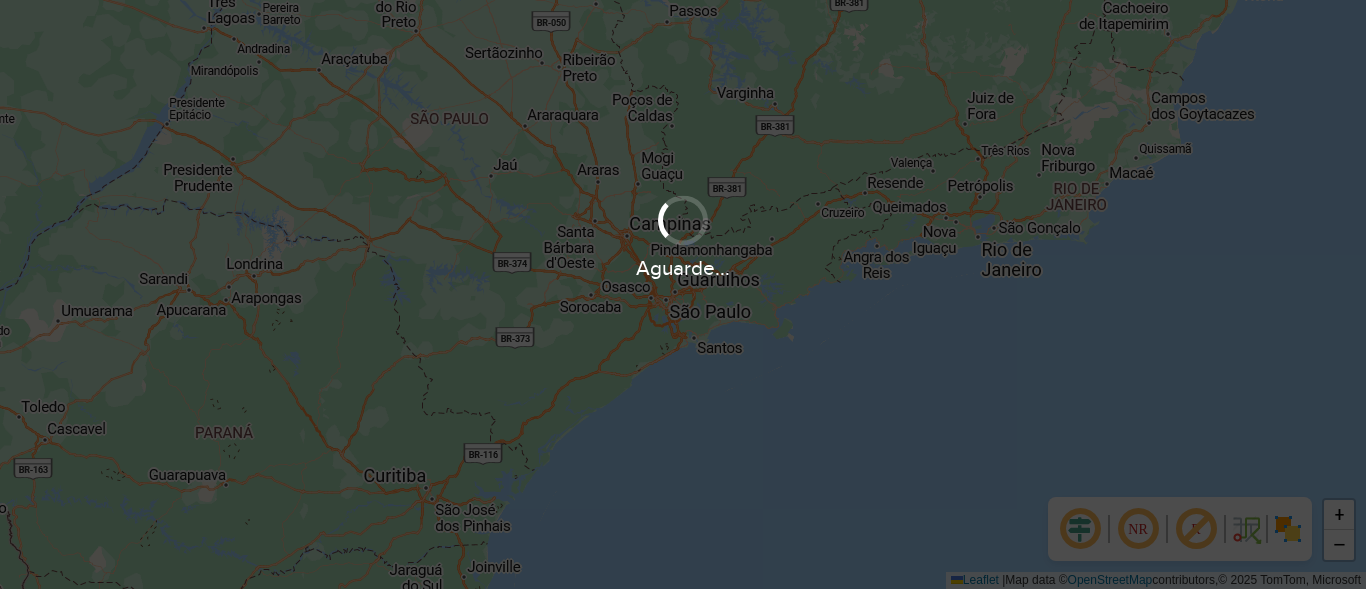 scroll, scrollTop: 0, scrollLeft: 0, axis: both 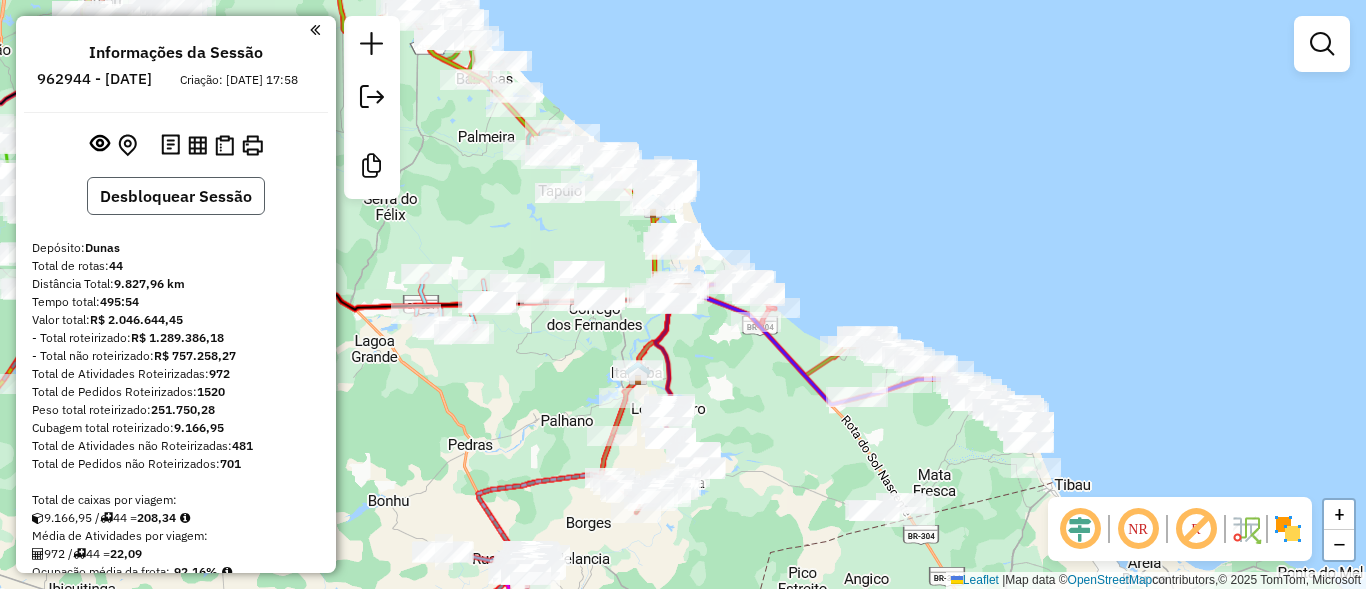 click on "Desbloquear Sessão" at bounding box center (176, 196) 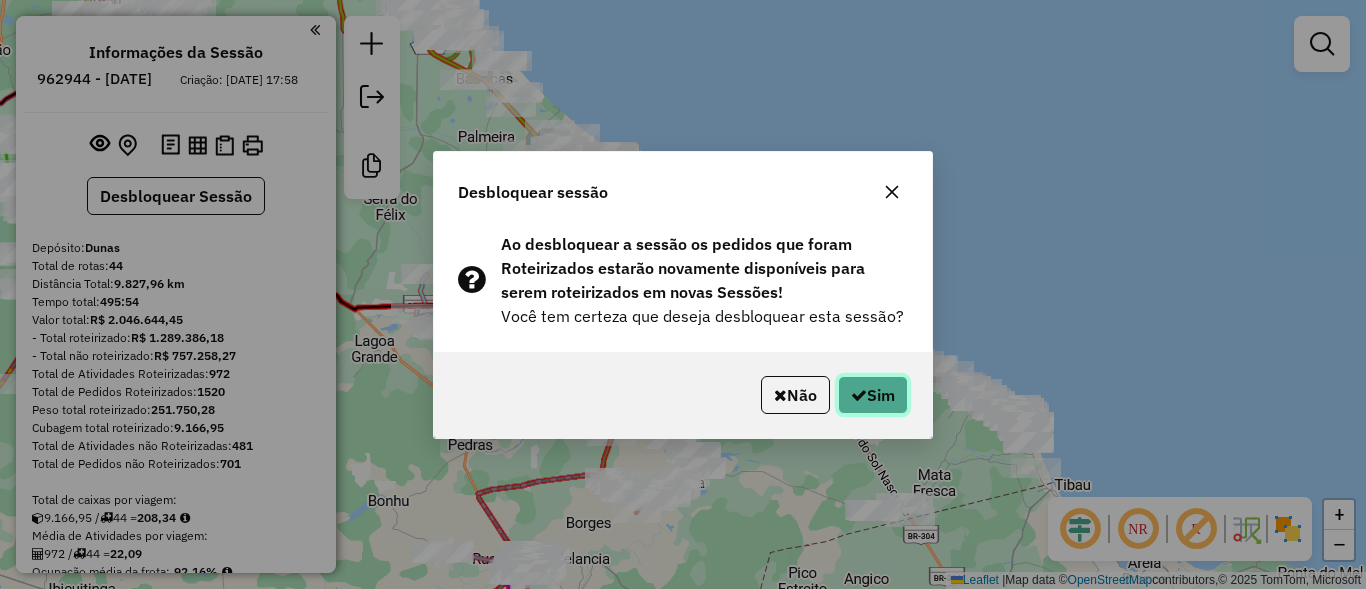 click on "Sim" 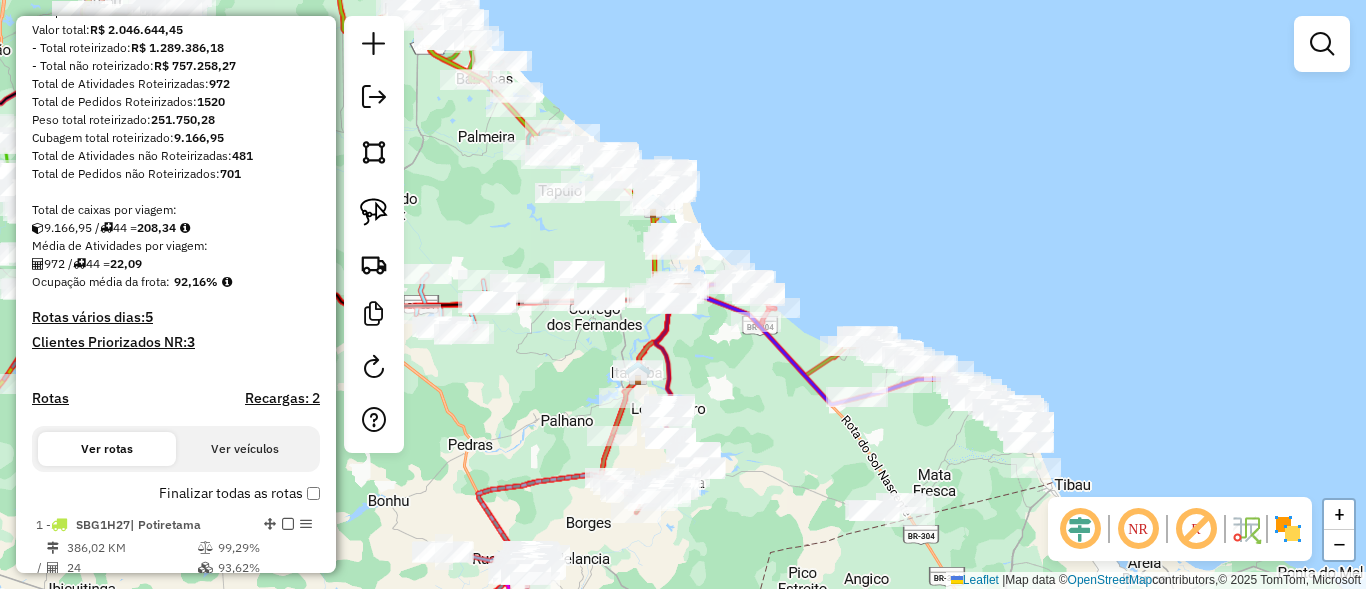 scroll, scrollTop: 240, scrollLeft: 0, axis: vertical 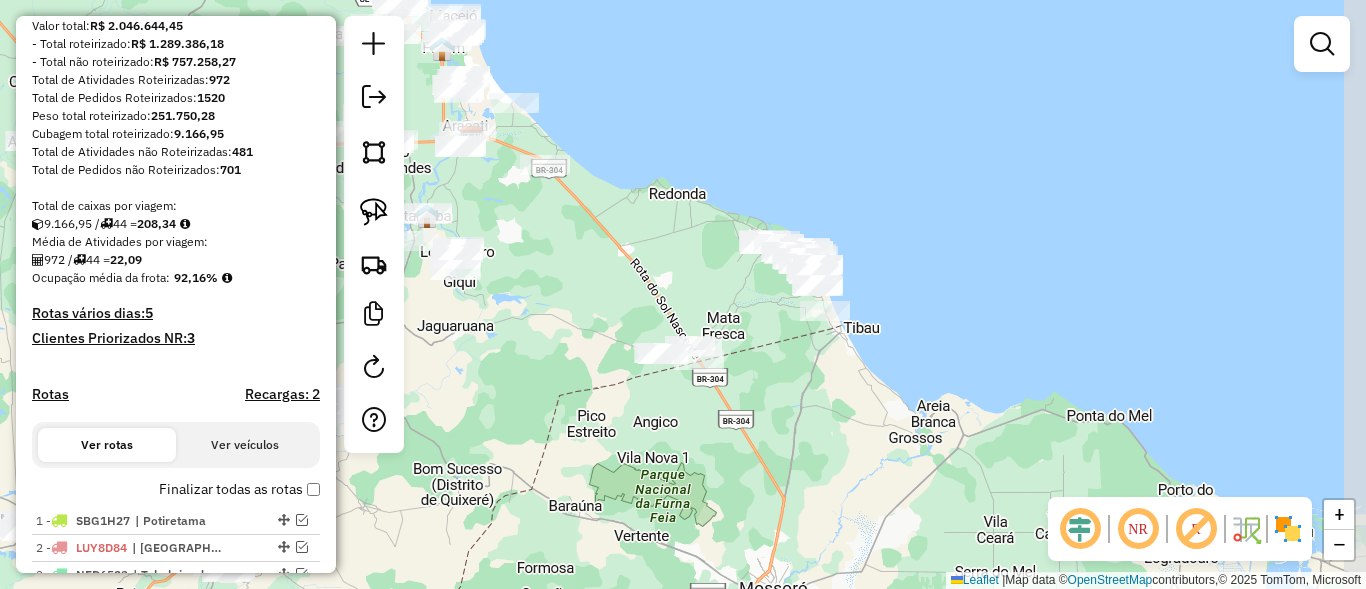 drag, startPoint x: 699, startPoint y: 354, endPoint x: 636, endPoint y: 300, distance: 82.9759 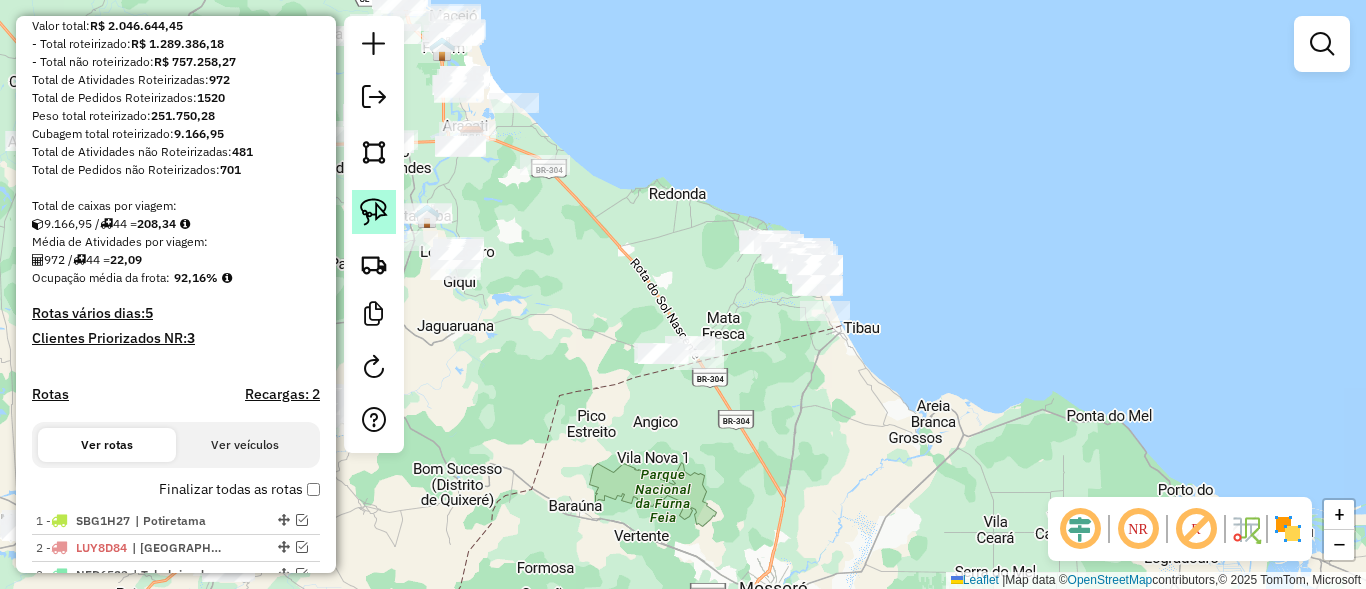 click 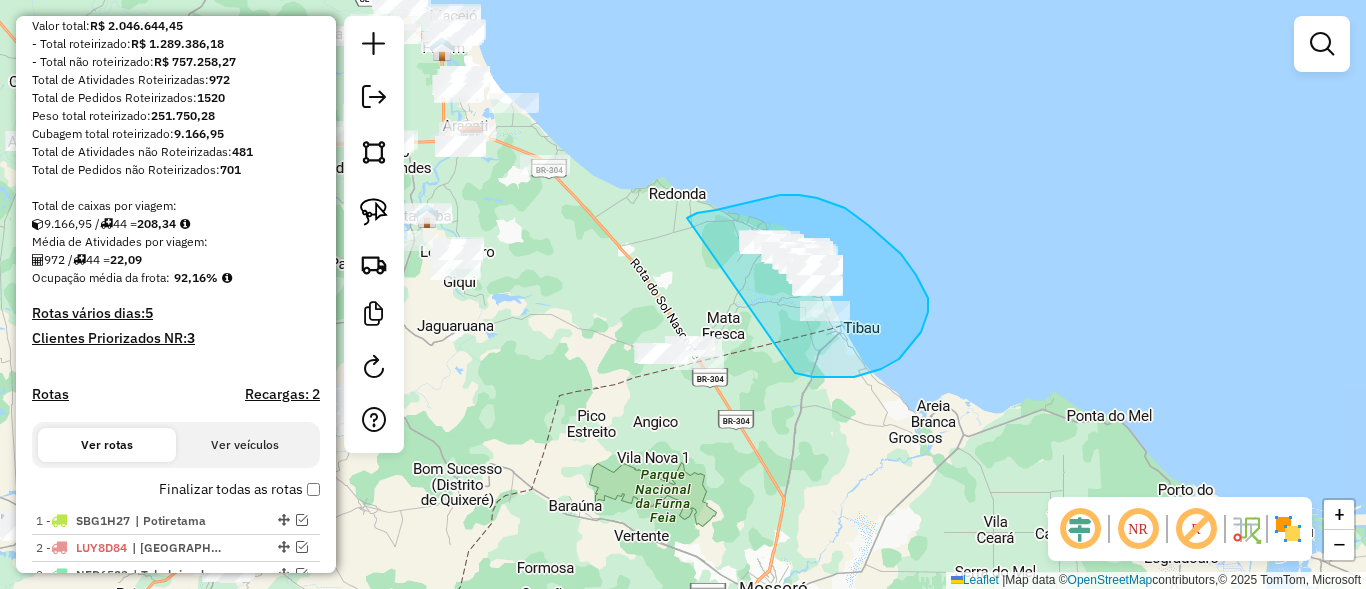 drag, startPoint x: 716, startPoint y: 210, endPoint x: 793, endPoint y: 367, distance: 174.86566 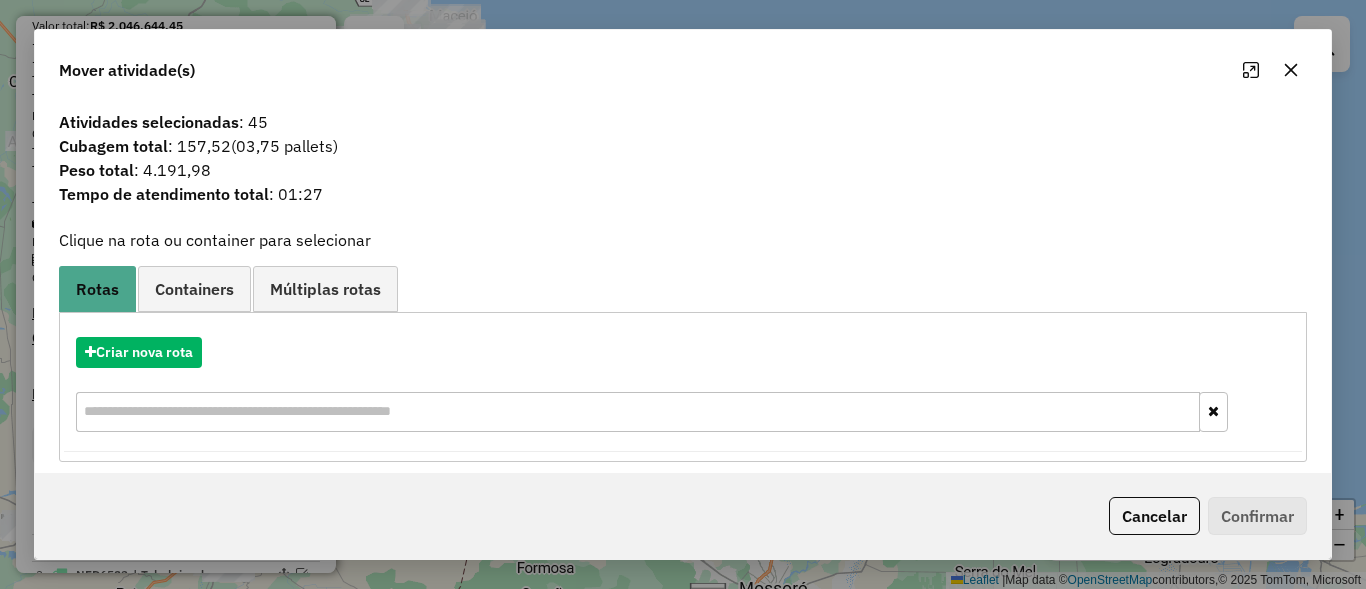 click on "Cancelar   Confirmar" 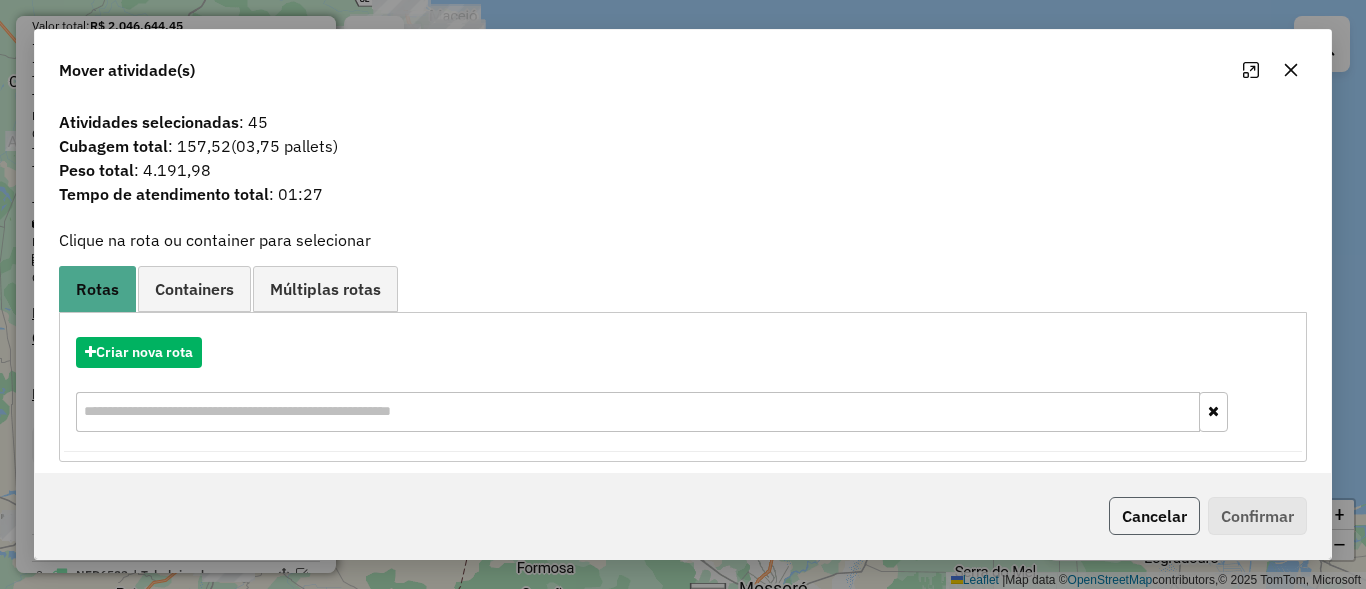 click on "Cancelar" 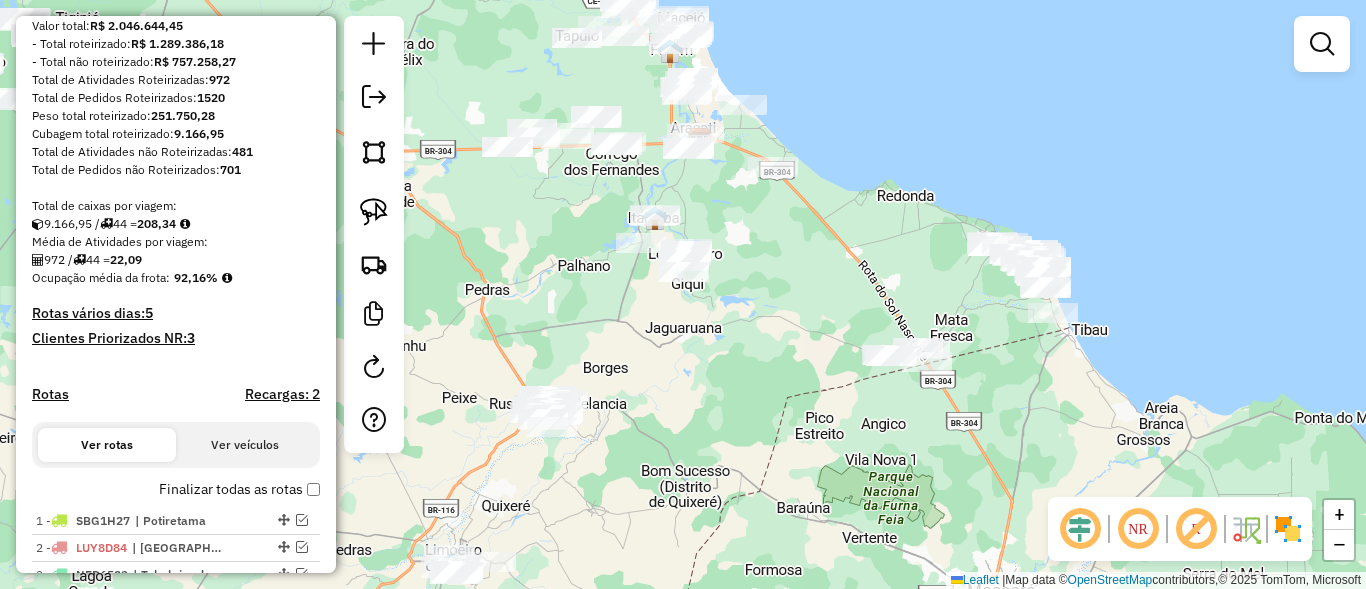 drag, startPoint x: 741, startPoint y: 432, endPoint x: 963, endPoint y: 436, distance: 222.03603 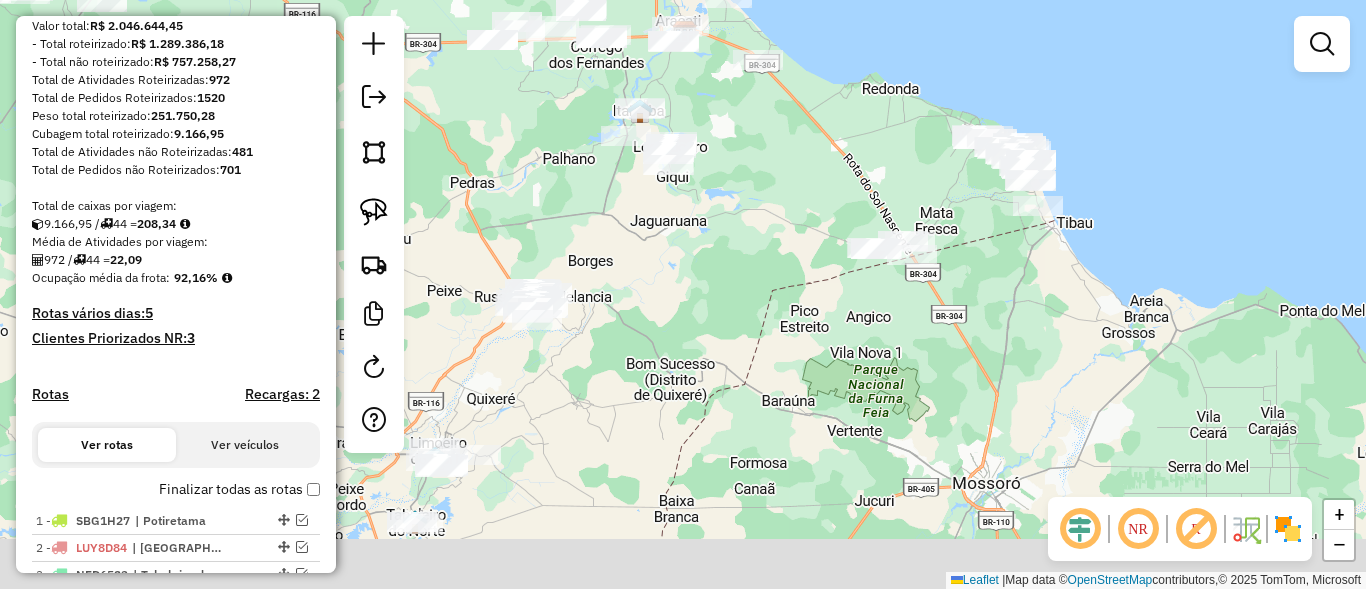 drag, startPoint x: 543, startPoint y: 269, endPoint x: 488, endPoint y: 146, distance: 134.73679 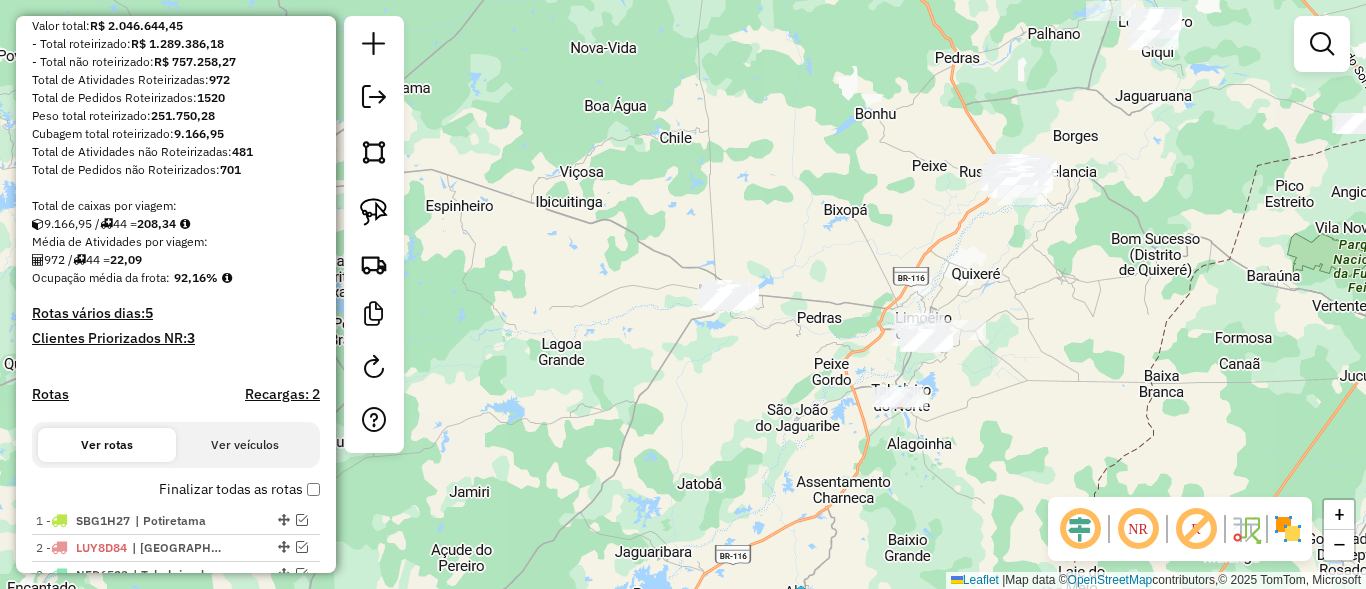drag, startPoint x: 627, startPoint y: 335, endPoint x: 1365, endPoint y: 361, distance: 738.4578 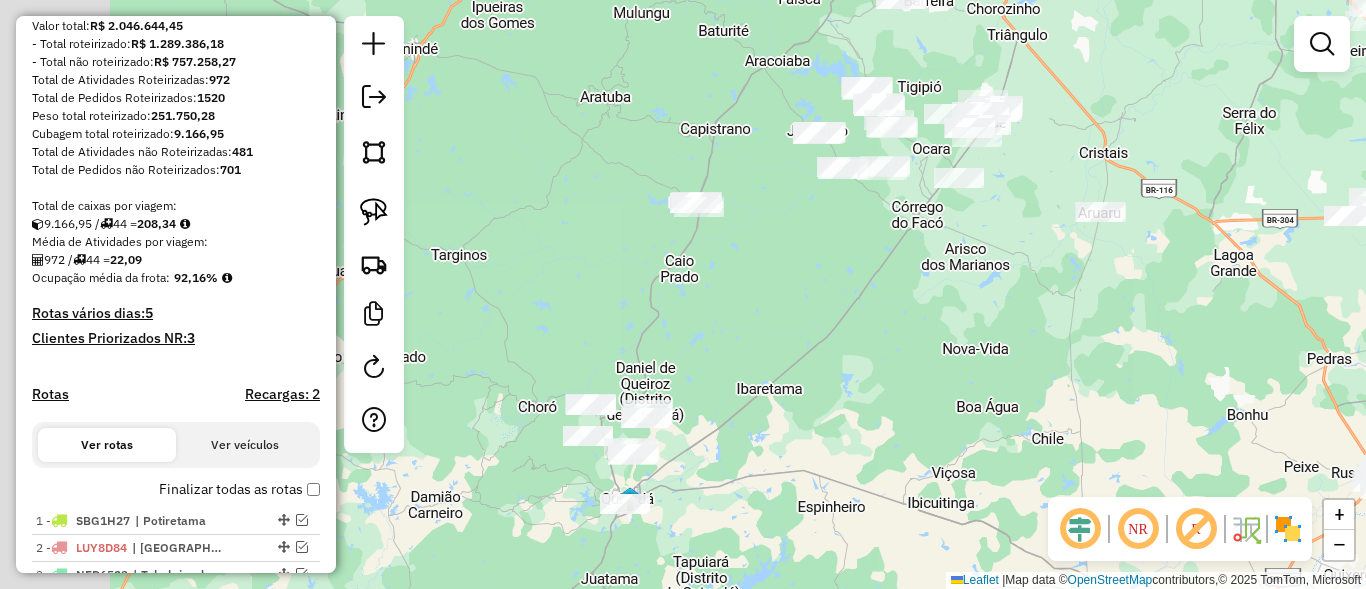 drag, startPoint x: 722, startPoint y: 212, endPoint x: 845, endPoint y: 423, distance: 244.23349 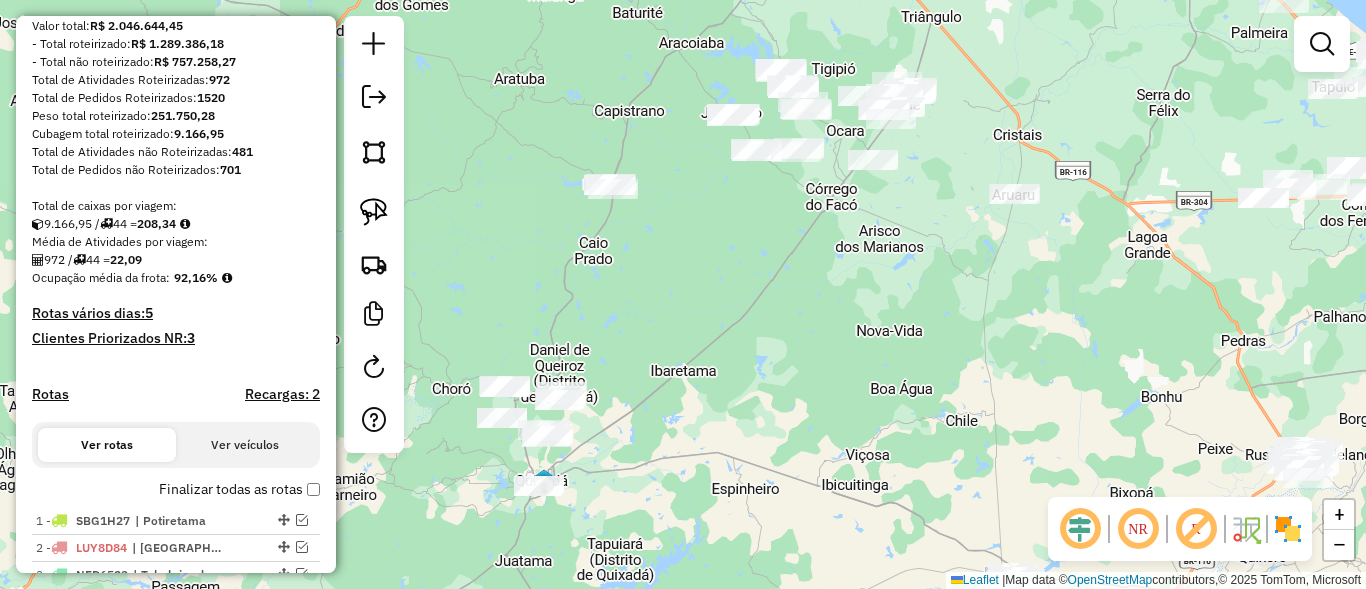 drag, startPoint x: 844, startPoint y: 384, endPoint x: 756, endPoint y: 311, distance: 114.33722 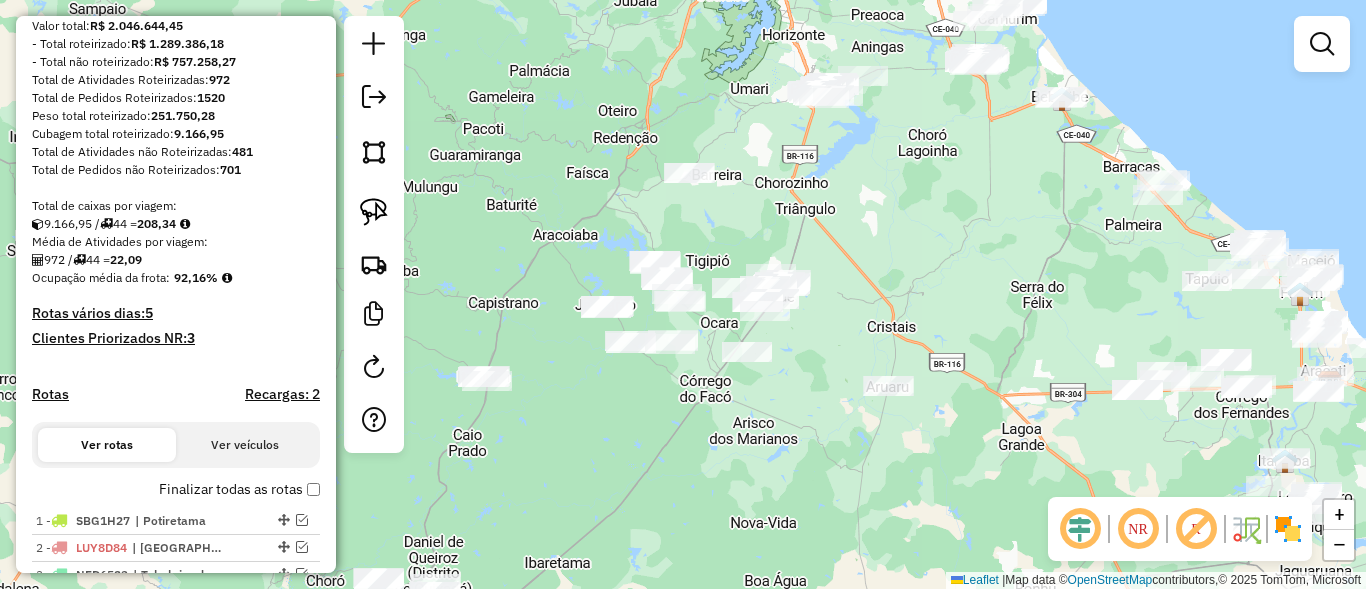 drag, startPoint x: 791, startPoint y: 318, endPoint x: 687, endPoint y: 481, distance: 193.352 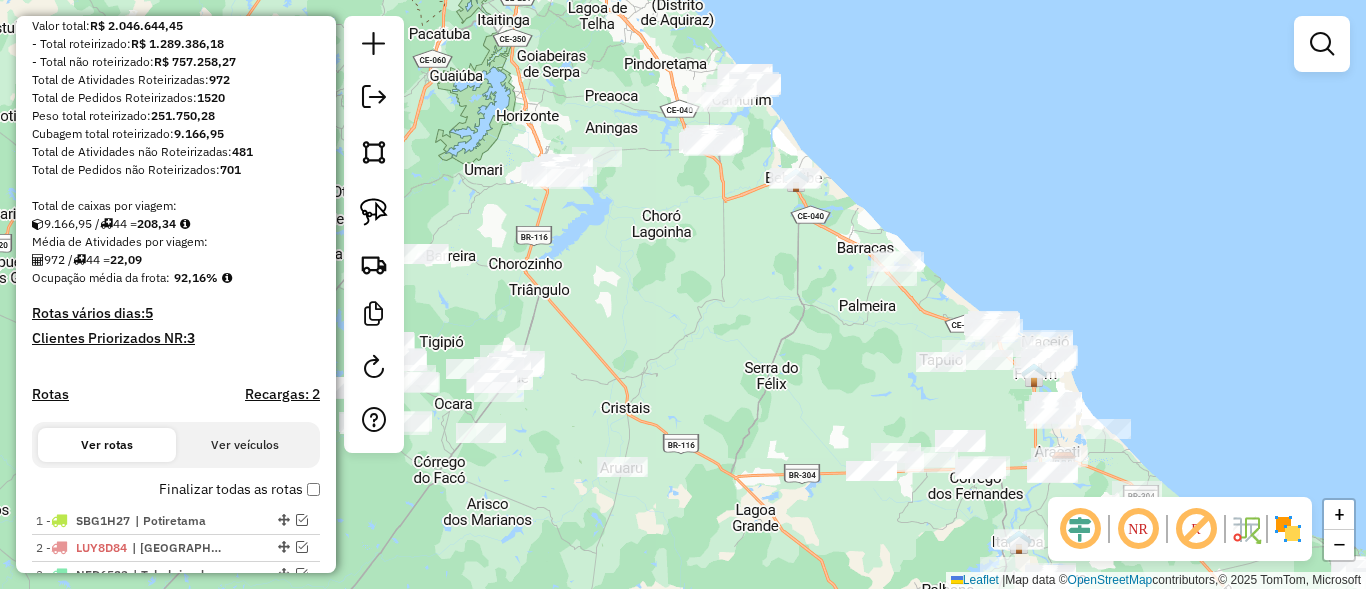 drag, startPoint x: 851, startPoint y: 322, endPoint x: 659, endPoint y: 363, distance: 196.32881 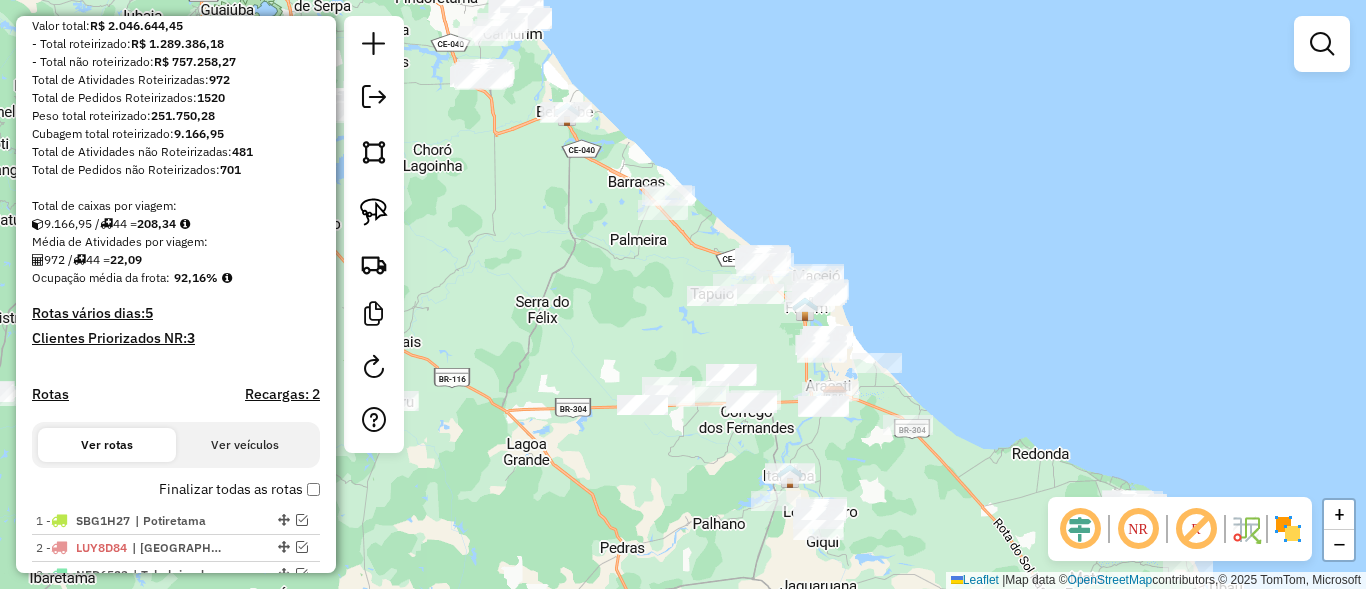 drag, startPoint x: 756, startPoint y: 309, endPoint x: 512, endPoint y: 238, distance: 254.12006 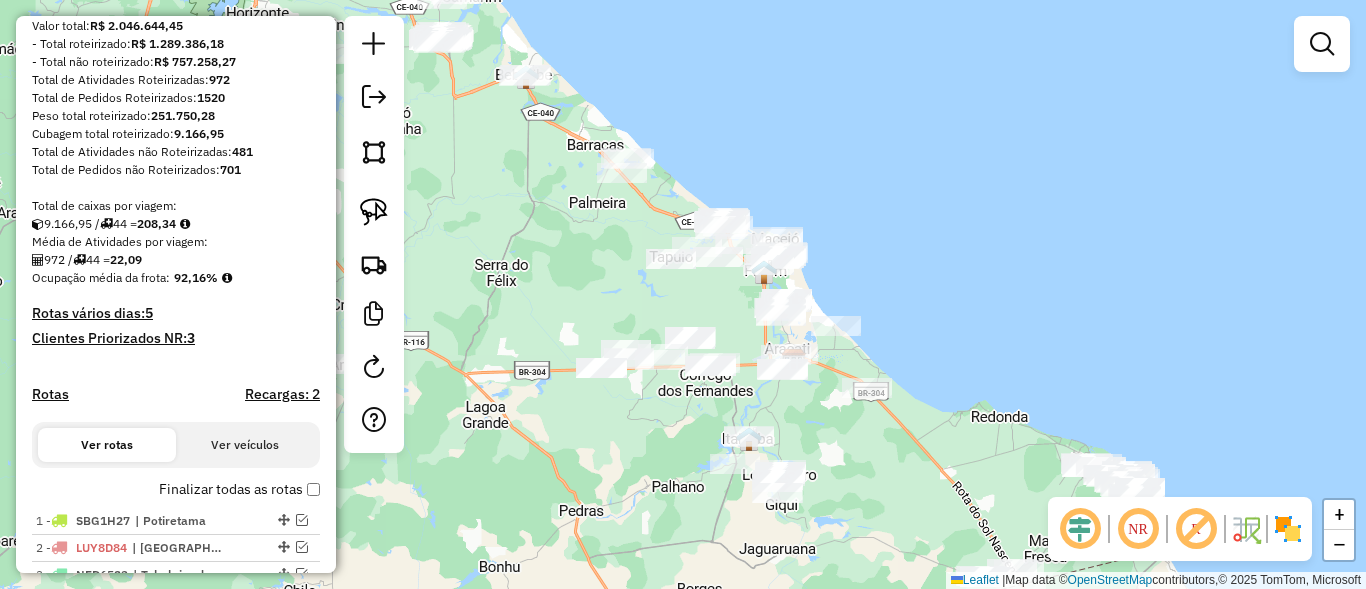 drag, startPoint x: 922, startPoint y: 393, endPoint x: 846, endPoint y: 248, distance: 163.71011 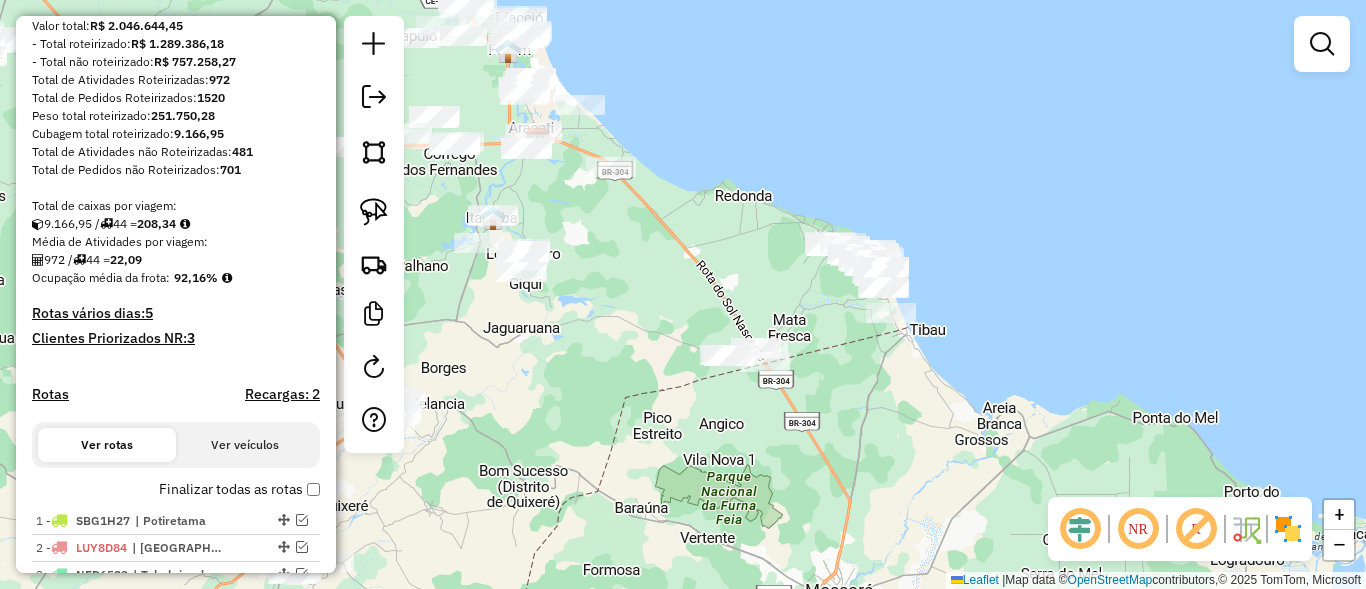 drag, startPoint x: 874, startPoint y: 383, endPoint x: 668, endPoint y: 273, distance: 233.52943 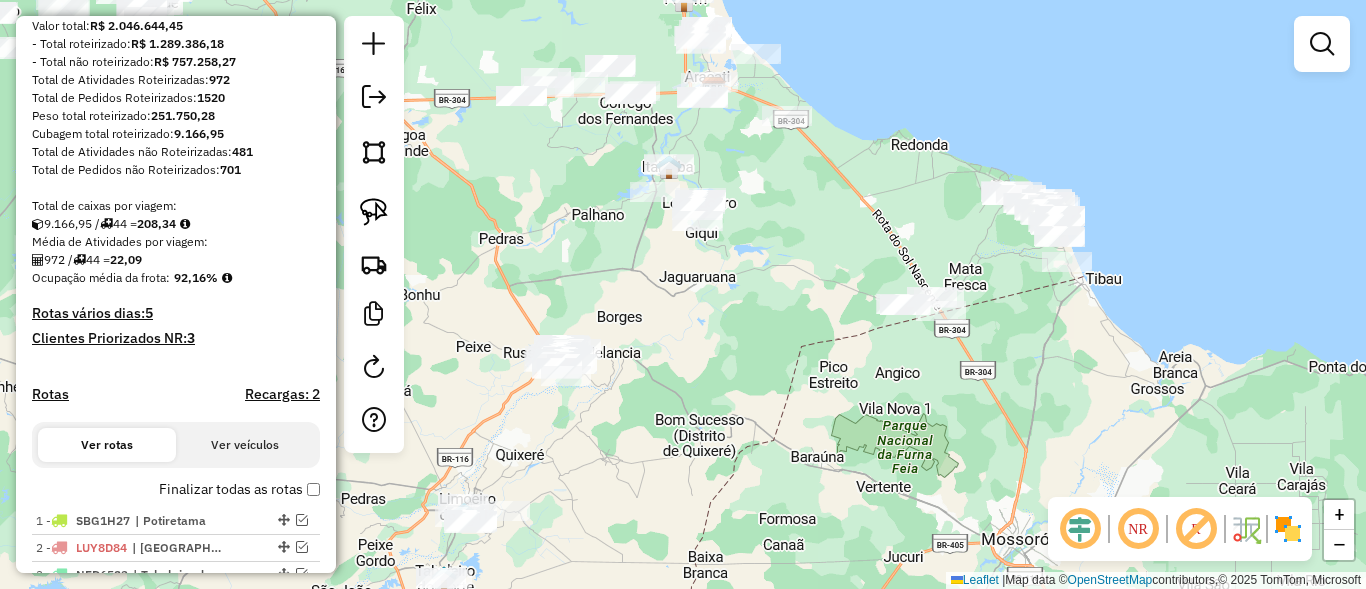 drag, startPoint x: 594, startPoint y: 315, endPoint x: 770, endPoint y: 264, distance: 183.24028 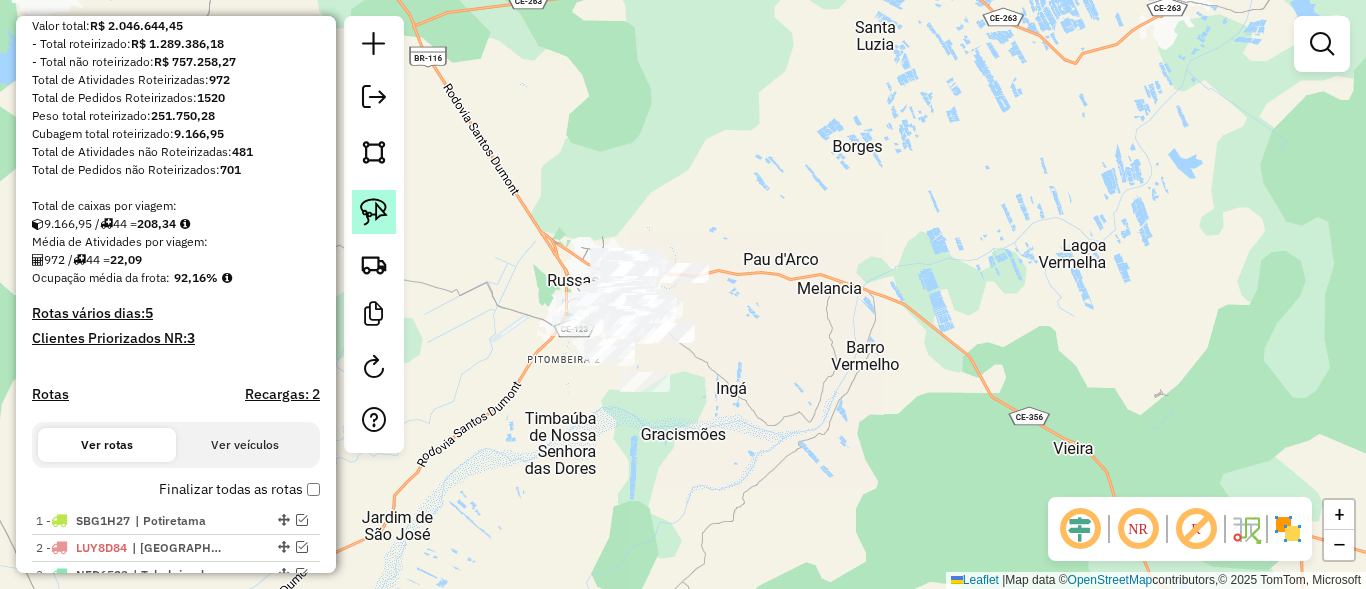 click 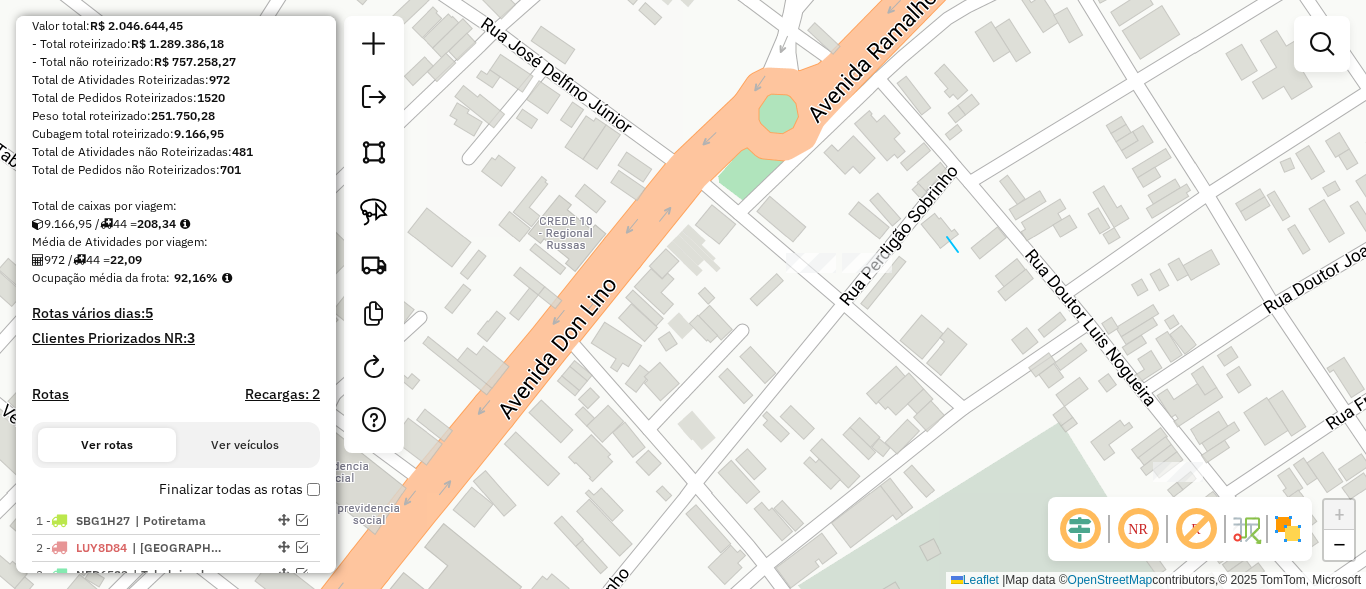 drag, startPoint x: 947, startPoint y: 237, endPoint x: 958, endPoint y: 302, distance: 65.9242 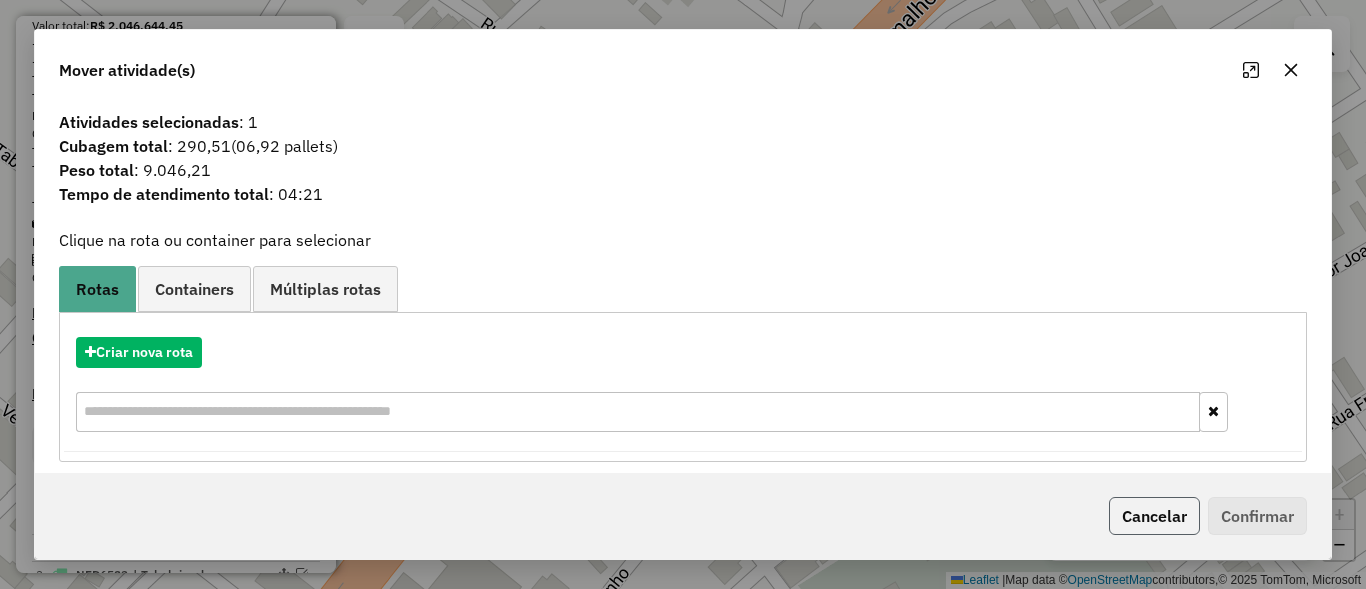 click on "Cancelar" 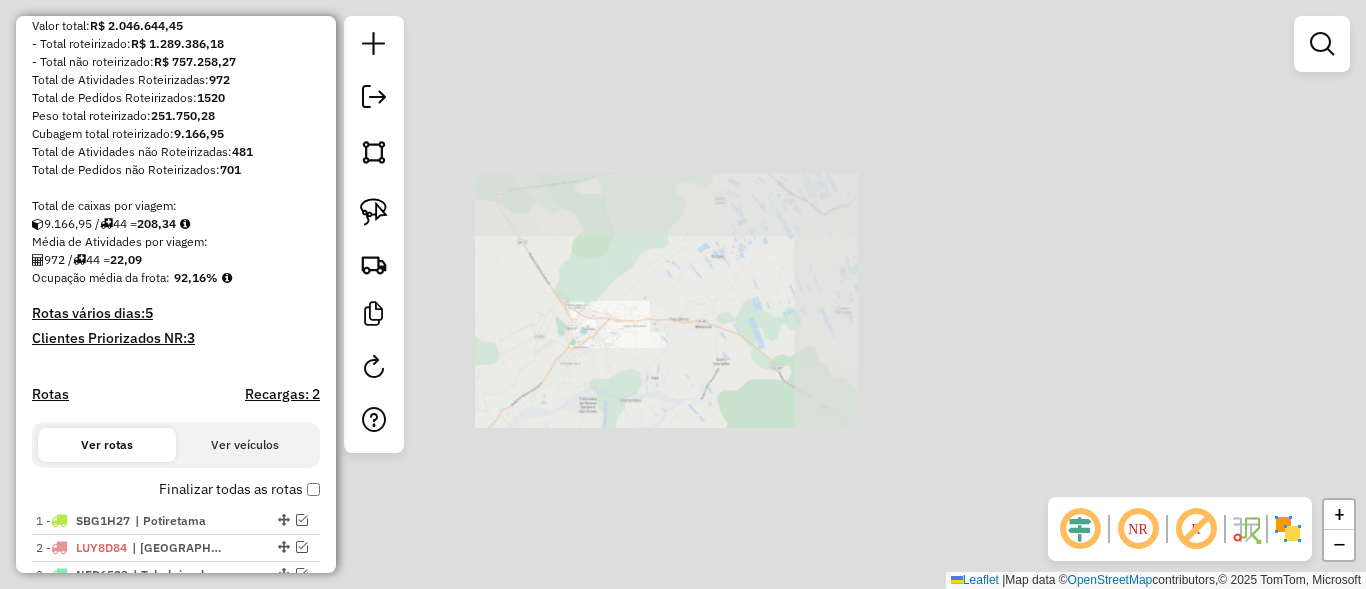 click on "Janela de atendimento Grade de atendimento Capacidade Transportadoras Veículos Cliente Pedidos  Rotas Selecione os dias de semana para filtrar as janelas de atendimento  Seg   Ter   Qua   Qui   Sex   Sáb   Dom  Informe o período da janela de atendimento: De: Até:  Filtrar exatamente a janela do cliente  Considerar janela de atendimento padrão  Selecione os dias de semana para filtrar as grades de atendimento  Seg   Ter   Qua   Qui   Sex   Sáb   Dom   Considerar clientes sem dia de atendimento cadastrado  Clientes fora do dia de atendimento selecionado Filtrar as atividades entre os valores definidos abaixo:  Peso mínimo:   Peso máximo:   Cubagem mínima:   Cubagem máxima:   De:   Até:  Filtrar as atividades entre o tempo de atendimento definido abaixo:  De:   Até:   Considerar capacidade total dos clientes não roteirizados Transportadora: Selecione um ou mais itens Tipo de veículo: Selecione um ou mais itens Veículo: Selecione um ou mais itens Motorista: Selecione um ou mais itens Nome: Rótulo:" 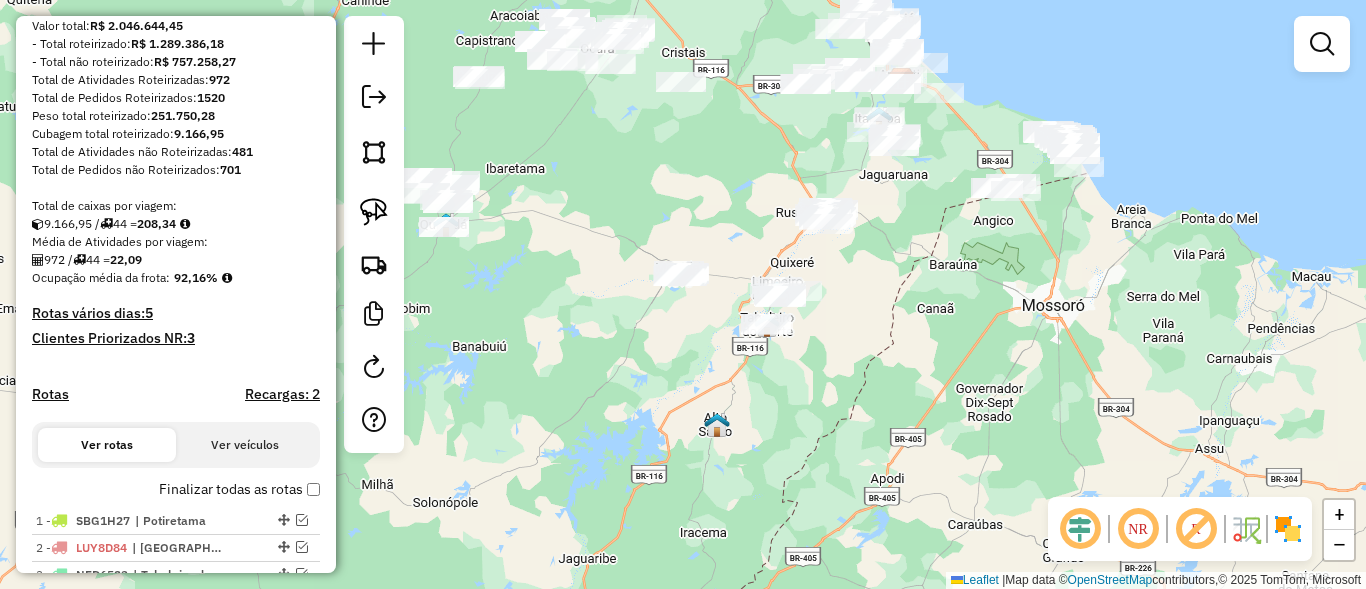 drag, startPoint x: 690, startPoint y: 569, endPoint x: 784, endPoint y: 458, distance: 145.45447 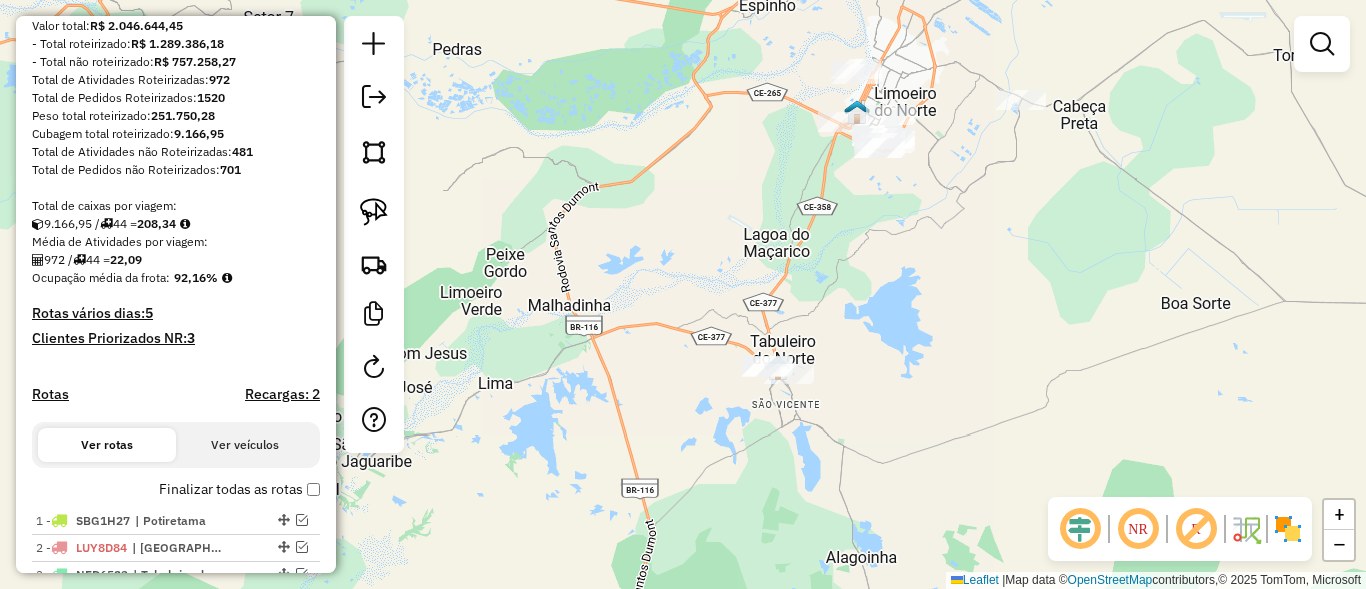 drag, startPoint x: 865, startPoint y: 274, endPoint x: 697, endPoint y: 452, distance: 244.76111 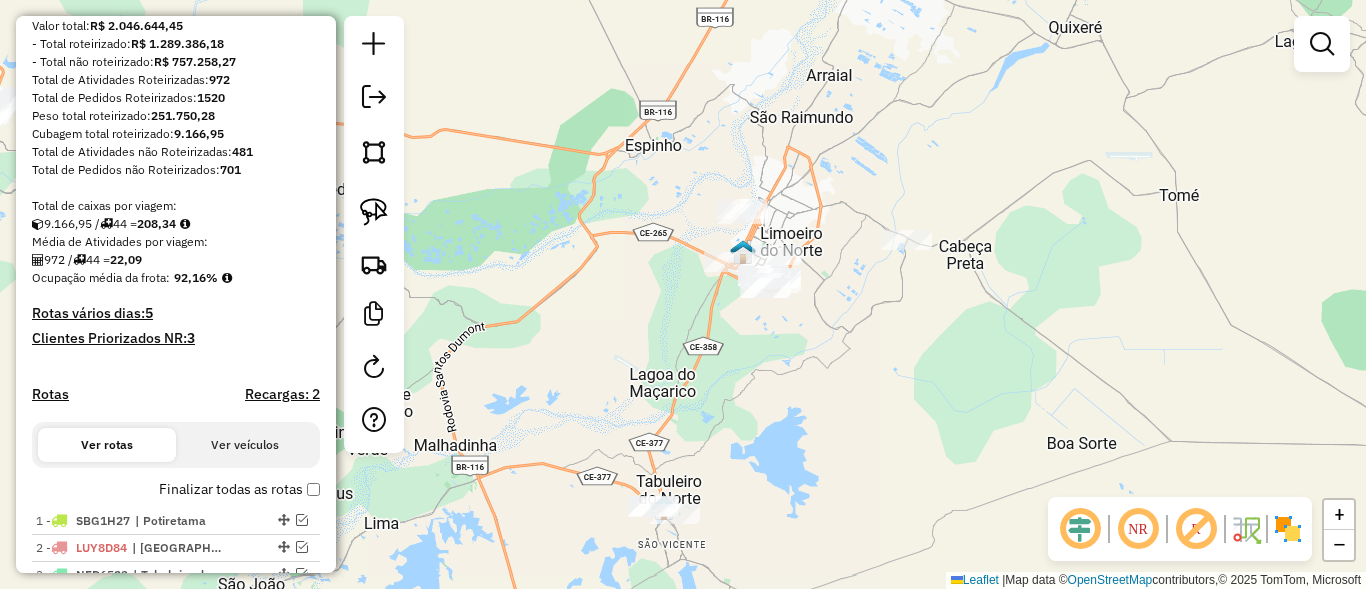 drag, startPoint x: 359, startPoint y: 203, endPoint x: 514, endPoint y: 201, distance: 155.01291 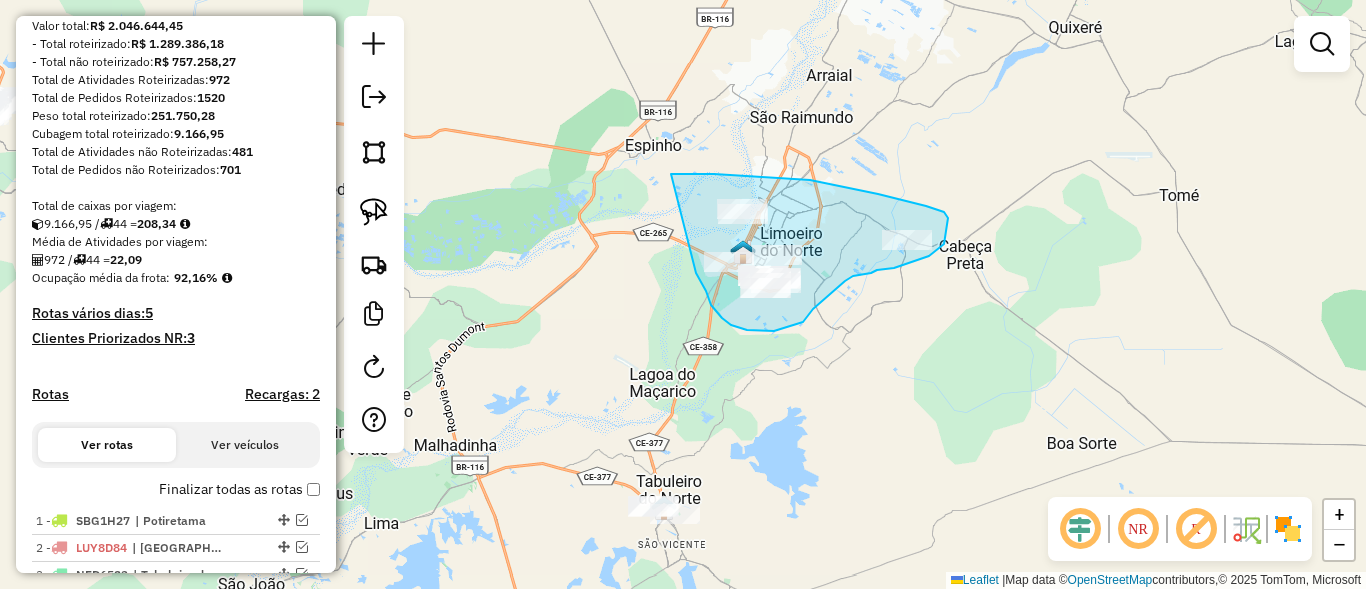 drag, startPoint x: 706, startPoint y: 291, endPoint x: 671, endPoint y: 174, distance: 122.12289 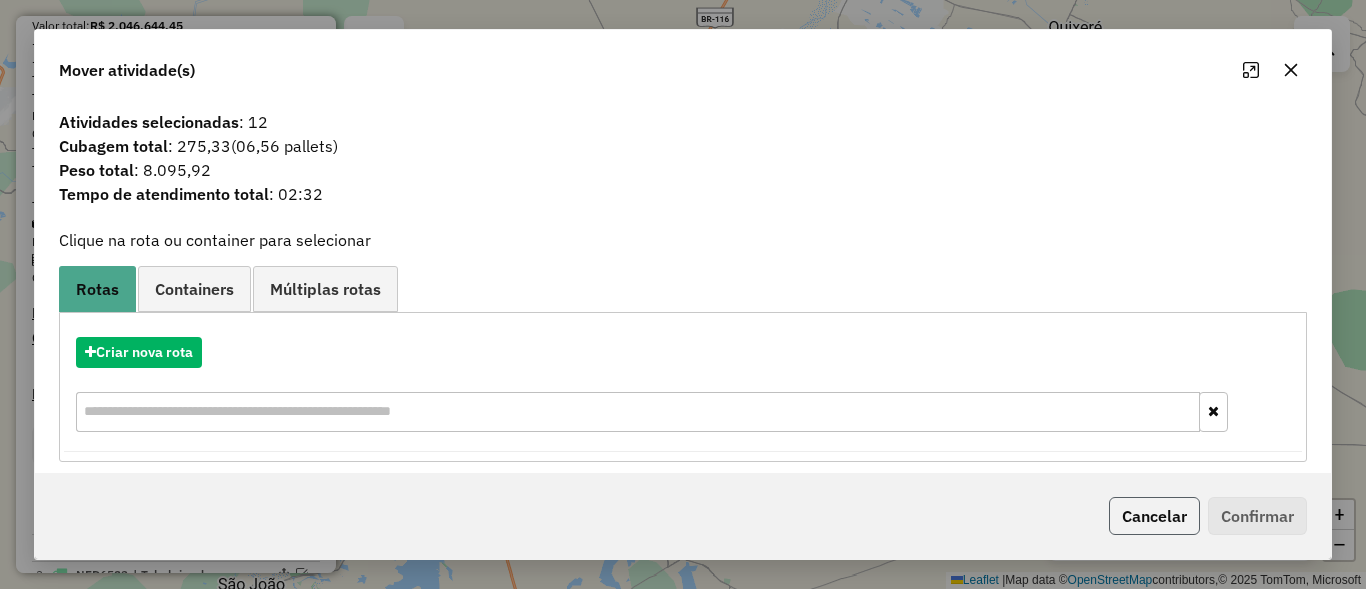 click on "Cancelar" 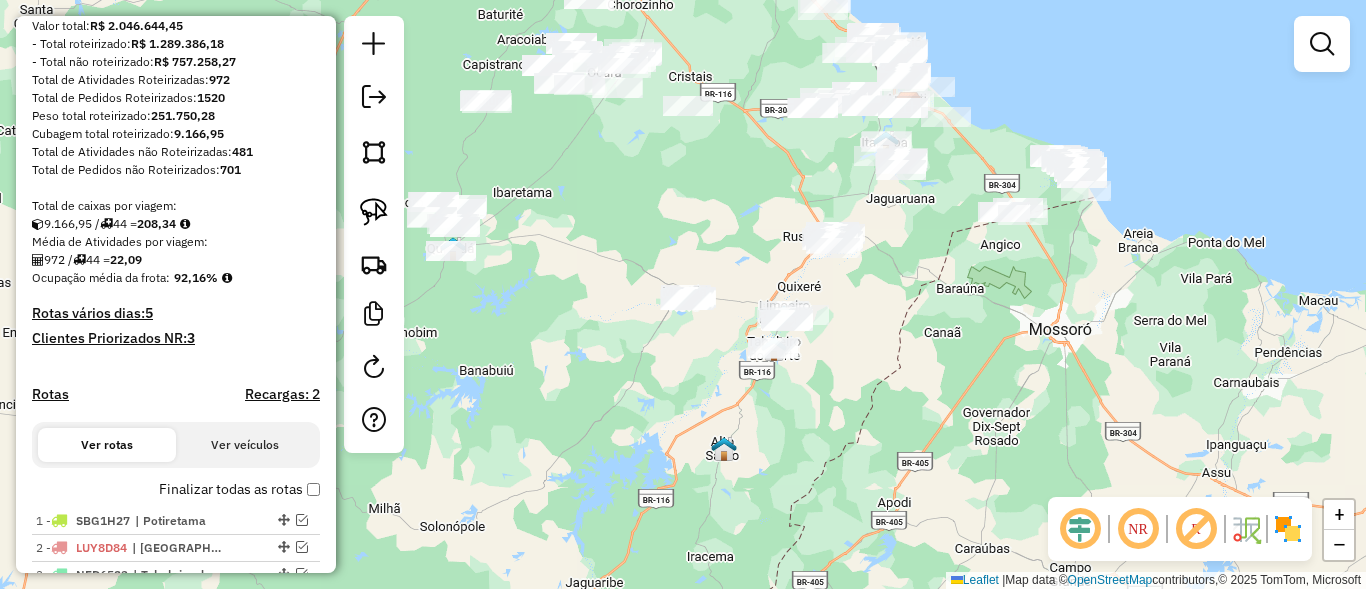 click on "Janela de atendimento Grade de atendimento Capacidade Transportadoras Veículos Cliente Pedidos  Rotas Selecione os dias de semana para filtrar as janelas de atendimento  Seg   Ter   Qua   Qui   Sex   Sáb   Dom  Informe o período da janela de atendimento: De: Até:  Filtrar exatamente a janela do cliente  Considerar janela de atendimento padrão  Selecione os dias de semana para filtrar as grades de atendimento  Seg   Ter   Qua   Qui   Sex   Sáb   Dom   Considerar clientes sem dia de atendimento cadastrado  Clientes fora do dia de atendimento selecionado Filtrar as atividades entre os valores definidos abaixo:  Peso mínimo:   Peso máximo:   Cubagem mínima:   Cubagem máxima:   De:   Até:  Filtrar as atividades entre o tempo de atendimento definido abaixo:  De:   Até:   Considerar capacidade total dos clientes não roteirizados Transportadora: Selecione um ou mais itens Tipo de veículo: Selecione um ou mais itens Veículo: Selecione um ou mais itens Motorista: Selecione um ou mais itens Nome: Rótulo:" 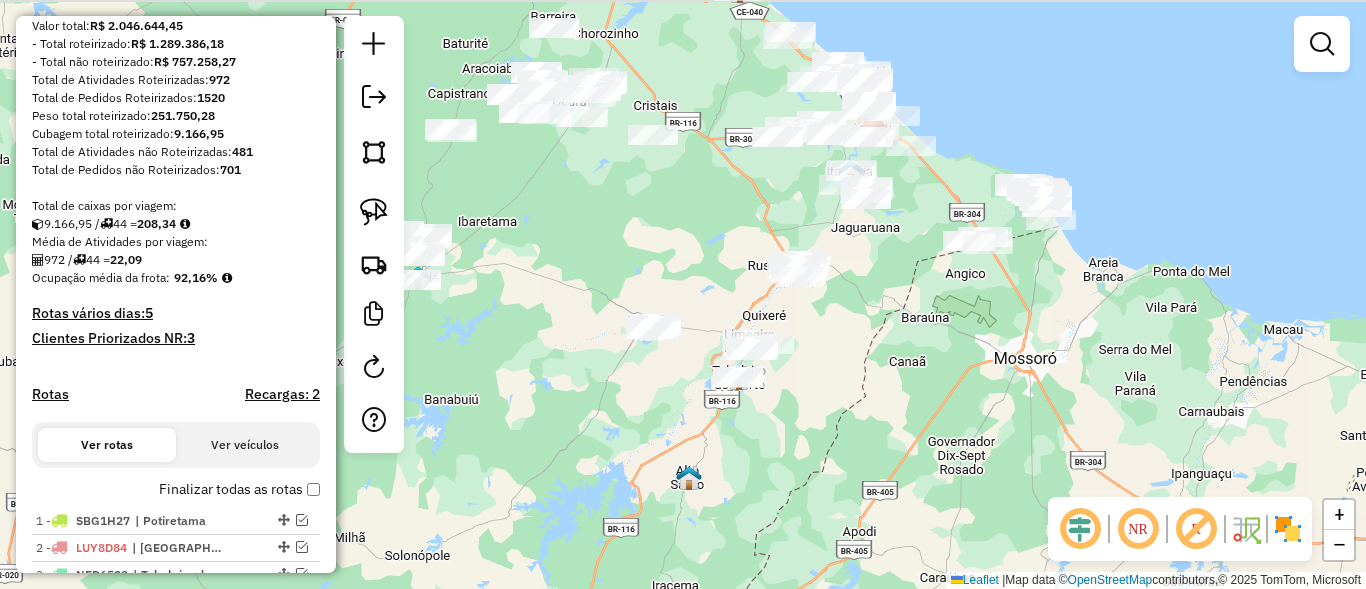 drag, startPoint x: 940, startPoint y: 344, endPoint x: 924, endPoint y: 358, distance: 21.260292 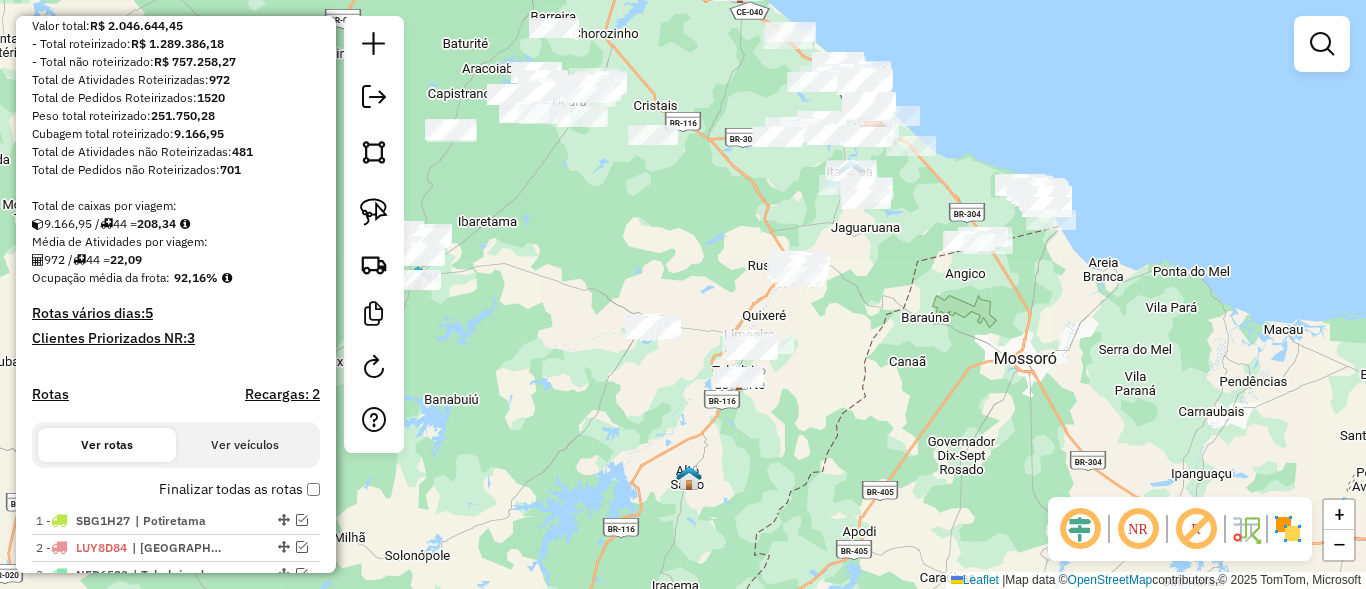 click on "Janela de atendimento Grade de atendimento Capacidade Transportadoras Veículos Cliente Pedidos  Rotas Selecione os dias de semana para filtrar as janelas de atendimento  Seg   Ter   Qua   Qui   Sex   Sáb   Dom  Informe o período da janela de atendimento: De: Até:  Filtrar exatamente a janela do cliente  Considerar janela de atendimento padrão  Selecione os dias de semana para filtrar as grades de atendimento  Seg   Ter   Qua   Qui   Sex   Sáb   Dom   Considerar clientes sem dia de atendimento cadastrado  Clientes fora do dia de atendimento selecionado Filtrar as atividades entre os valores definidos abaixo:  Peso mínimo:   Peso máximo:   Cubagem mínima:   Cubagem máxima:   De:   Até:  Filtrar as atividades entre o tempo de atendimento definido abaixo:  De:   Até:   Considerar capacidade total dos clientes não roteirizados Transportadora: Selecione um ou mais itens Tipo de veículo: Selecione um ou mais itens Veículo: Selecione um ou mais itens Motorista: Selecione um ou mais itens Nome: Rótulo:" 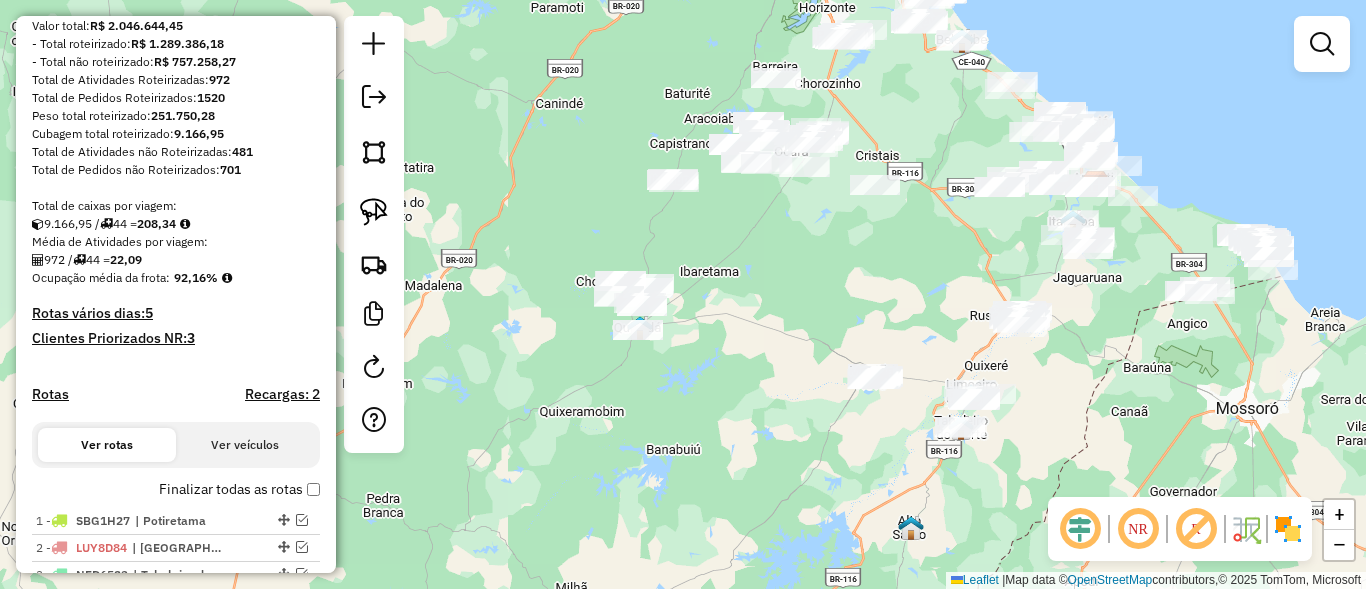 drag, startPoint x: 732, startPoint y: 247, endPoint x: 906, endPoint y: 289, distance: 178.99721 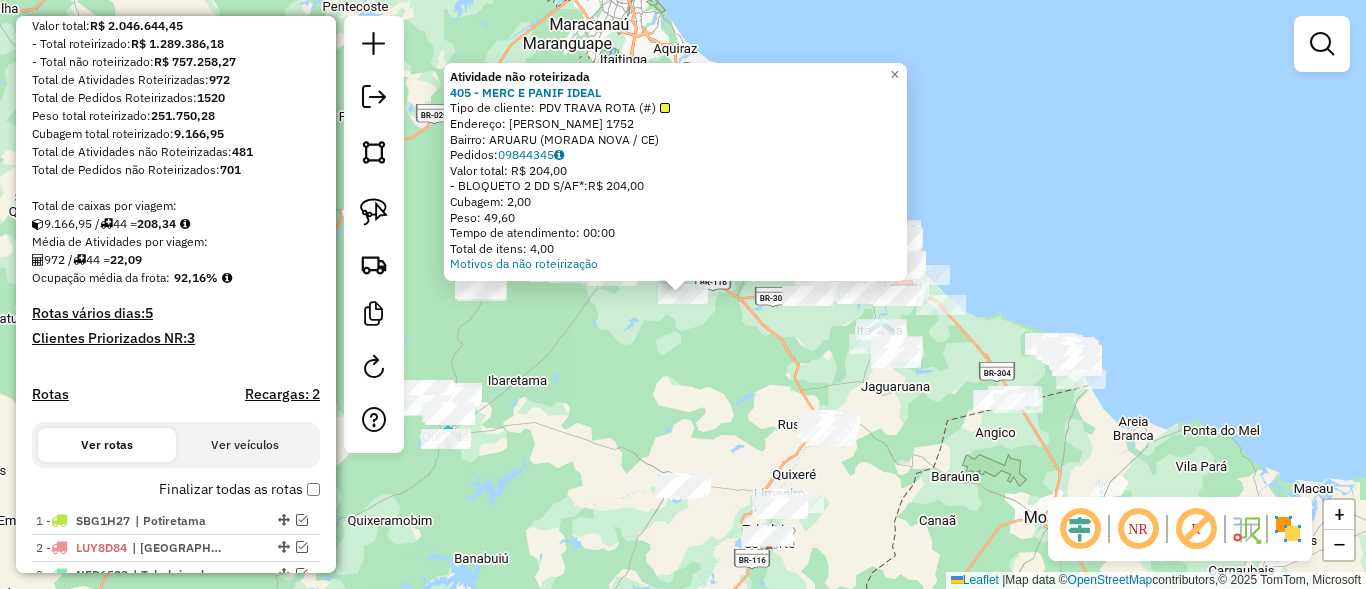 click on "Atividade não roteirizada 405 - MERC E PANIF IDEAL  Tipo de cliente:   PDV TRAVA ROTA (#)   Endereço:  [PERSON_NAME] 1752   Bairro: ARUARU (MORADA NOVA / CE)   Pedidos:  09844345   Valor total: R$ 204,00   - BLOQUETO 2 DD S/AF*:  R$ 204,00   Cubagem: 2,00   Peso: 49,60   Tempo de atendimento: 00:00   Total de itens: 4,00  Motivos da não roteirização × Janela de atendimento Grade de atendimento Capacidade Transportadoras Veículos Cliente Pedidos  Rotas Selecione os dias de semana para filtrar as janelas de atendimento  Seg   Ter   Qua   Qui   Sex   Sáb   Dom  Informe o período da janela de atendimento: De: Até:  Filtrar exatamente a janela do cliente  Considerar janela de atendimento padrão  Selecione os dias de semana para filtrar as grades de atendimento  Seg   Ter   Qua   Qui   Sex   Sáb   Dom   Considerar clientes sem dia de atendimento cadastrado  Clientes fora do dia de atendimento selecionado Filtrar as atividades entre os valores definidos abaixo:  Peso mínimo:   Peso máximo:   De:  De:" 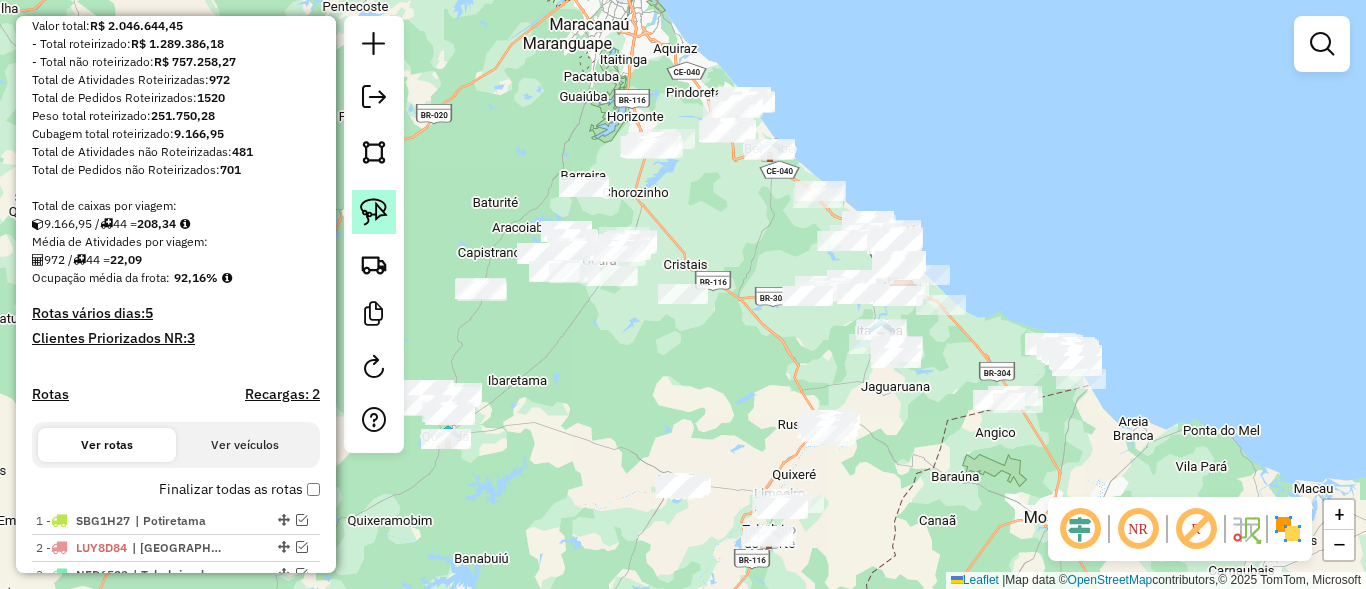 drag, startPoint x: 375, startPoint y: 215, endPoint x: 478, endPoint y: 258, distance: 111.61541 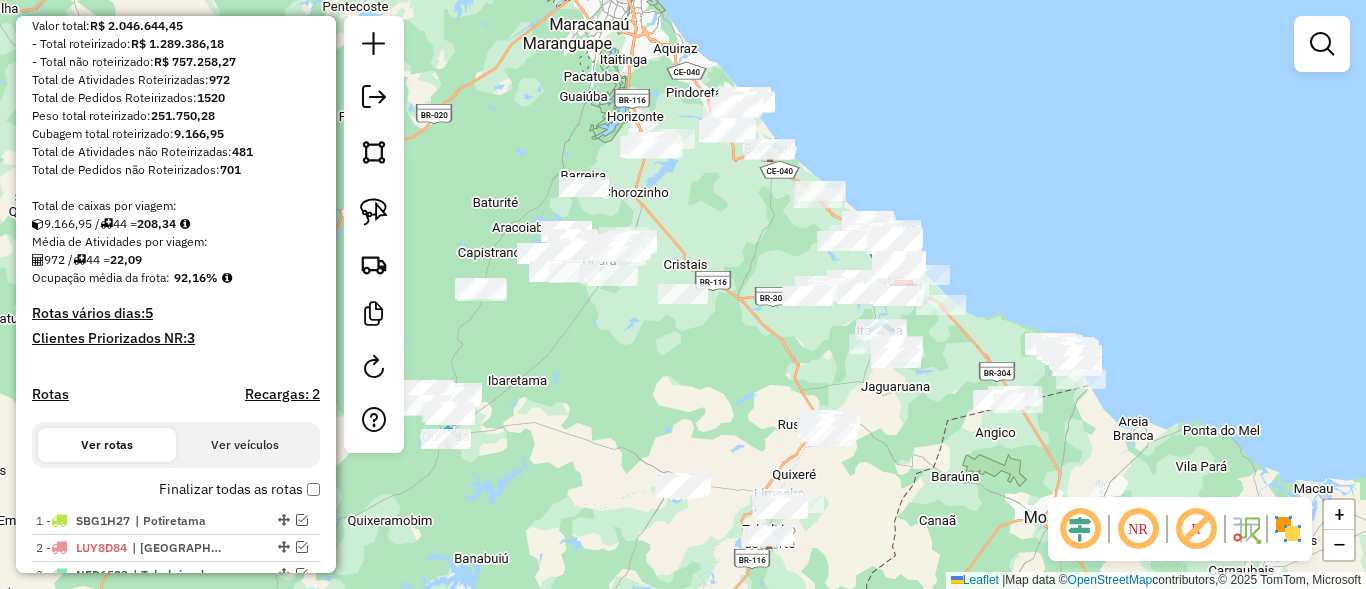 click 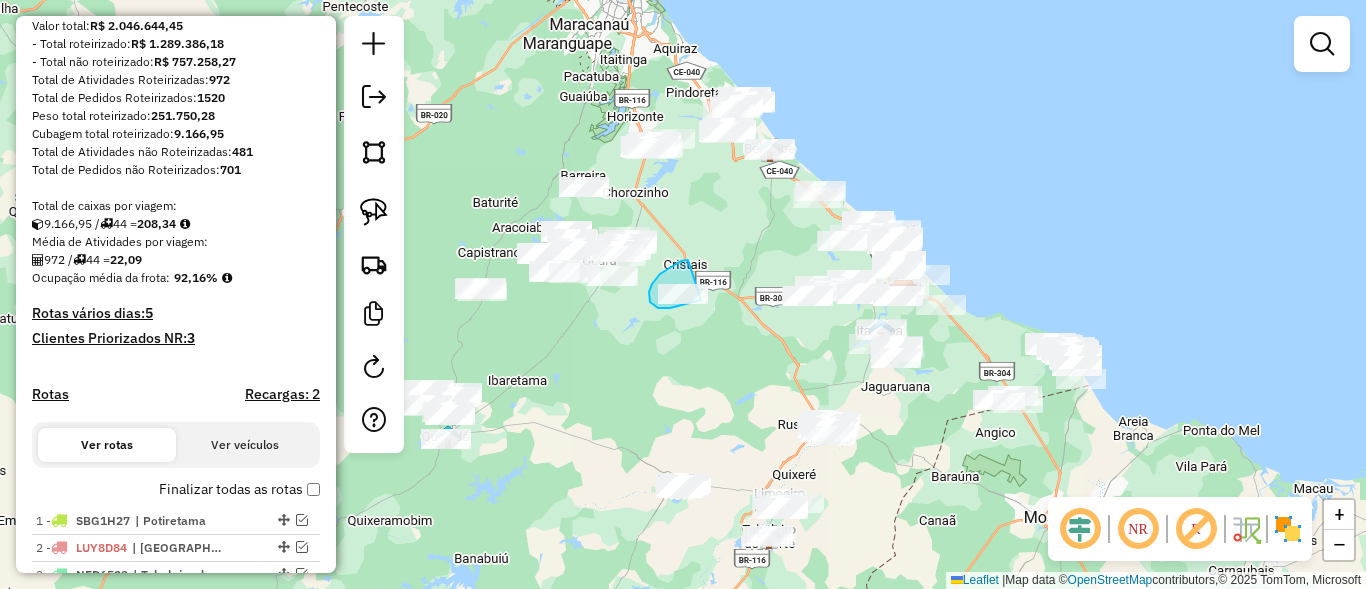 drag, startPoint x: 688, startPoint y: 260, endPoint x: 722, endPoint y: 297, distance: 50.24938 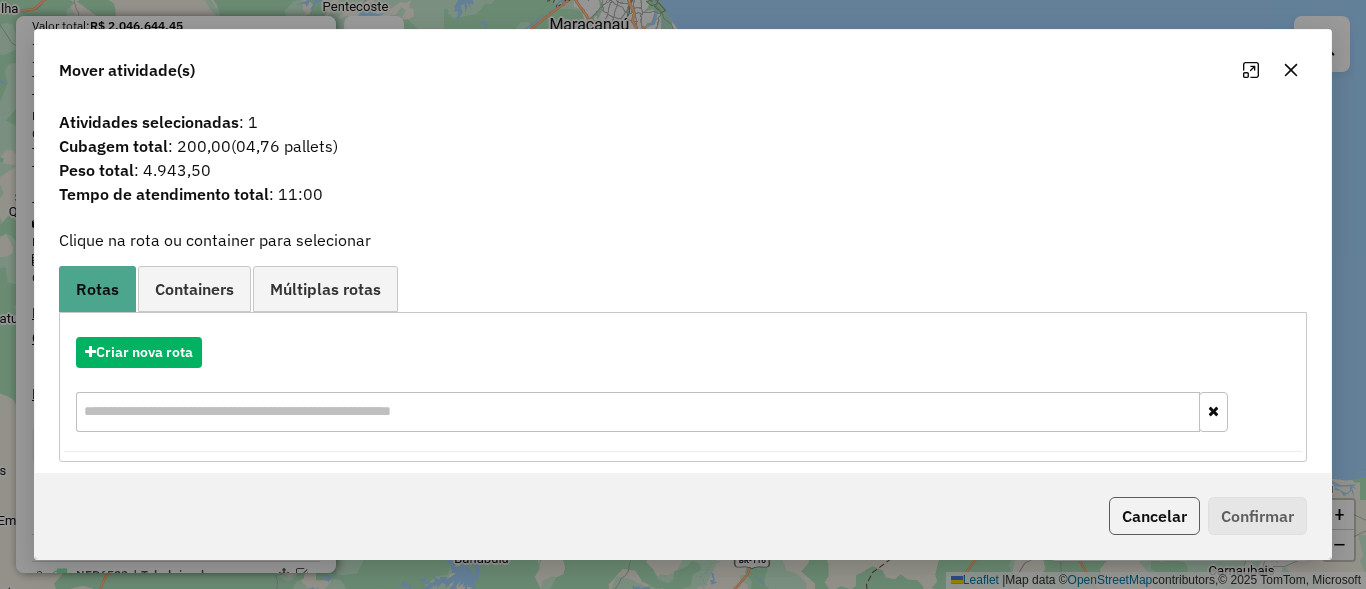 click on "Cancelar" 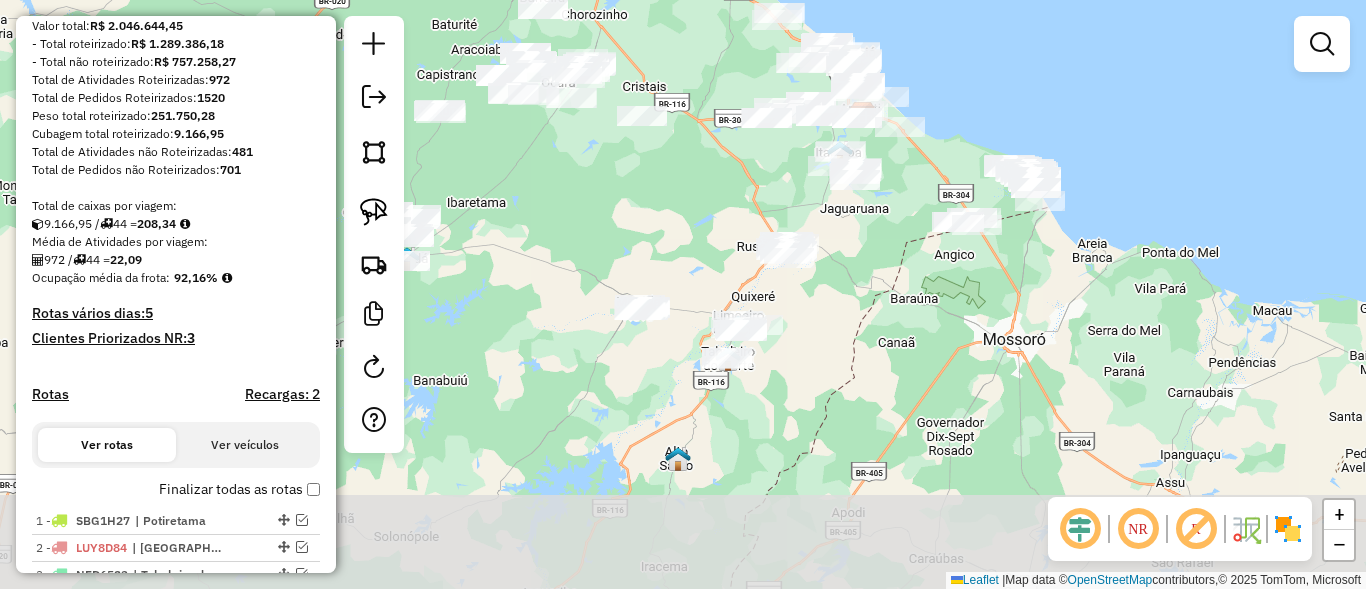 drag, startPoint x: 714, startPoint y: 379, endPoint x: 674, endPoint y: 216, distance: 167.83623 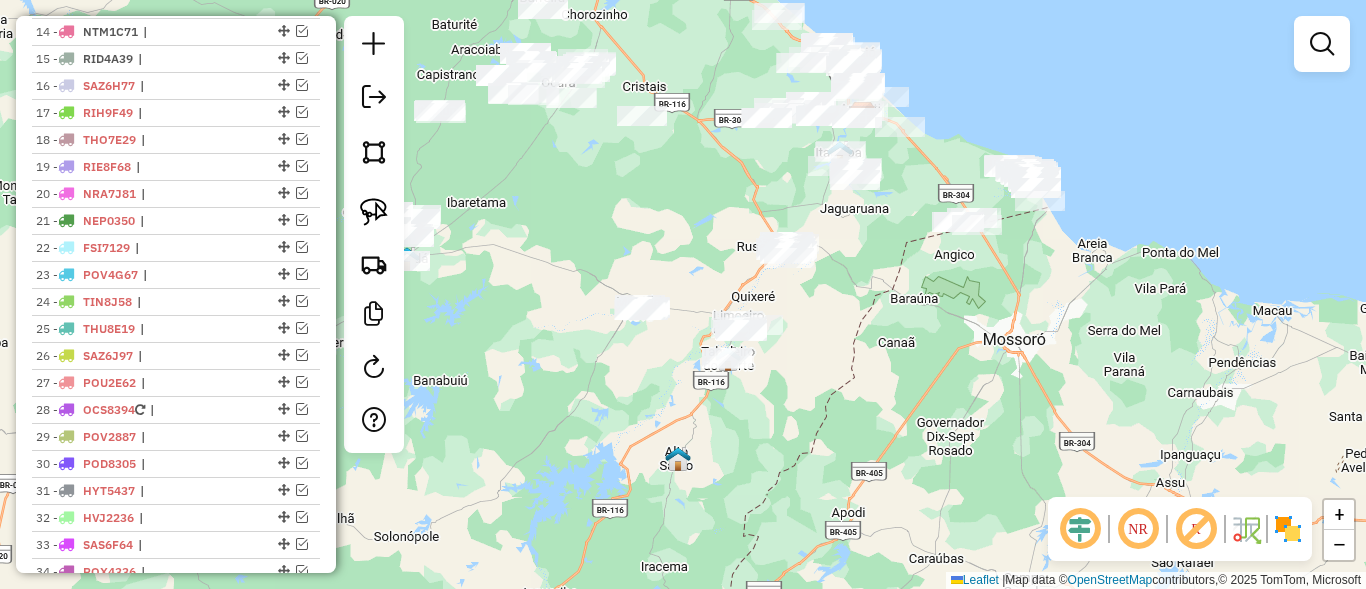scroll, scrollTop: 1440, scrollLeft: 0, axis: vertical 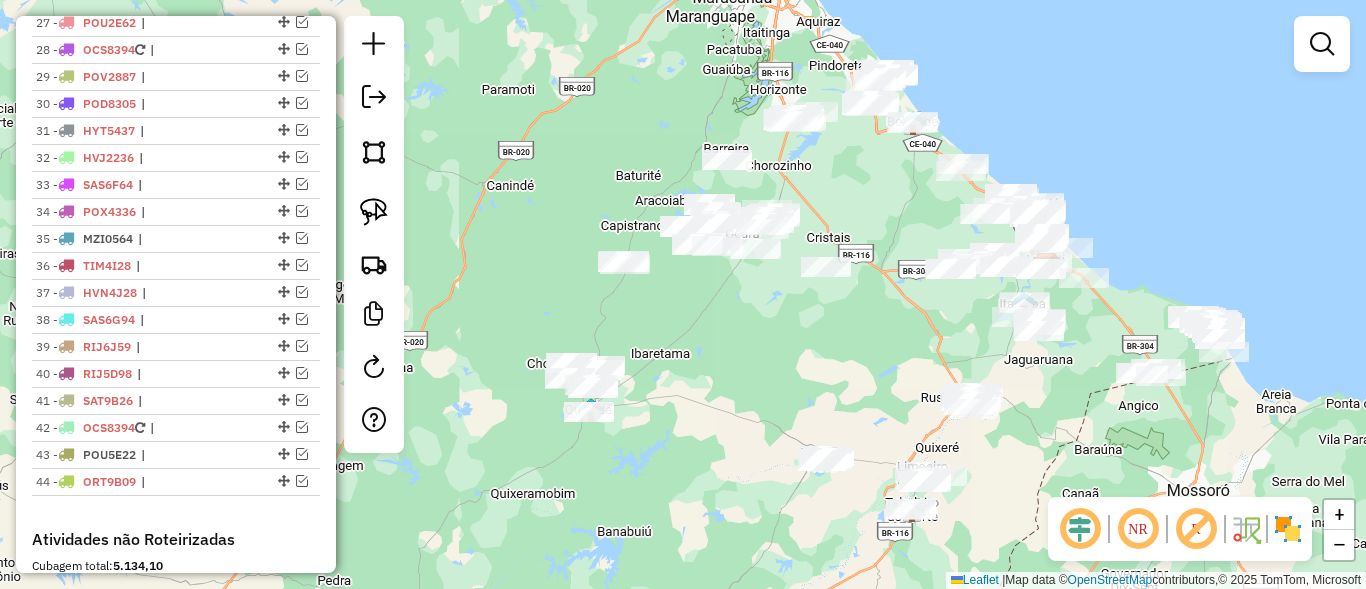 drag, startPoint x: 559, startPoint y: 199, endPoint x: 743, endPoint y: 350, distance: 238.02731 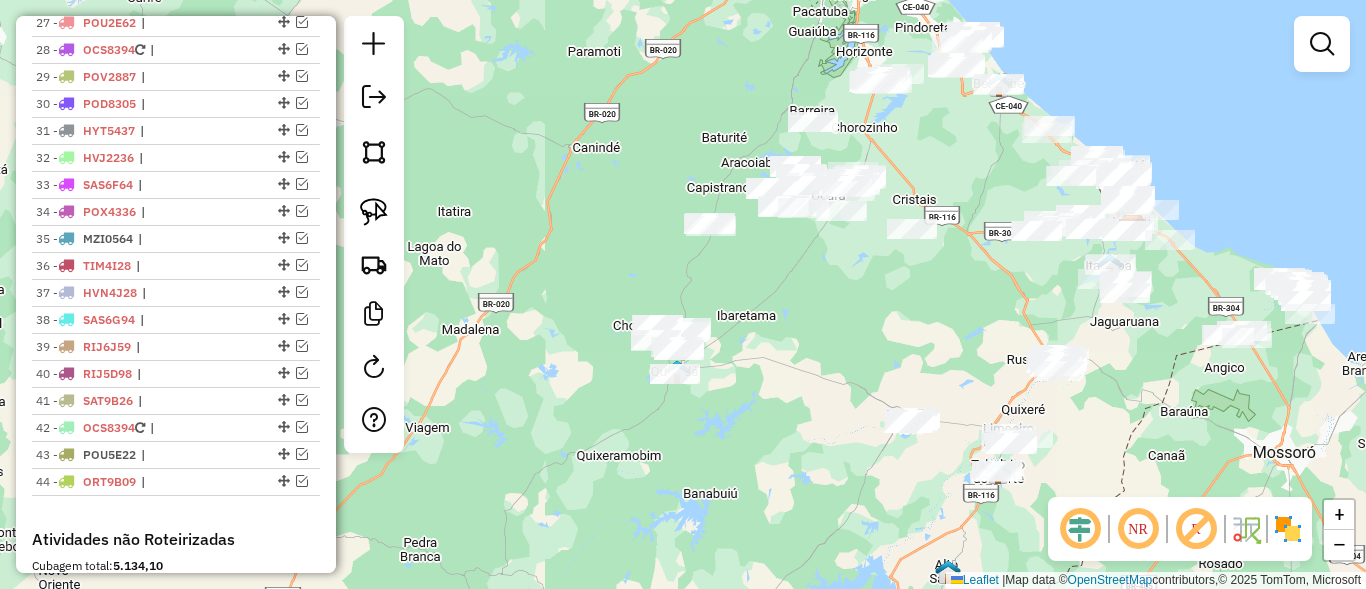 drag, startPoint x: 853, startPoint y: 376, endPoint x: 939, endPoint y: 338, distance: 94.02127 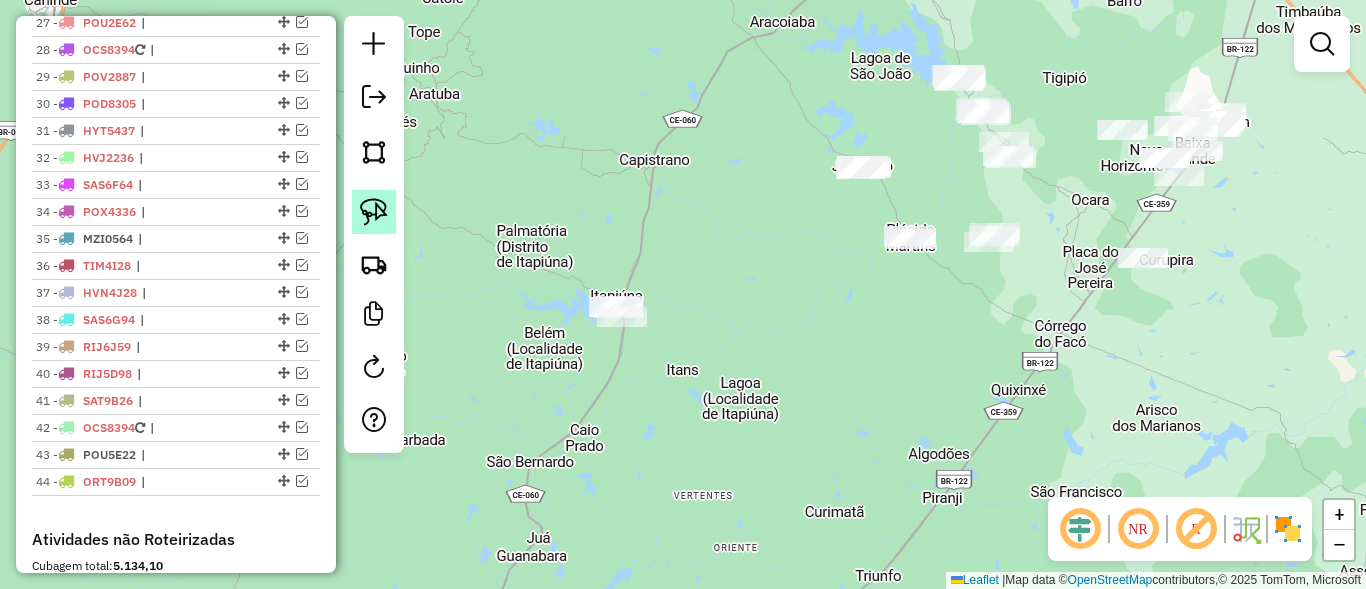 click 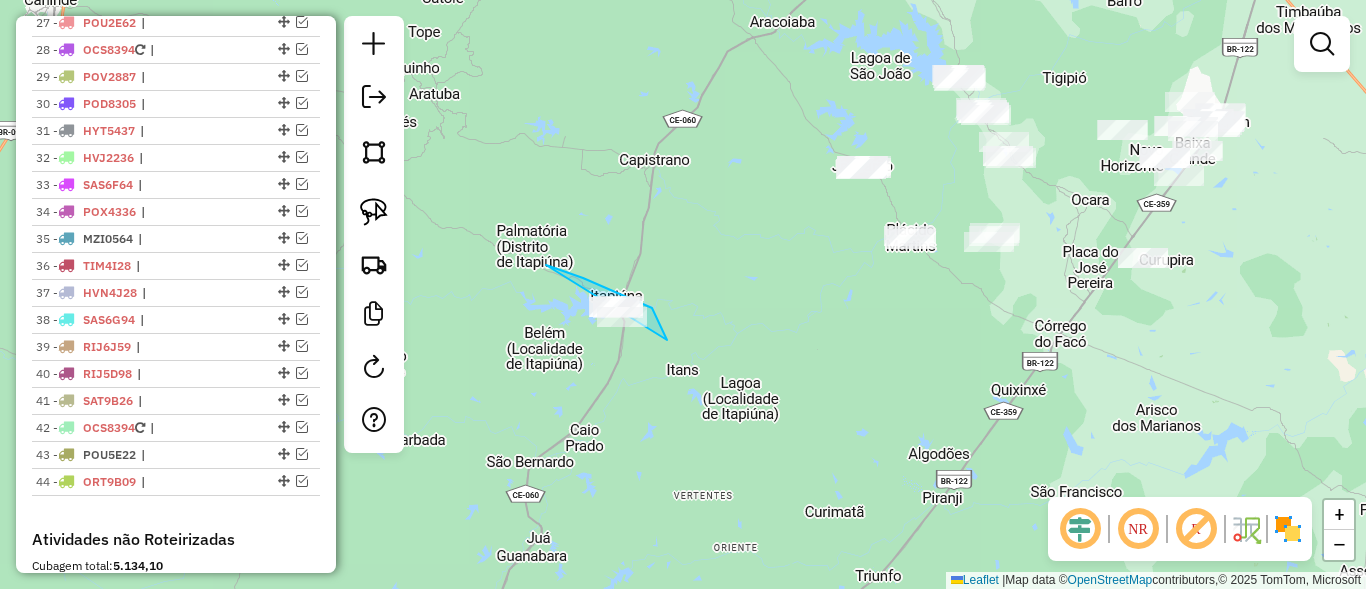 drag, startPoint x: 652, startPoint y: 308, endPoint x: 596, endPoint y: 391, distance: 100.12492 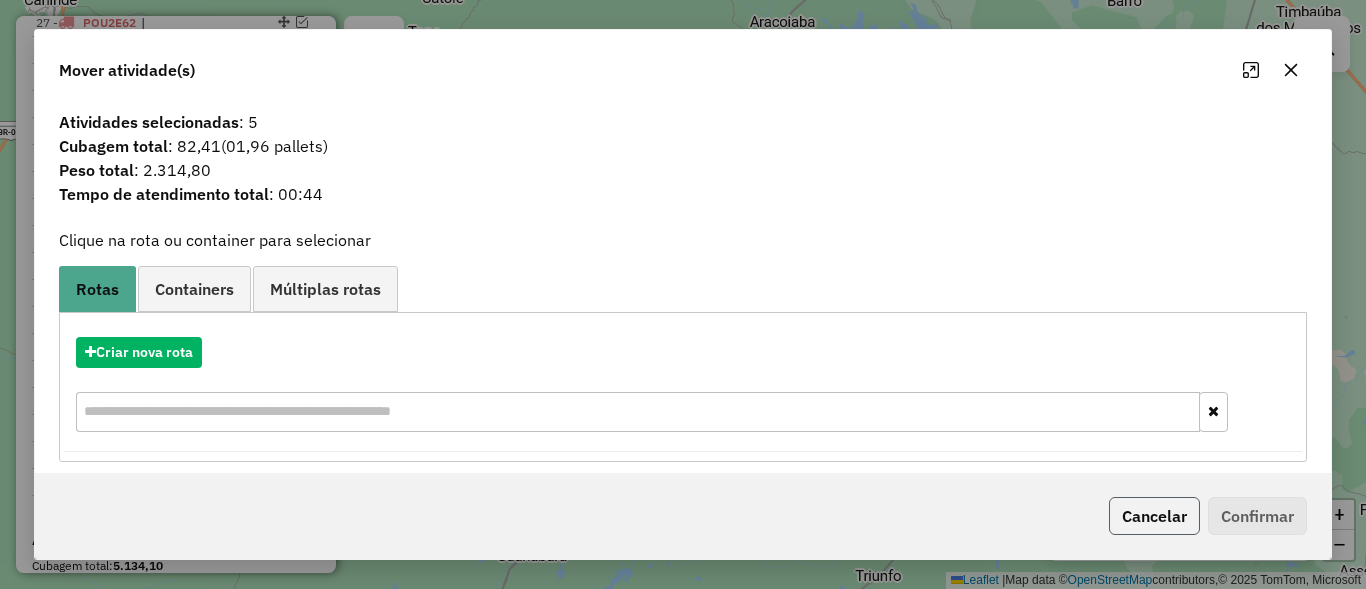 click on "Cancelar" 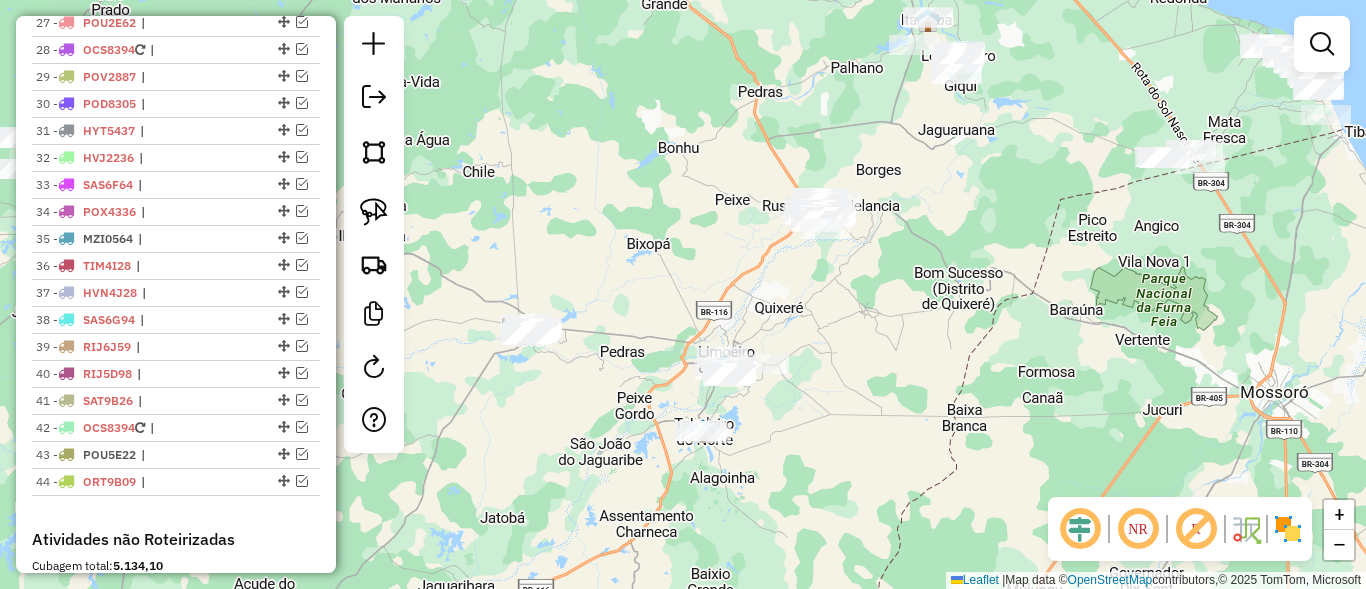 drag, startPoint x: 929, startPoint y: 340, endPoint x: 880, endPoint y: 316, distance: 54.56189 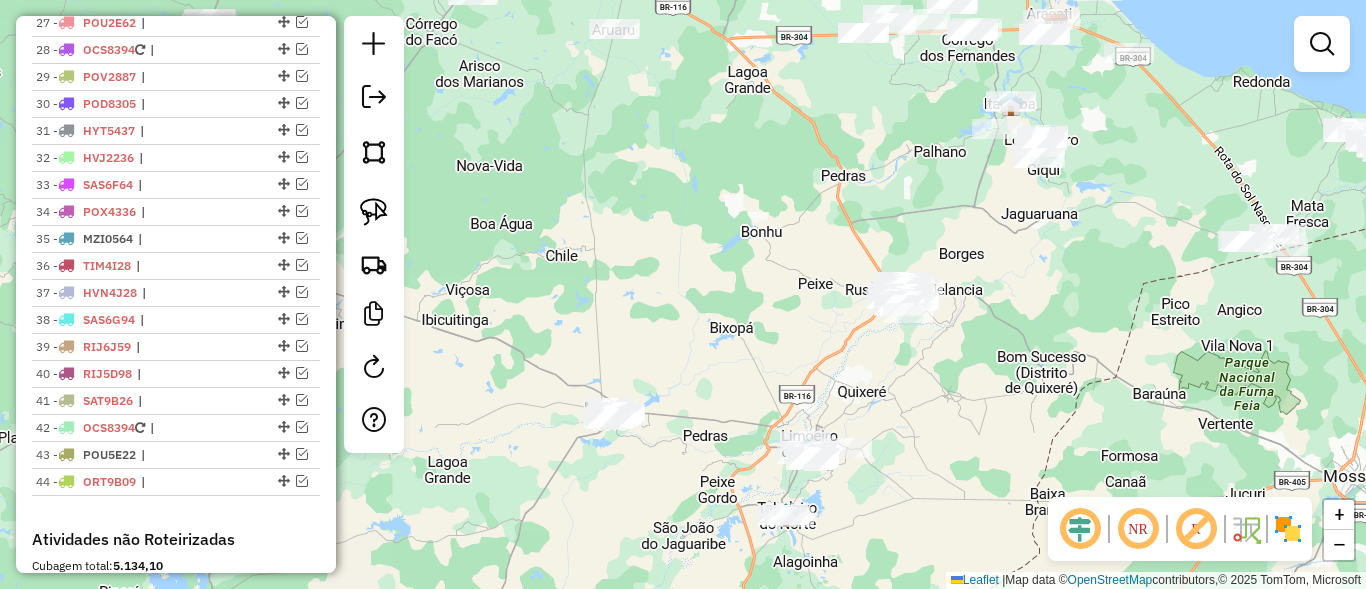 drag, startPoint x: 845, startPoint y: 150, endPoint x: 992, endPoint y: 209, distance: 158.39824 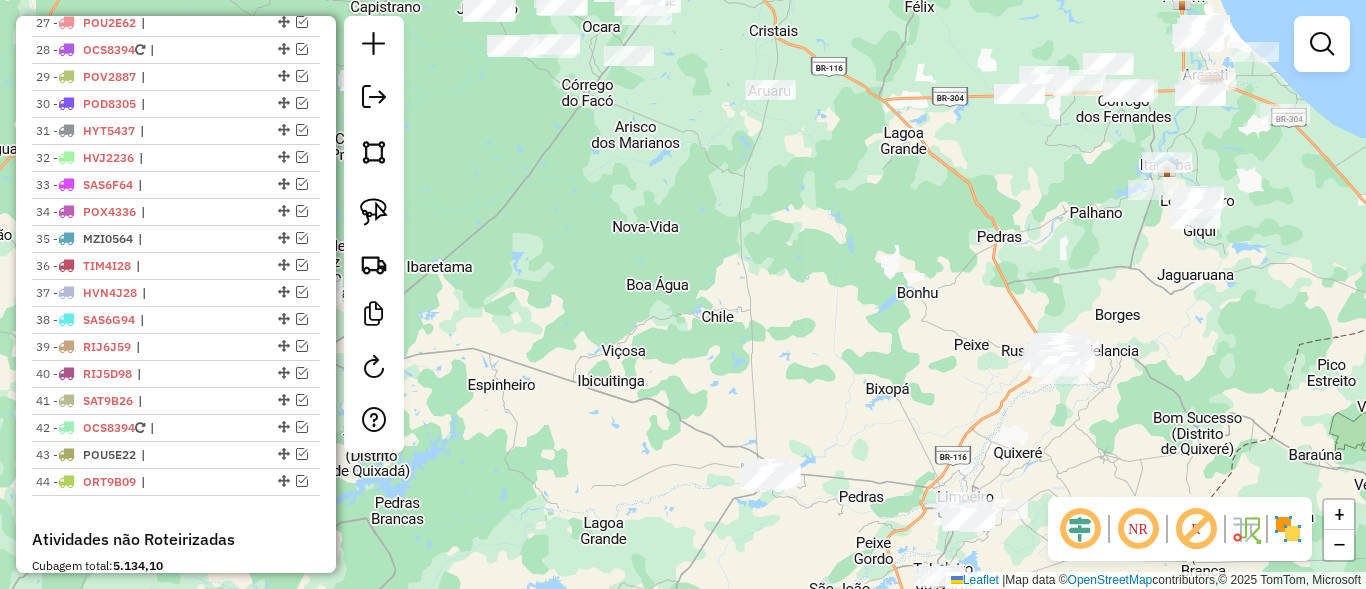 click on "Janela de atendimento Grade de atendimento Capacidade Transportadoras Veículos Cliente Pedidos  Rotas Selecione os dias de semana para filtrar as janelas de atendimento  Seg   Ter   Qua   Qui   Sex   Sáb   Dom  Informe o período da janela de atendimento: De: Até:  Filtrar exatamente a janela do cliente  Considerar janela de atendimento padrão  Selecione os dias de semana para filtrar as grades de atendimento  Seg   Ter   Qua   Qui   Sex   Sáb   Dom   Considerar clientes sem dia de atendimento cadastrado  Clientes fora do dia de atendimento selecionado Filtrar as atividades entre os valores definidos abaixo:  Peso mínimo:   Peso máximo:   Cubagem mínima:   Cubagem máxima:   De:   Até:  Filtrar as atividades entre o tempo de atendimento definido abaixo:  De:   Até:   Considerar capacidade total dos clientes não roteirizados Transportadora: Selecione um ou mais itens Tipo de veículo: Selecione um ou mais itens Veículo: Selecione um ou mais itens Motorista: Selecione um ou mais itens Nome: Rótulo:" 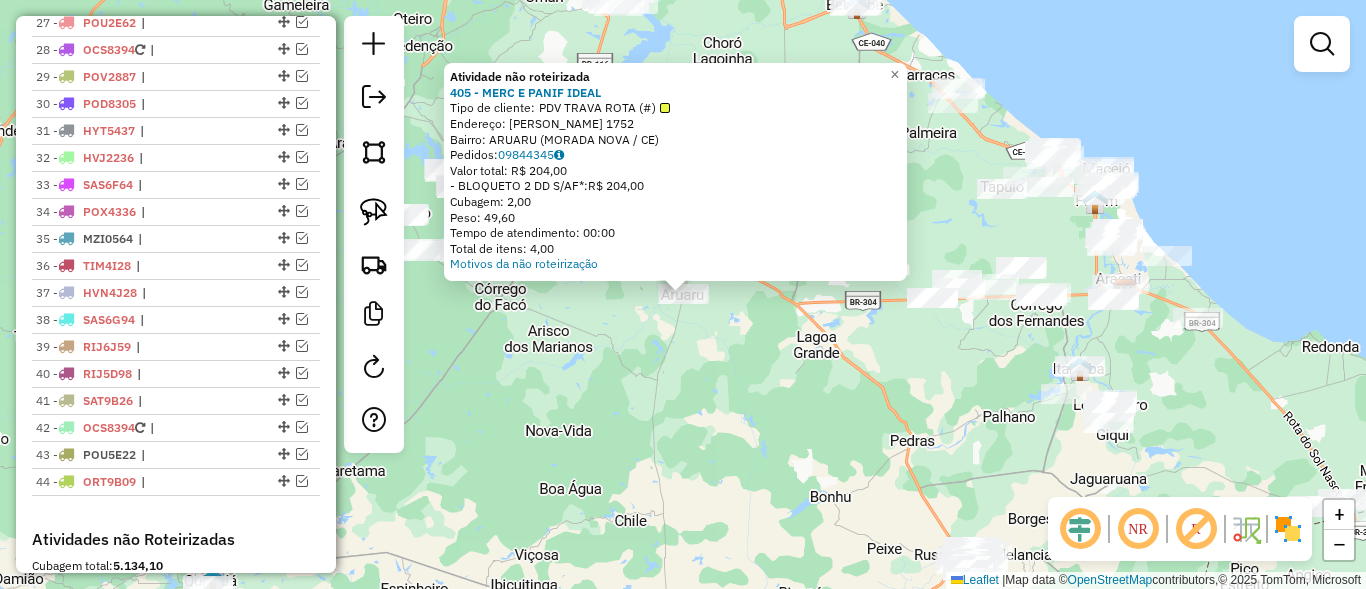 click on "Atividade não roteirizada 405 - MERC E PANIF IDEAL  Tipo de cliente:   PDV TRAVA ROTA (#)   Endereço:  [PERSON_NAME] 1752   Bairro: ARUARU (MORADA NOVA / CE)   Pedidos:  09844345   Valor total: R$ 204,00   - BLOQUETO 2 DD S/AF*:  R$ 204,00   Cubagem: 2,00   Peso: 49,60   Tempo de atendimento: 00:00   Total de itens: 4,00  Motivos da não roteirização × Janela de atendimento Grade de atendimento Capacidade Transportadoras Veículos Cliente Pedidos  Rotas Selecione os dias de semana para filtrar as janelas de atendimento  Seg   Ter   Qua   Qui   Sex   Sáb   Dom  Informe o período da janela de atendimento: De: Até:  Filtrar exatamente a janela do cliente  Considerar janela de atendimento padrão  Selecione os dias de semana para filtrar as grades de atendimento  Seg   Ter   Qua   Qui   Sex   Sáb   Dom   Considerar clientes sem dia de atendimento cadastrado  Clientes fora do dia de atendimento selecionado Filtrar as atividades entre os valores definidos abaixo:  Peso mínimo:   Peso máximo:   De:  De:" 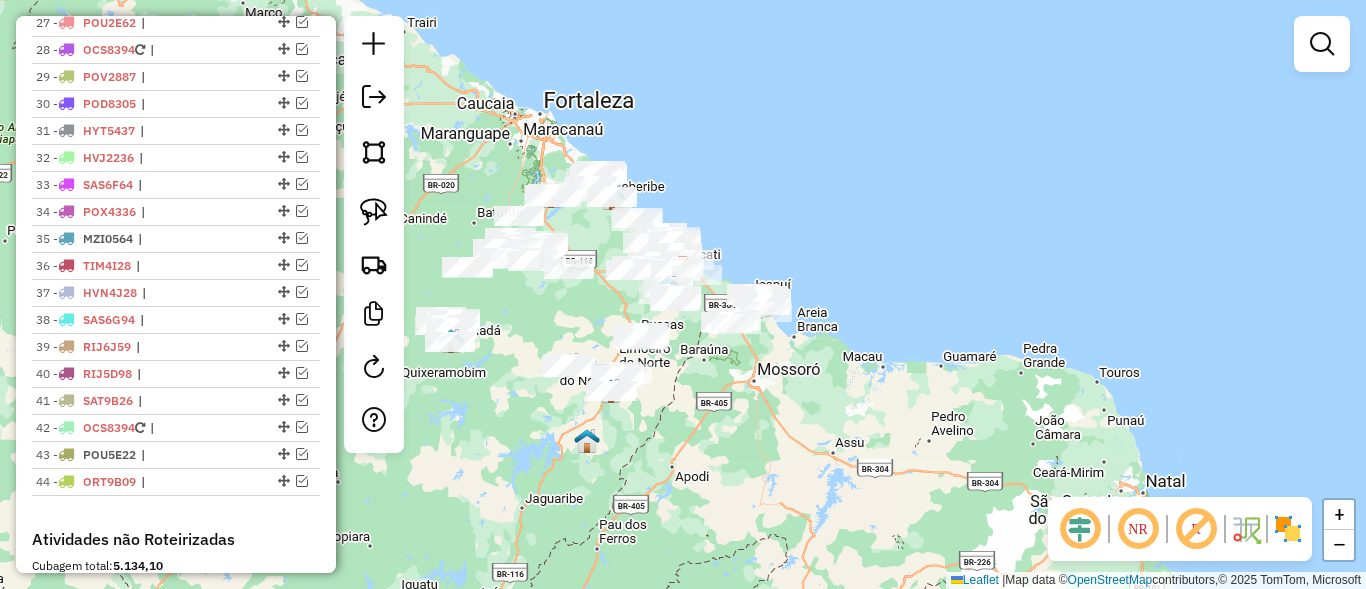 drag, startPoint x: 627, startPoint y: 390, endPoint x: 558, endPoint y: 353, distance: 78.29432 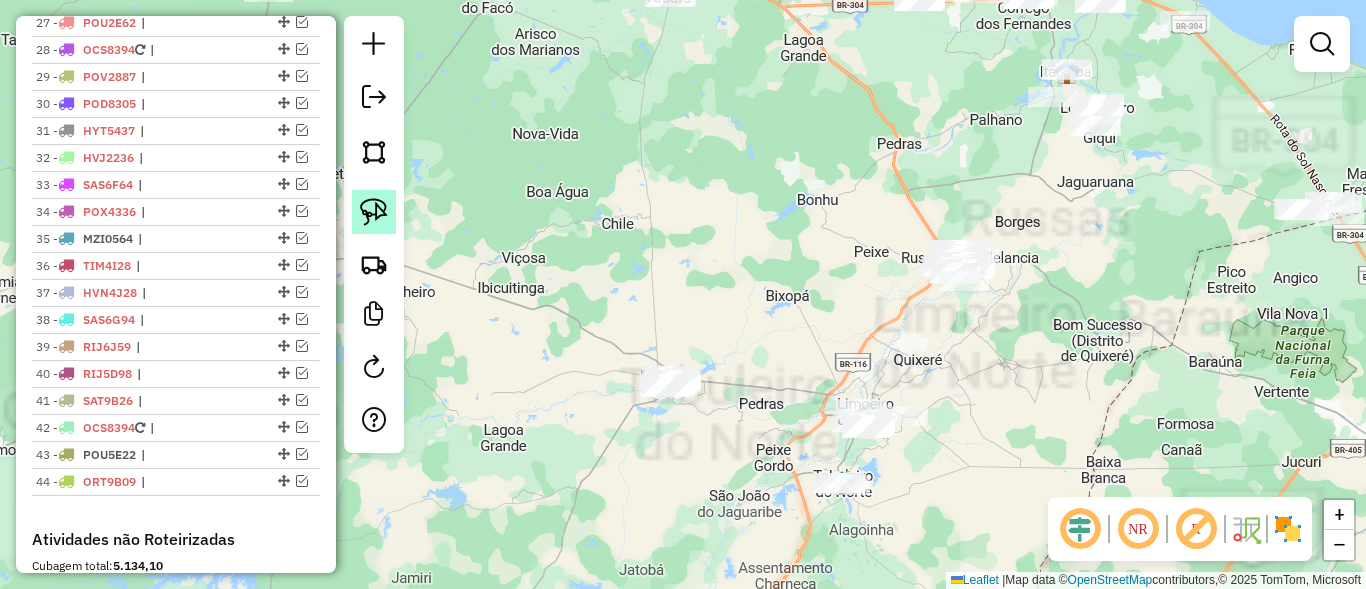 click 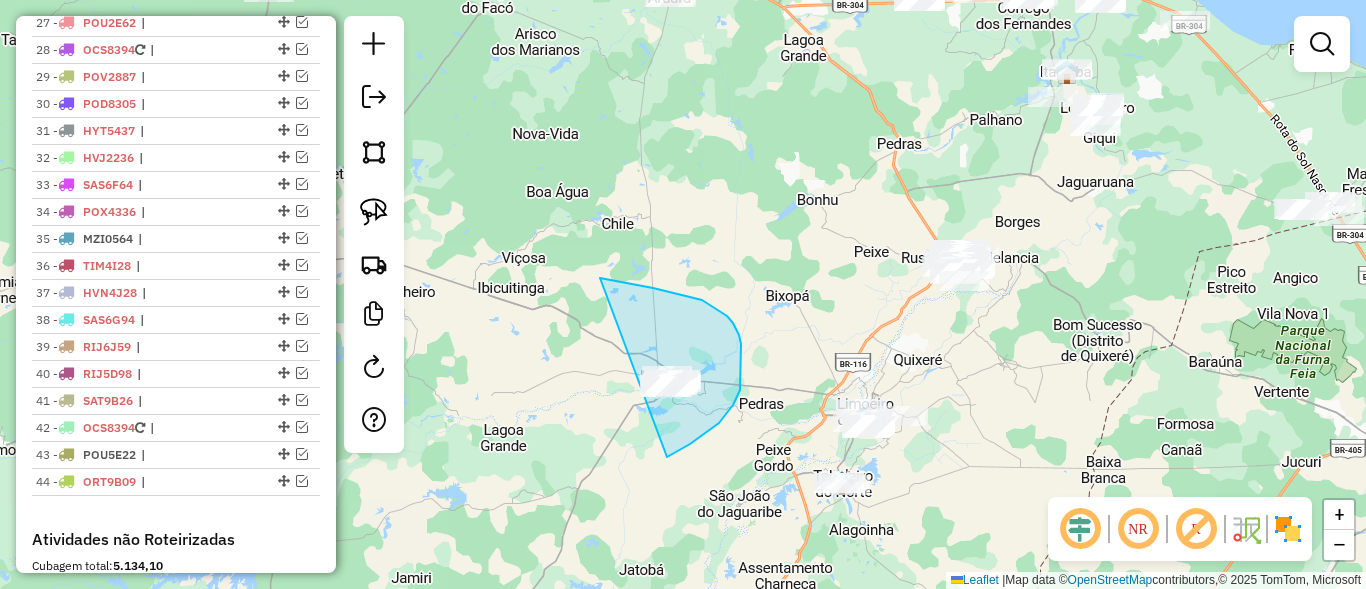 drag, startPoint x: 653, startPoint y: 288, endPoint x: 597, endPoint y: 462, distance: 182.78949 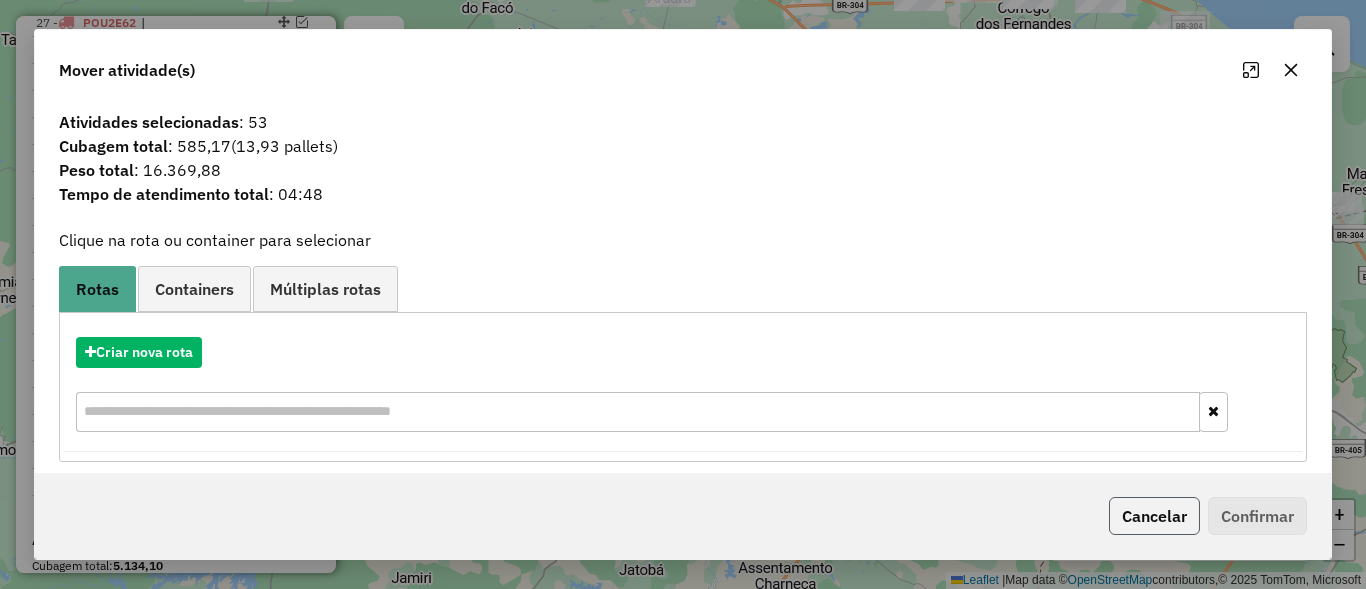 click on "Cancelar" 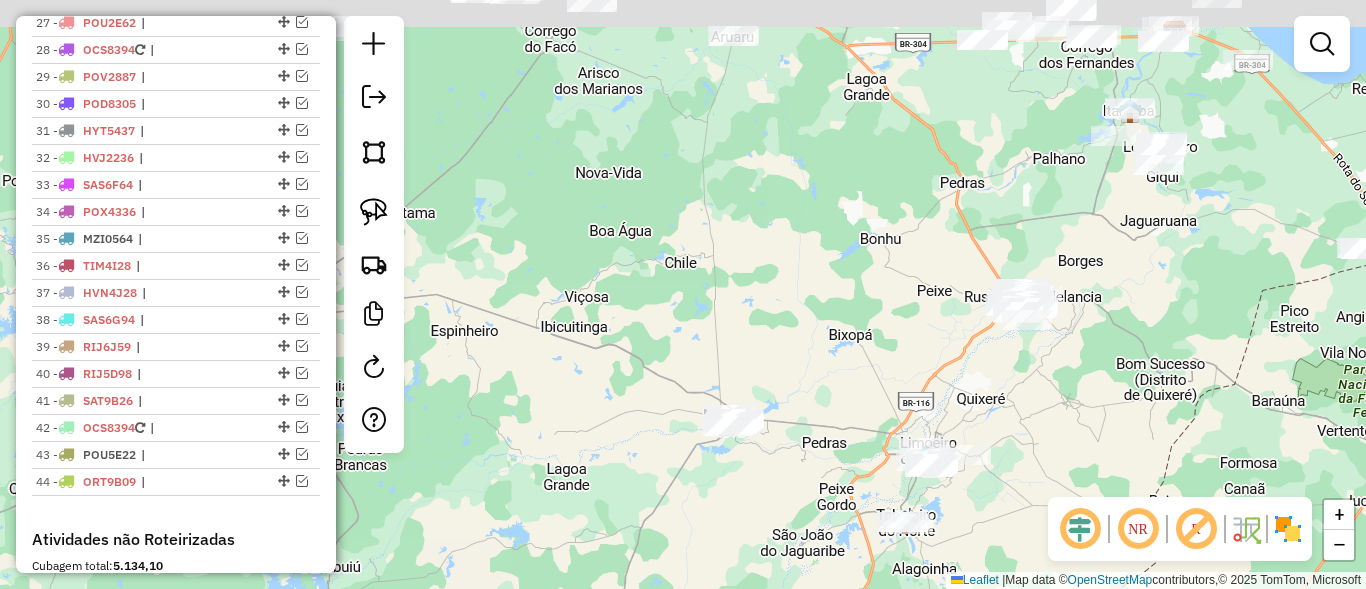 drag, startPoint x: 698, startPoint y: 306, endPoint x: 1060, endPoint y: 428, distance: 382.00525 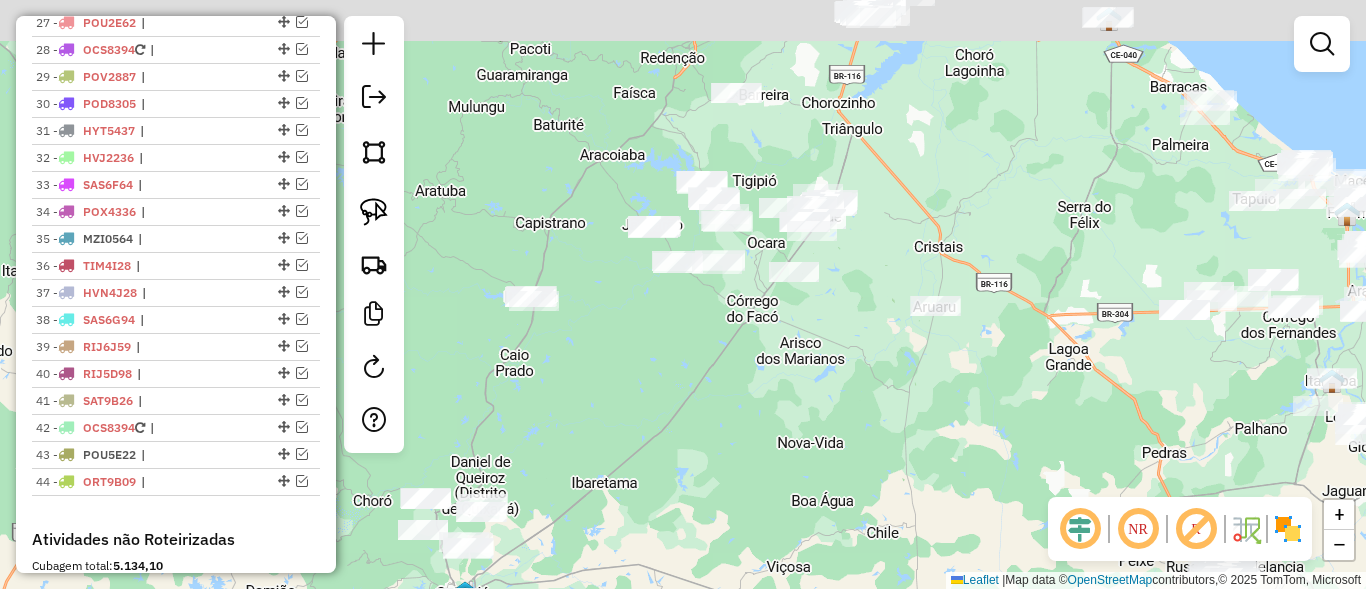 drag, startPoint x: 911, startPoint y: 332, endPoint x: 710, endPoint y: 611, distance: 343.86334 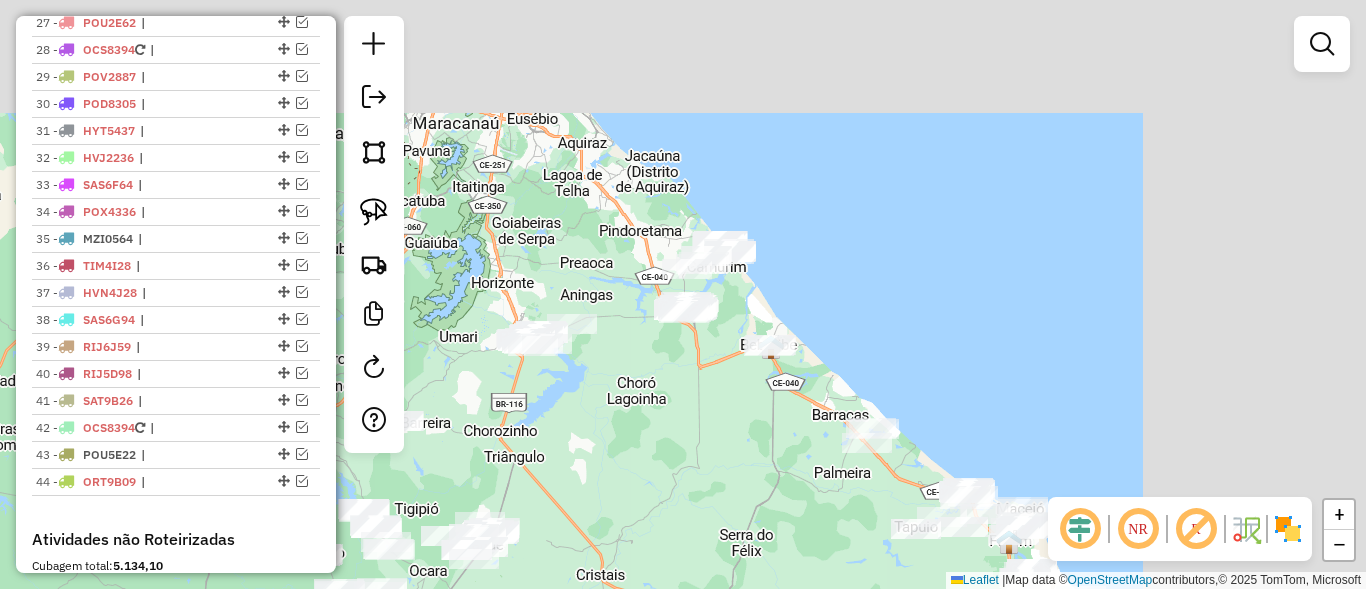 drag, startPoint x: 659, startPoint y: 456, endPoint x: 617, endPoint y: 486, distance: 51.613953 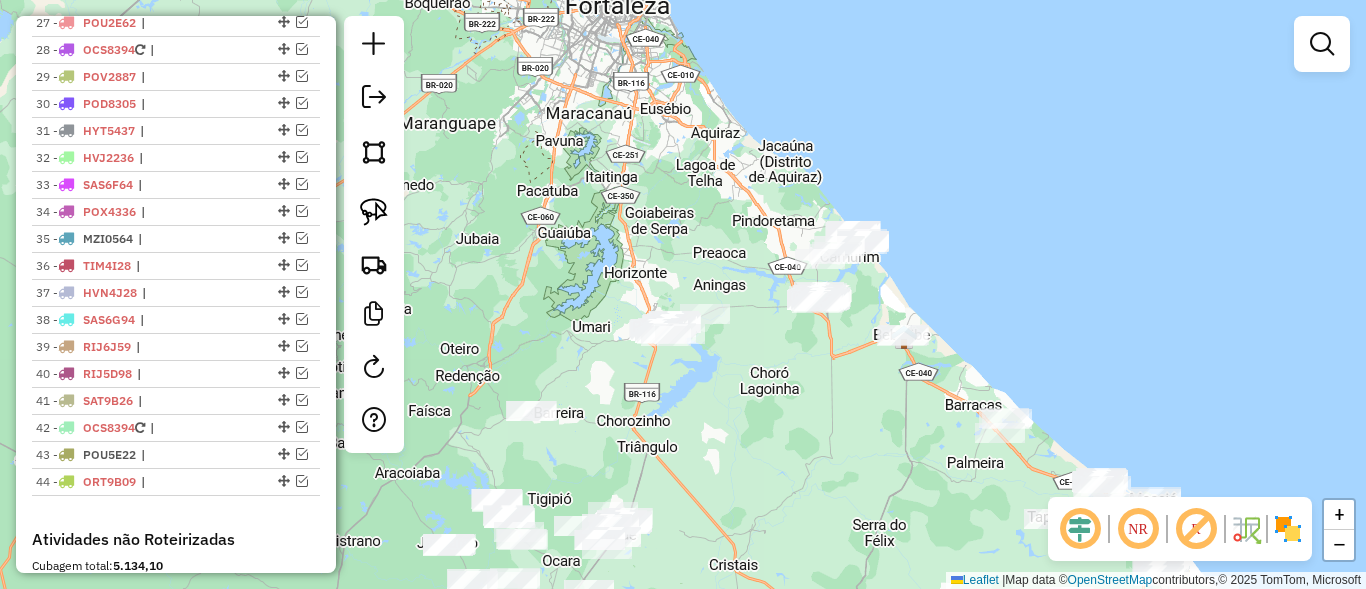 click on "Janela de atendimento Grade de atendimento Capacidade Transportadoras Veículos Cliente Pedidos  Rotas Selecione os dias de semana para filtrar as janelas de atendimento  Seg   Ter   Qua   Qui   Sex   Sáb   Dom  Informe o período da janela de atendimento: De: Até:  Filtrar exatamente a janela do cliente  Considerar janela de atendimento padrão  Selecione os dias de semana para filtrar as grades de atendimento  Seg   Ter   Qua   Qui   Sex   Sáb   Dom   Considerar clientes sem dia de atendimento cadastrado  Clientes fora do dia de atendimento selecionado Filtrar as atividades entre os valores definidos abaixo:  Peso mínimo:   Peso máximo:   Cubagem mínima:   Cubagem máxima:   De:   Até:  Filtrar as atividades entre o tempo de atendimento definido abaixo:  De:   Até:   Considerar capacidade total dos clientes não roteirizados Transportadora: Selecione um ou mais itens Tipo de veículo: Selecione um ou mais itens Veículo: Selecione um ou mais itens Motorista: Selecione um ou mais itens Nome: Rótulo:" 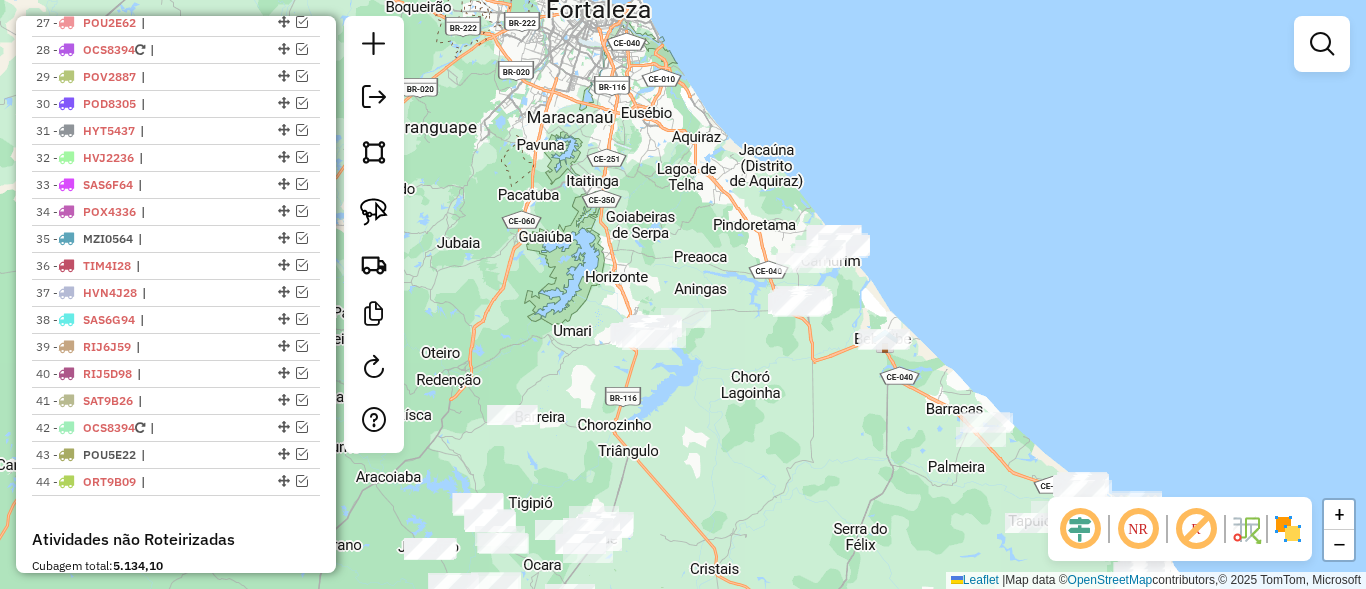 drag, startPoint x: 944, startPoint y: 333, endPoint x: 756, endPoint y: 407, distance: 202.0396 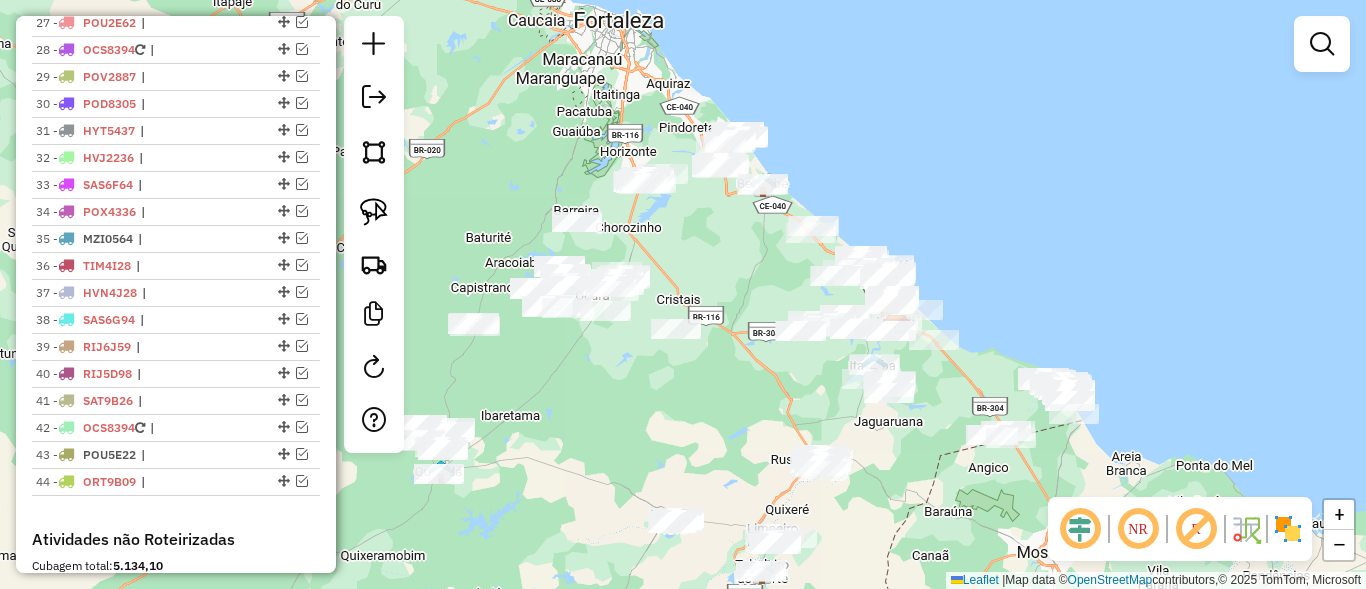drag, startPoint x: 753, startPoint y: 338, endPoint x: 749, endPoint y: 142, distance: 196.04082 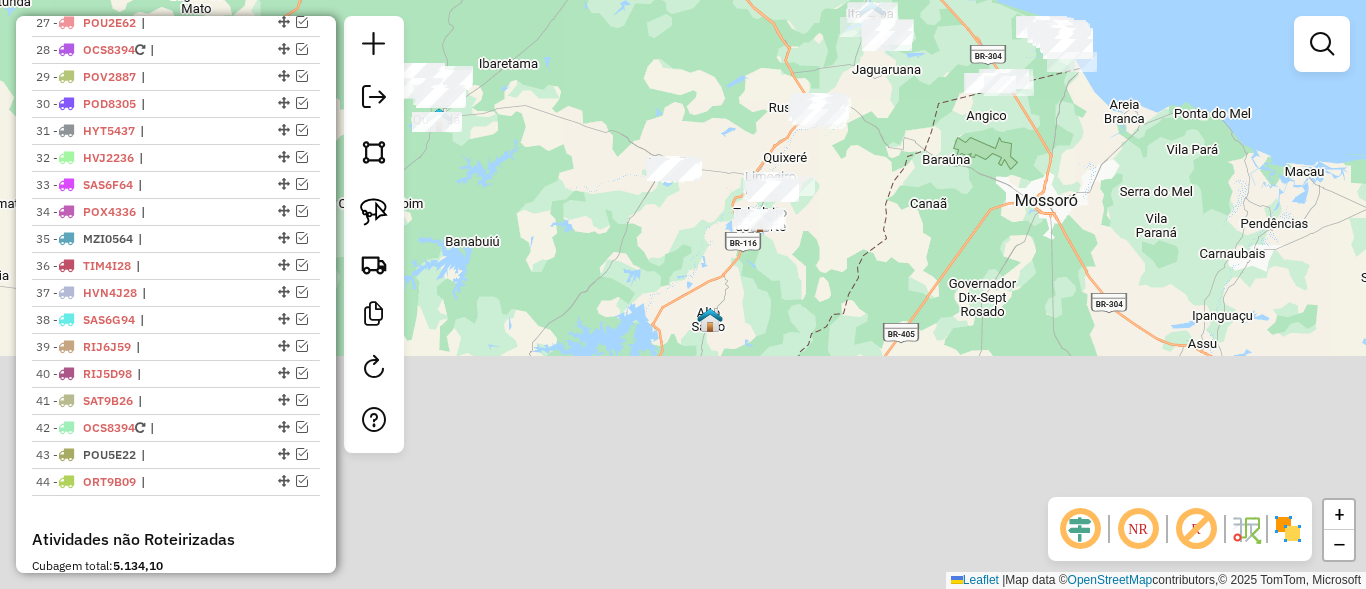 drag, startPoint x: 686, startPoint y: 343, endPoint x: 694, endPoint y: 102, distance: 241.13274 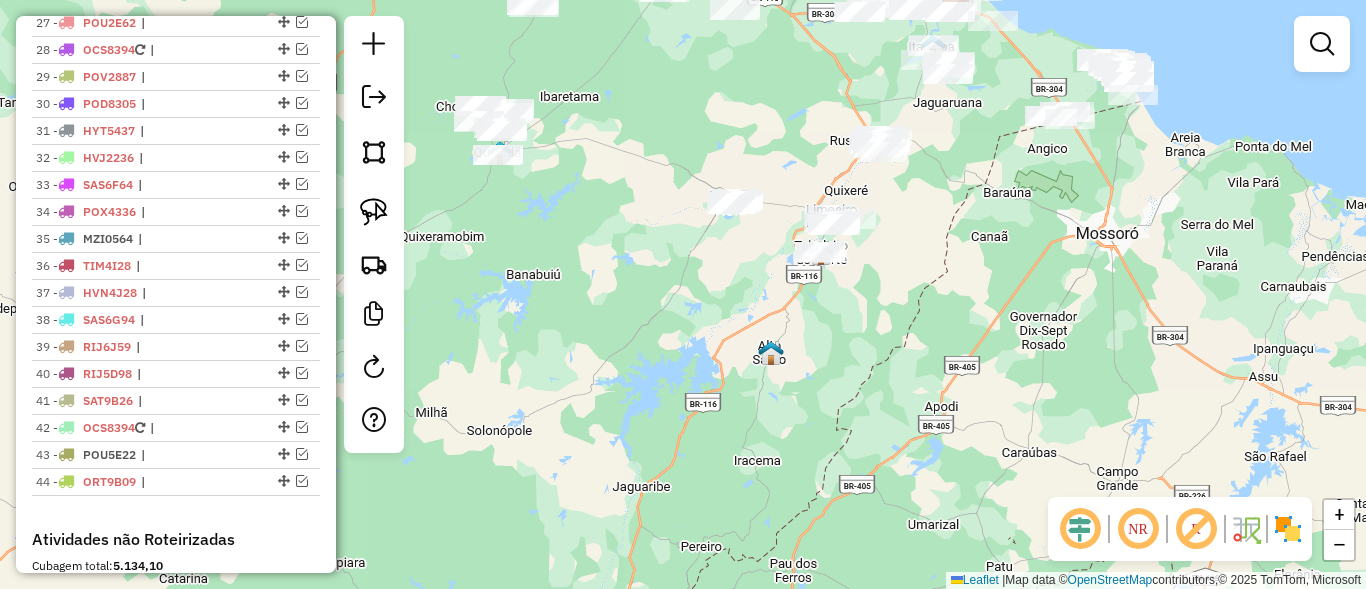drag, startPoint x: 877, startPoint y: 313, endPoint x: 999, endPoint y: 346, distance: 126.38433 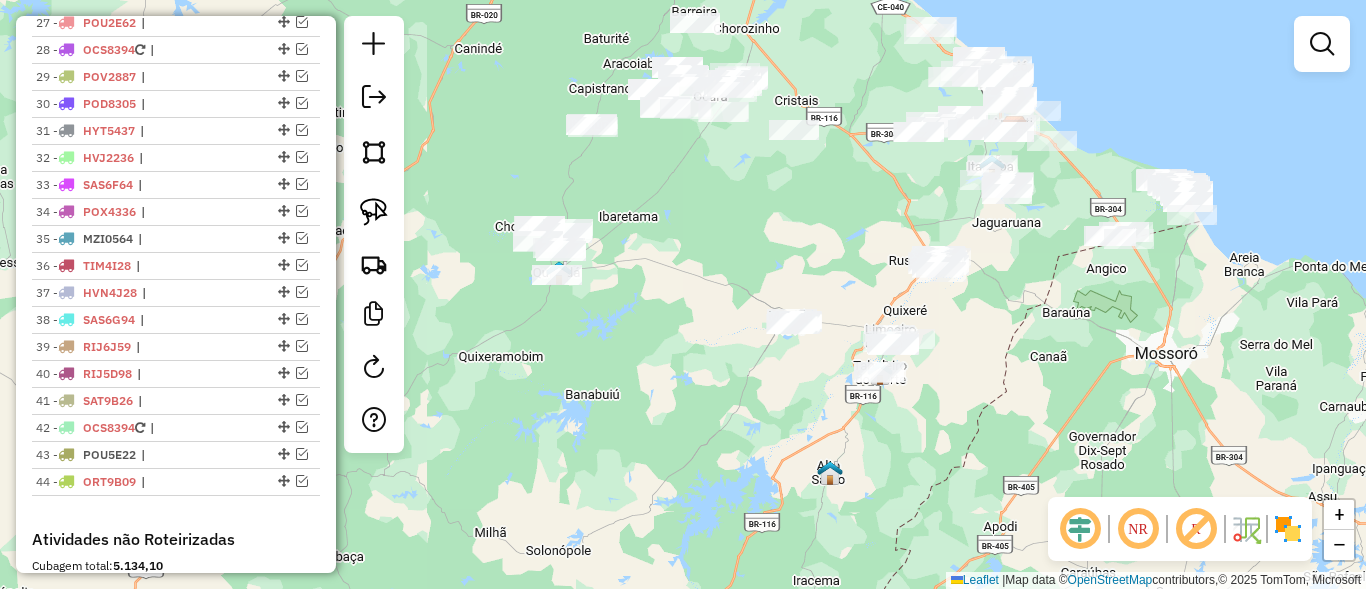 drag, startPoint x: 753, startPoint y: 183, endPoint x: 681, endPoint y: 294, distance: 132.30646 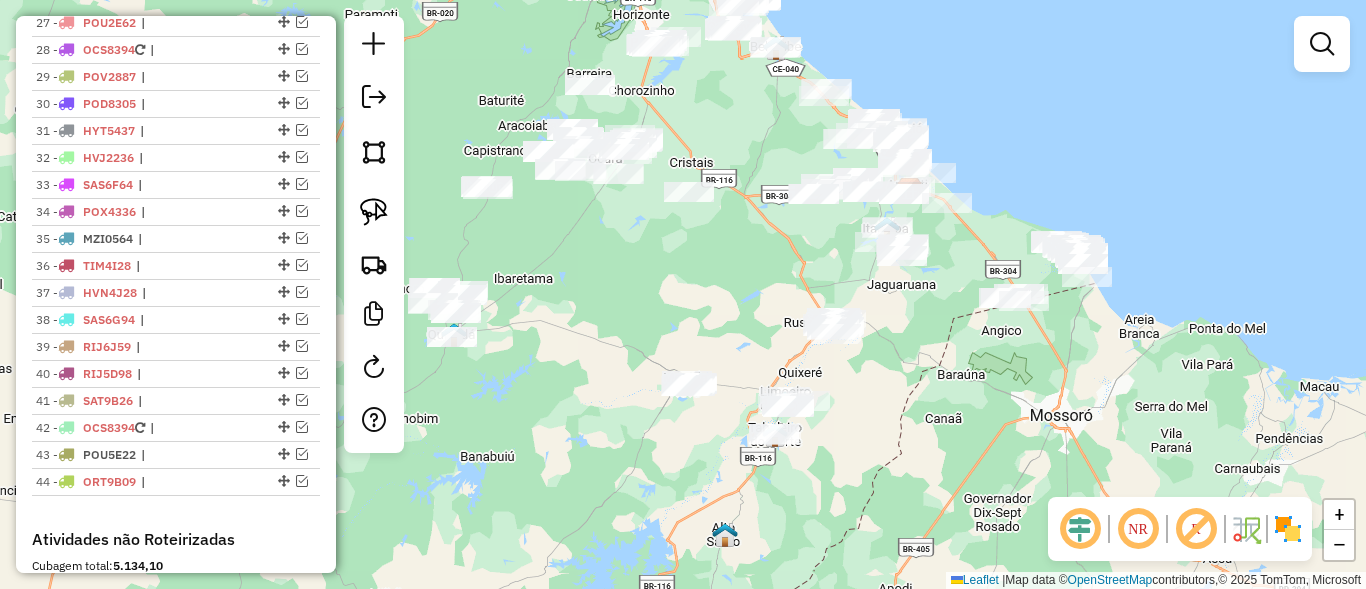 drag, startPoint x: 689, startPoint y: 296, endPoint x: 621, endPoint y: 318, distance: 71.470276 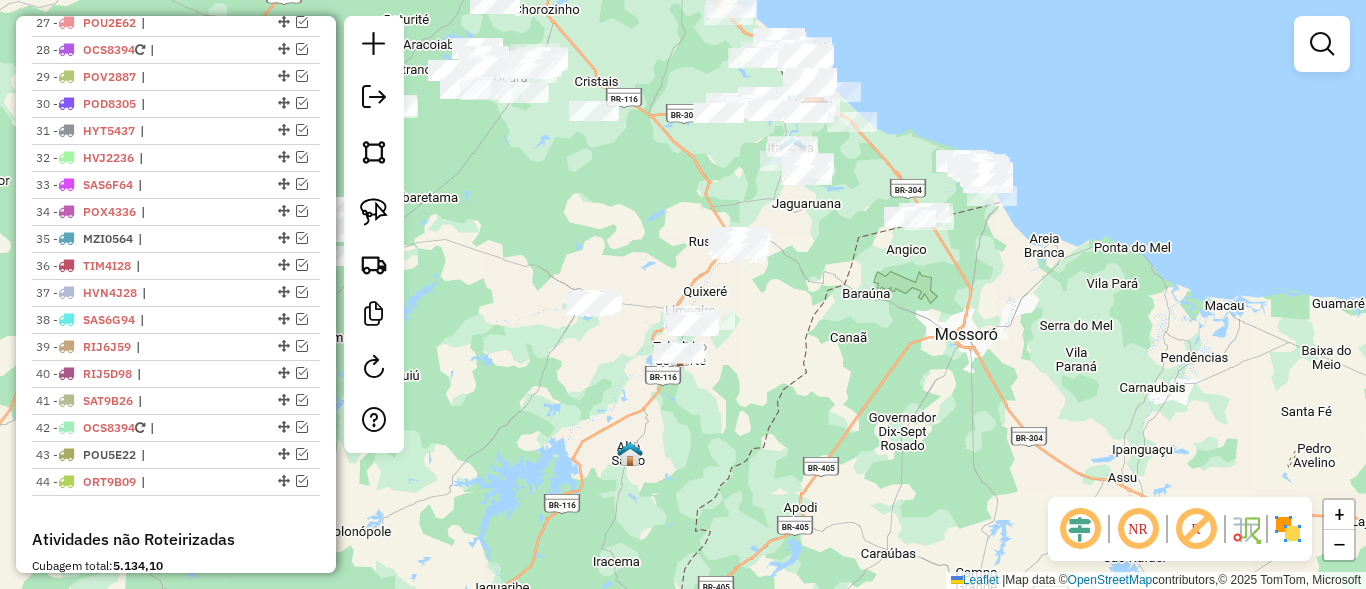 drag, startPoint x: 896, startPoint y: 462, endPoint x: 801, endPoint y: 381, distance: 124.8439 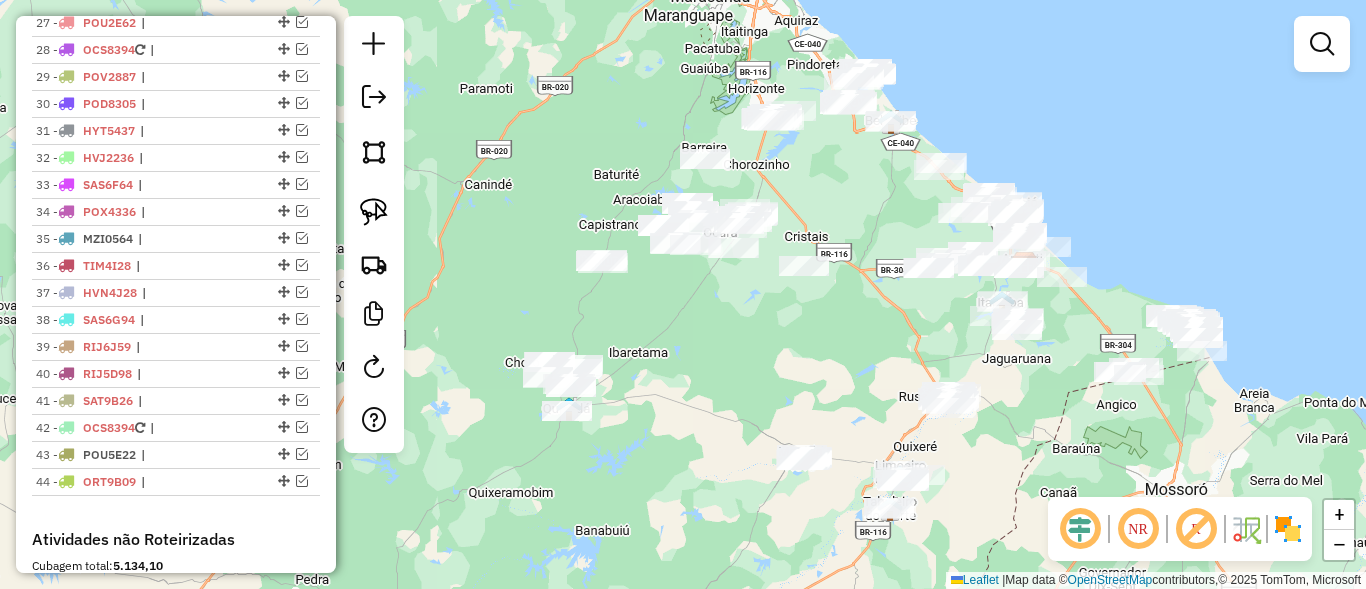 drag, startPoint x: 837, startPoint y: 356, endPoint x: 1013, endPoint y: 470, distance: 209.69502 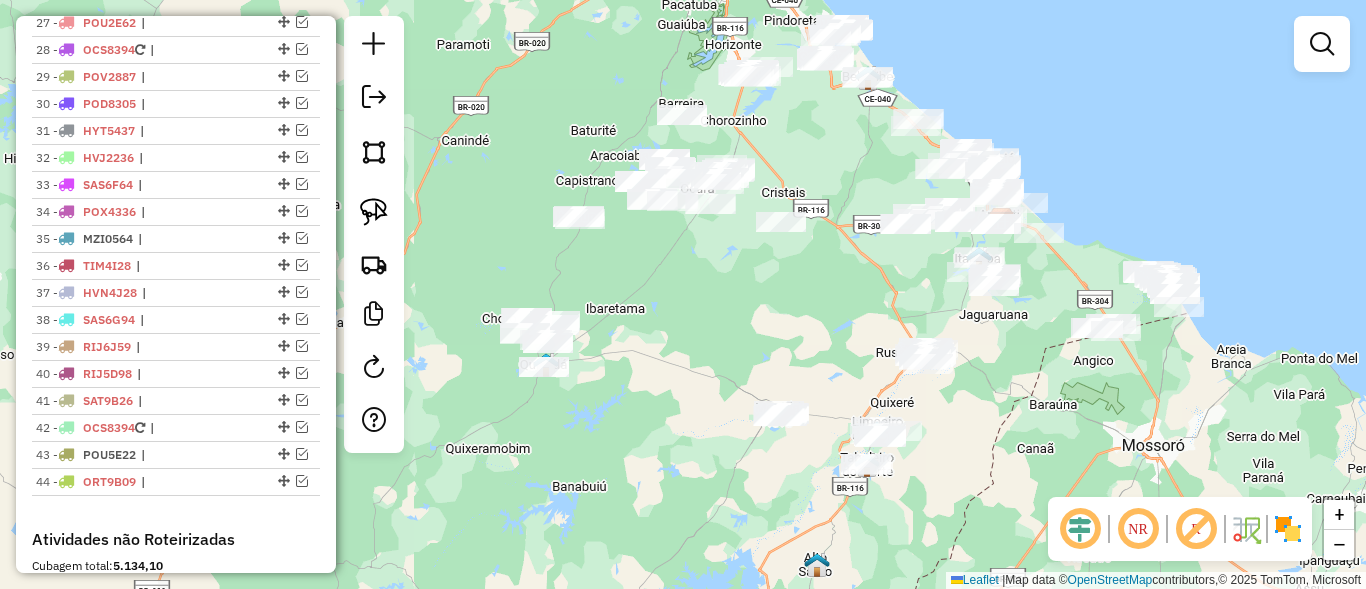 drag, startPoint x: 710, startPoint y: 373, endPoint x: 723, endPoint y: 369, distance: 13.601471 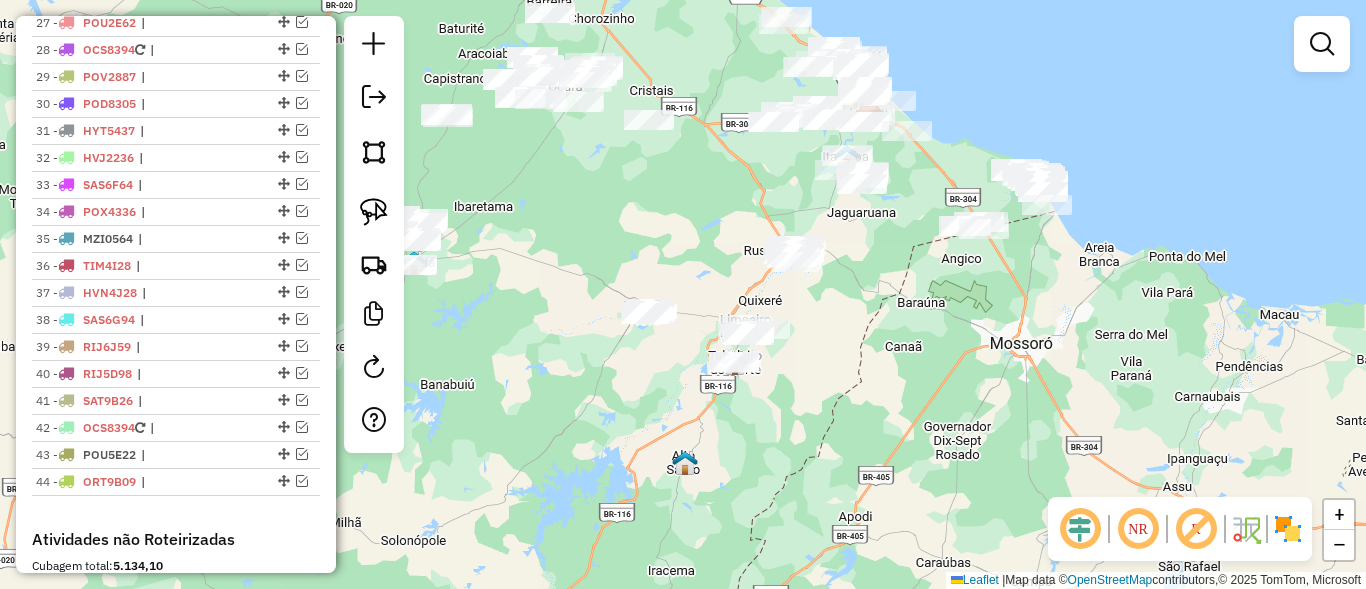 drag, startPoint x: 994, startPoint y: 403, endPoint x: 862, endPoint y: 301, distance: 166.81726 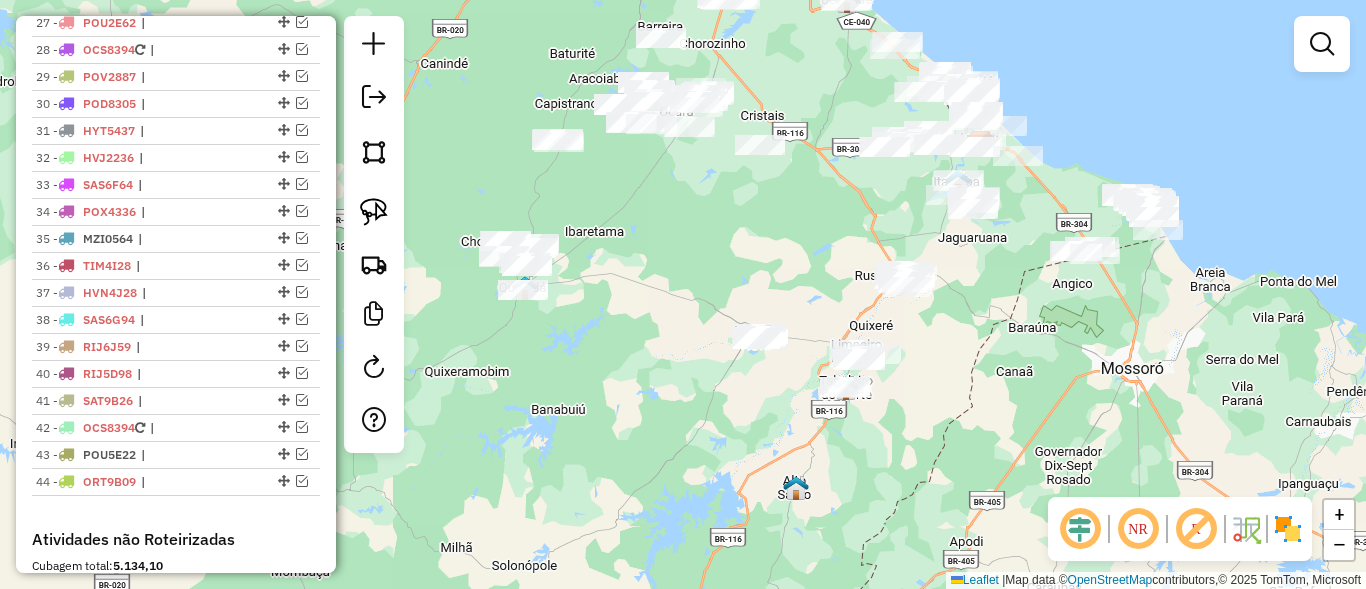 drag, startPoint x: 853, startPoint y: 322, endPoint x: 964, endPoint y: 347, distance: 113.78049 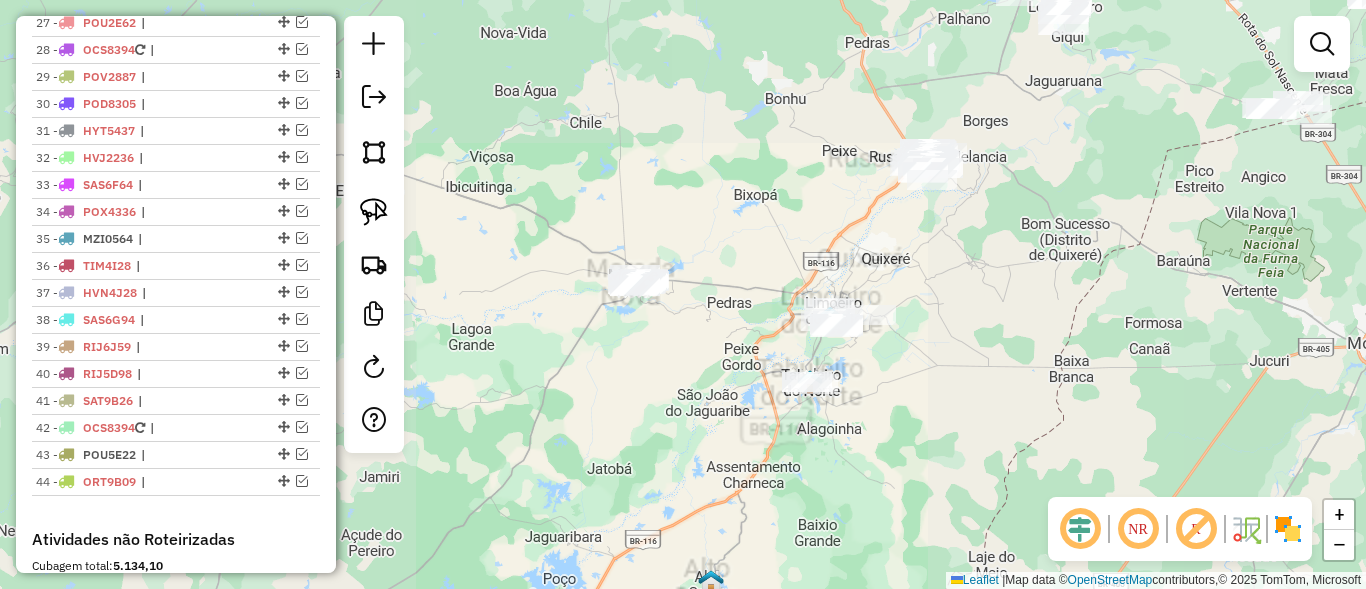 drag, startPoint x: 1063, startPoint y: 276, endPoint x: 879, endPoint y: 417, distance: 231.81242 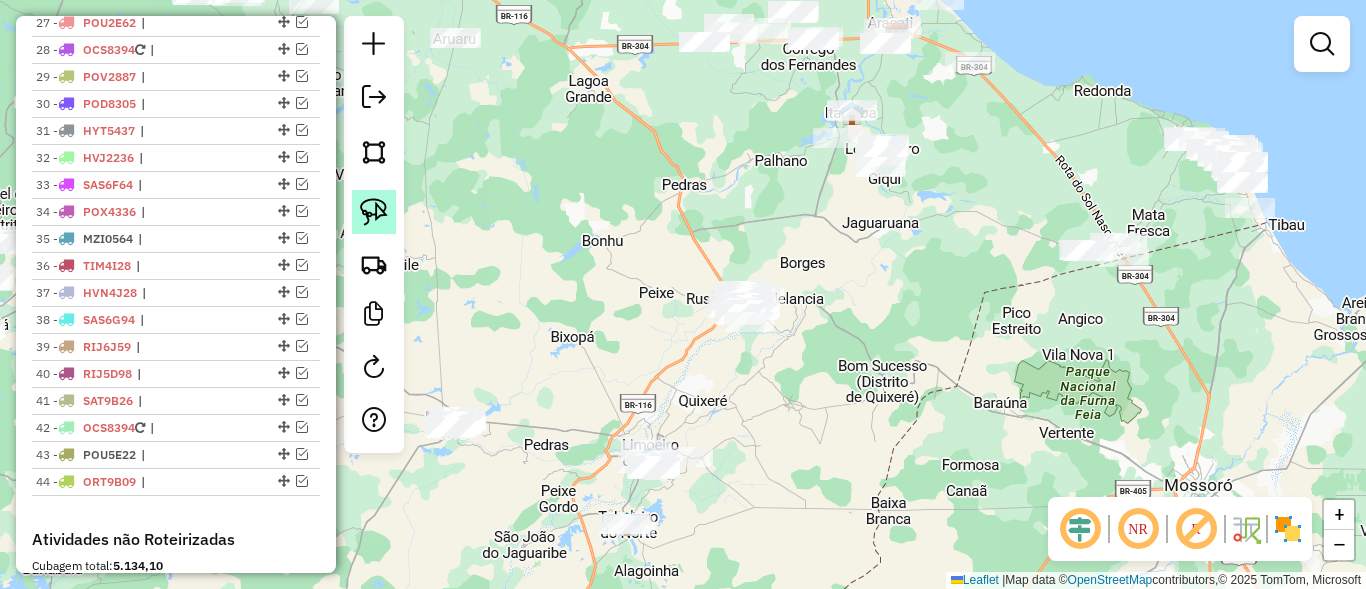 click 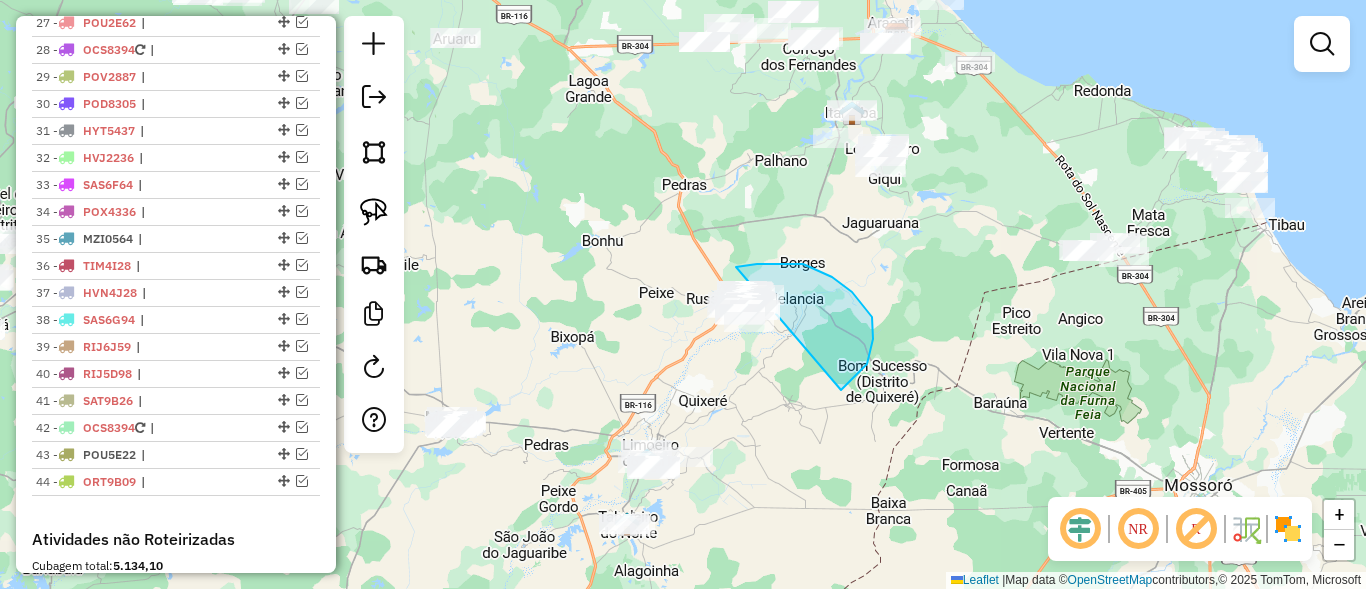 drag, startPoint x: 852, startPoint y: 292, endPoint x: 551, endPoint y: 319, distance: 302.20853 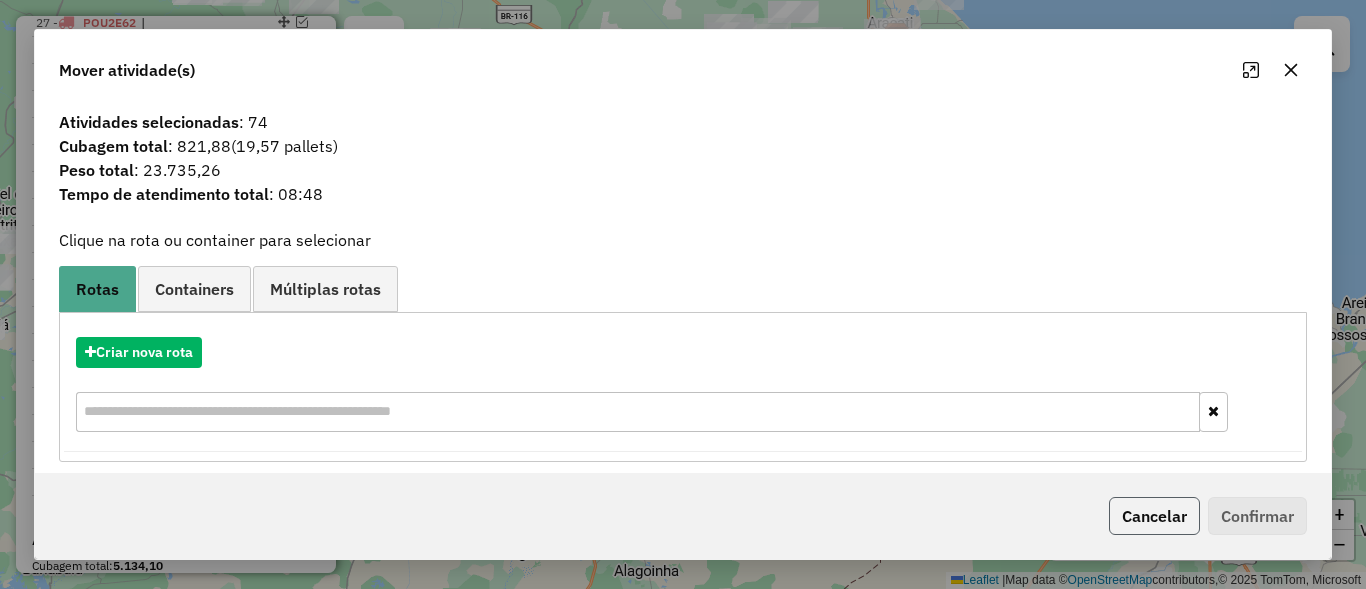 click on "Cancelar" 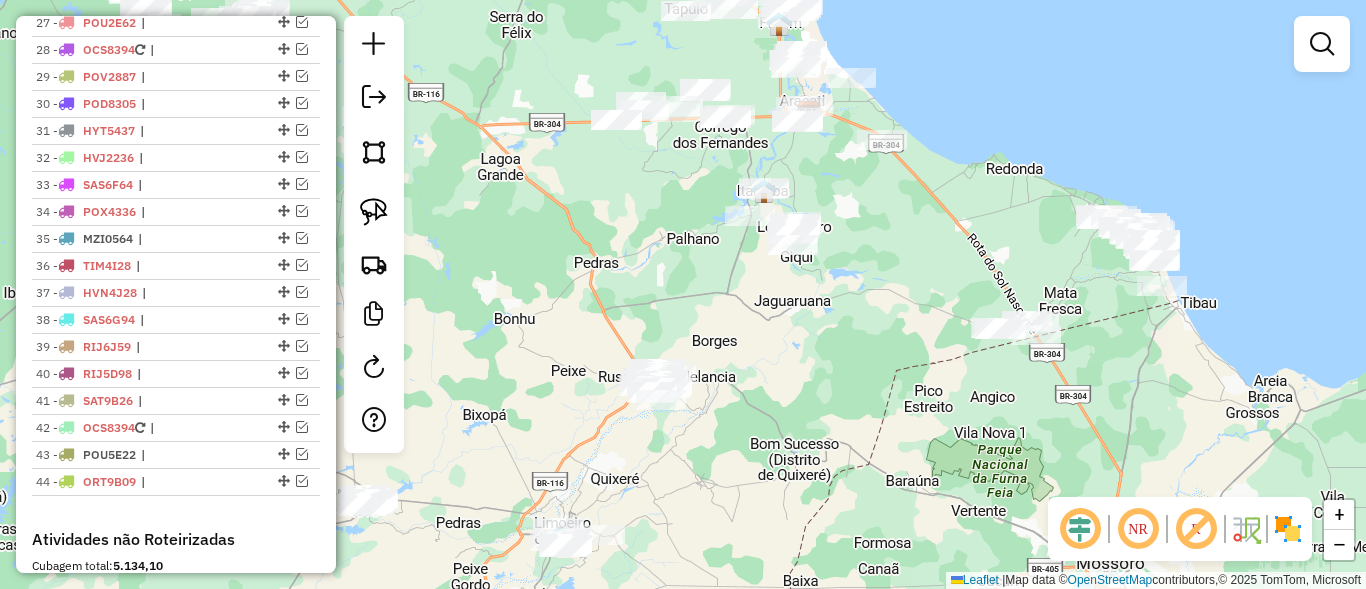 drag, startPoint x: 724, startPoint y: 476, endPoint x: 709, endPoint y: 498, distance: 26.627054 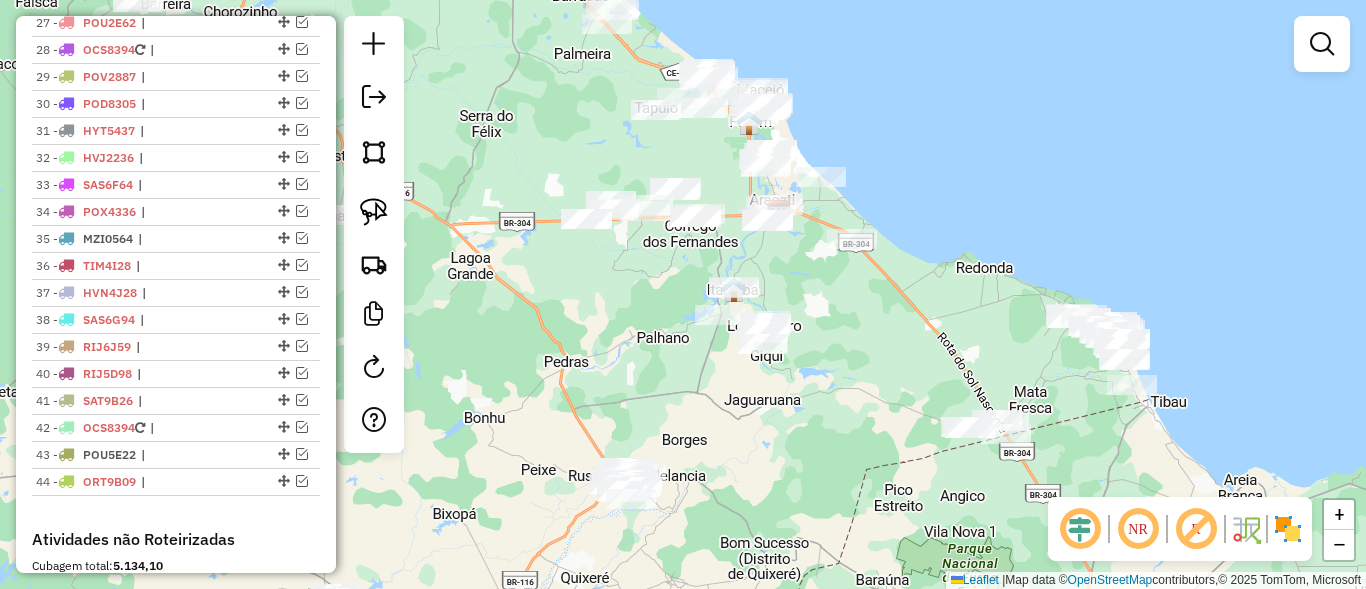 drag, startPoint x: 748, startPoint y: 338, endPoint x: 587, endPoint y: 449, distance: 195.55562 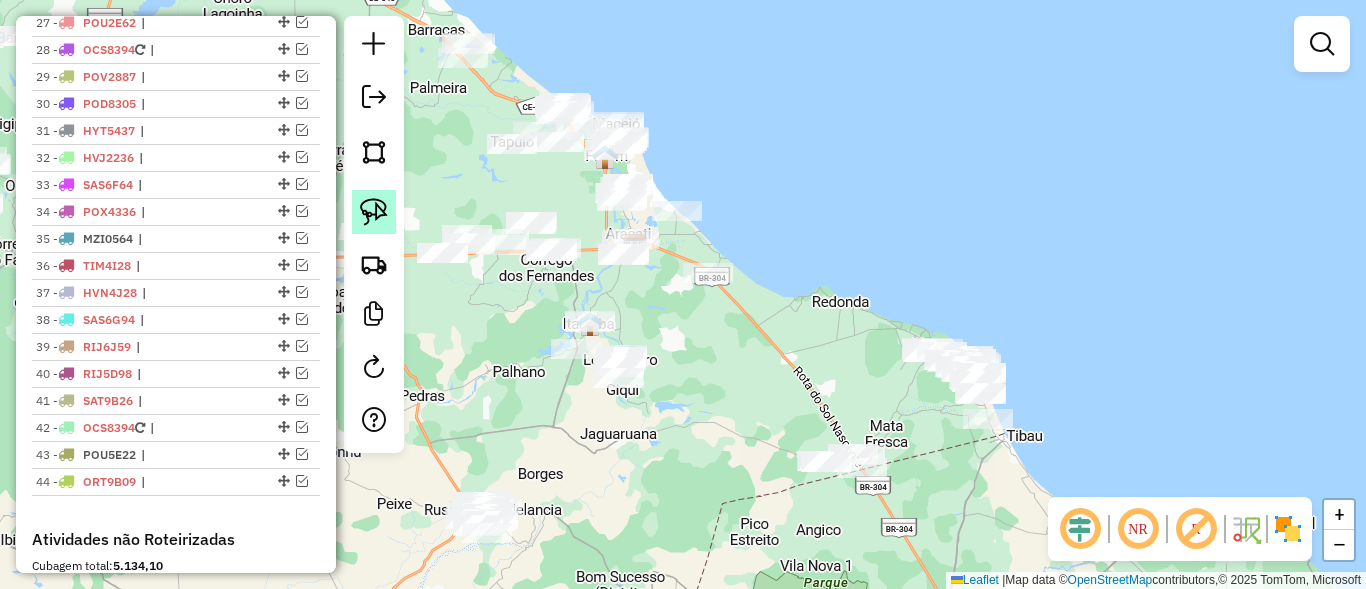 click 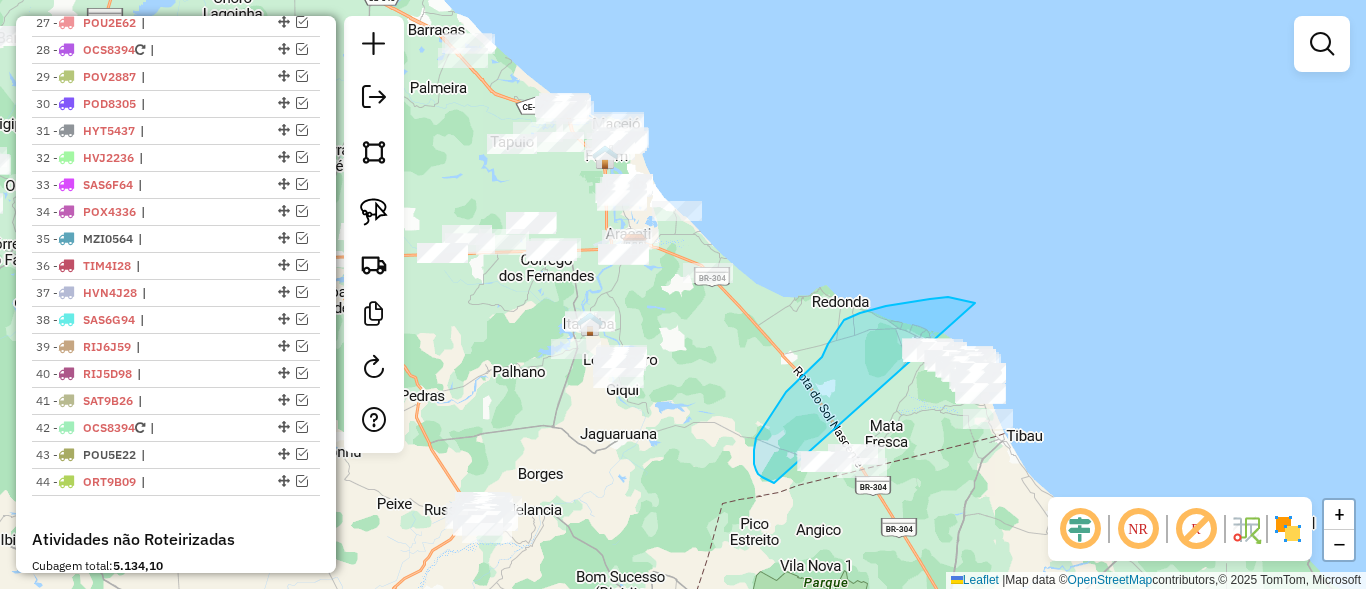 drag, startPoint x: 975, startPoint y: 303, endPoint x: 1200, endPoint y: 321, distance: 225.71886 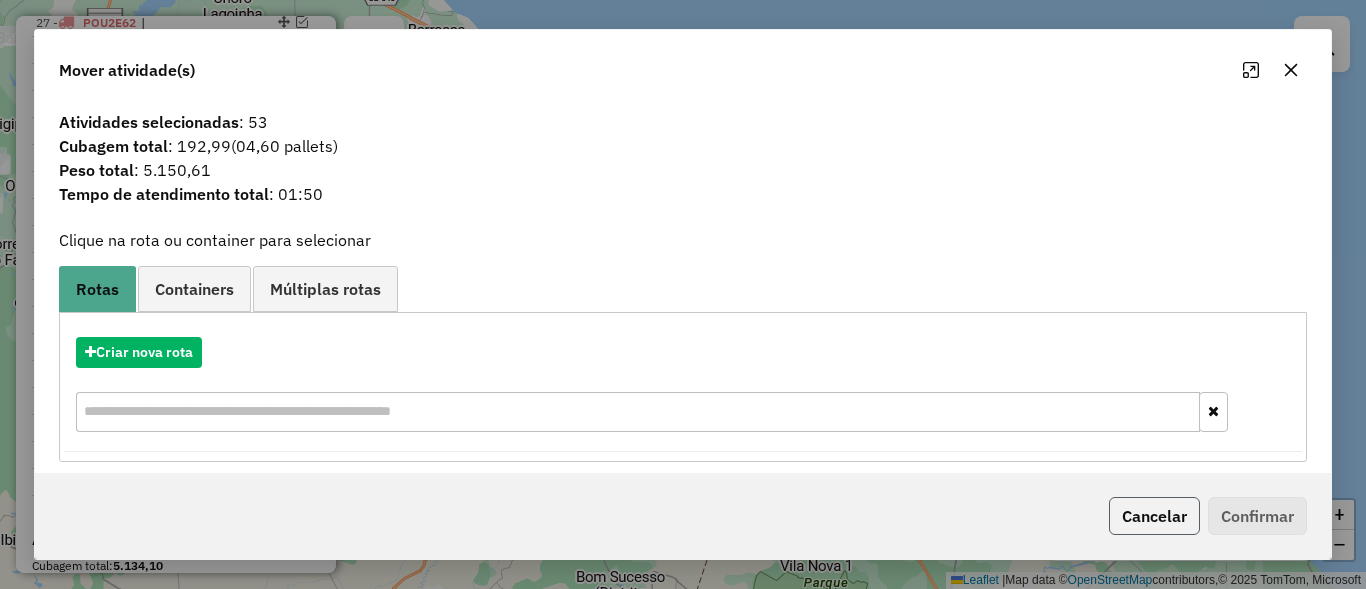 click on "Cancelar" 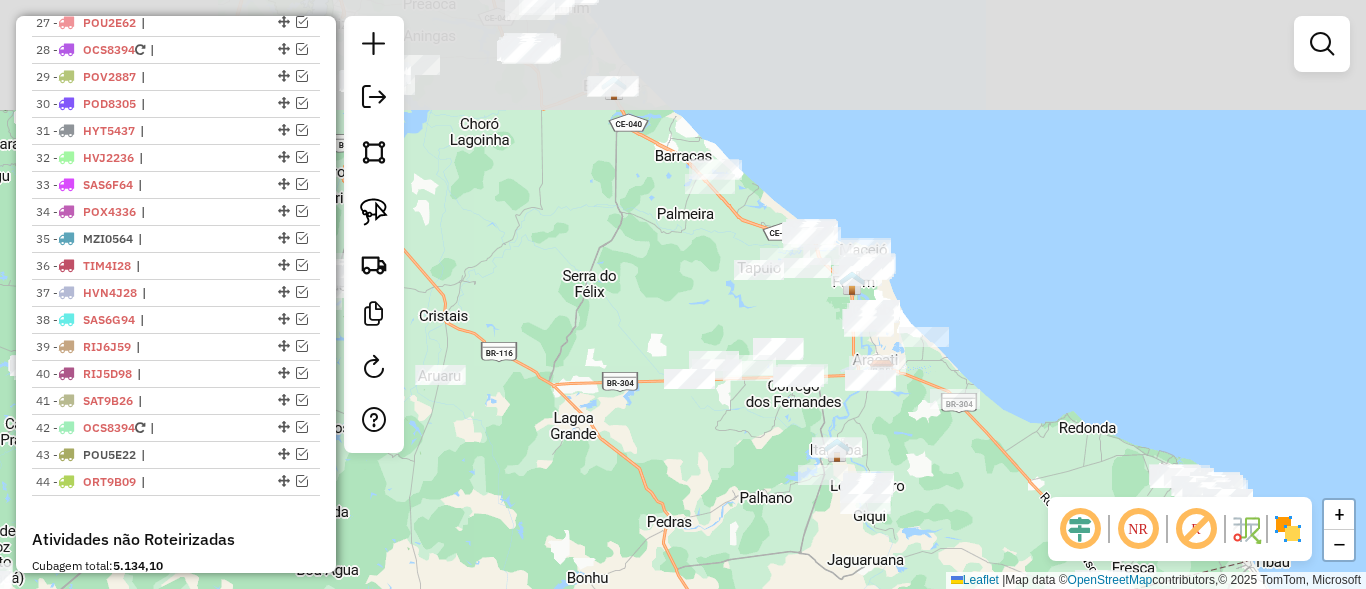 drag, startPoint x: 708, startPoint y: 334, endPoint x: 909, endPoint y: 410, distance: 214.88834 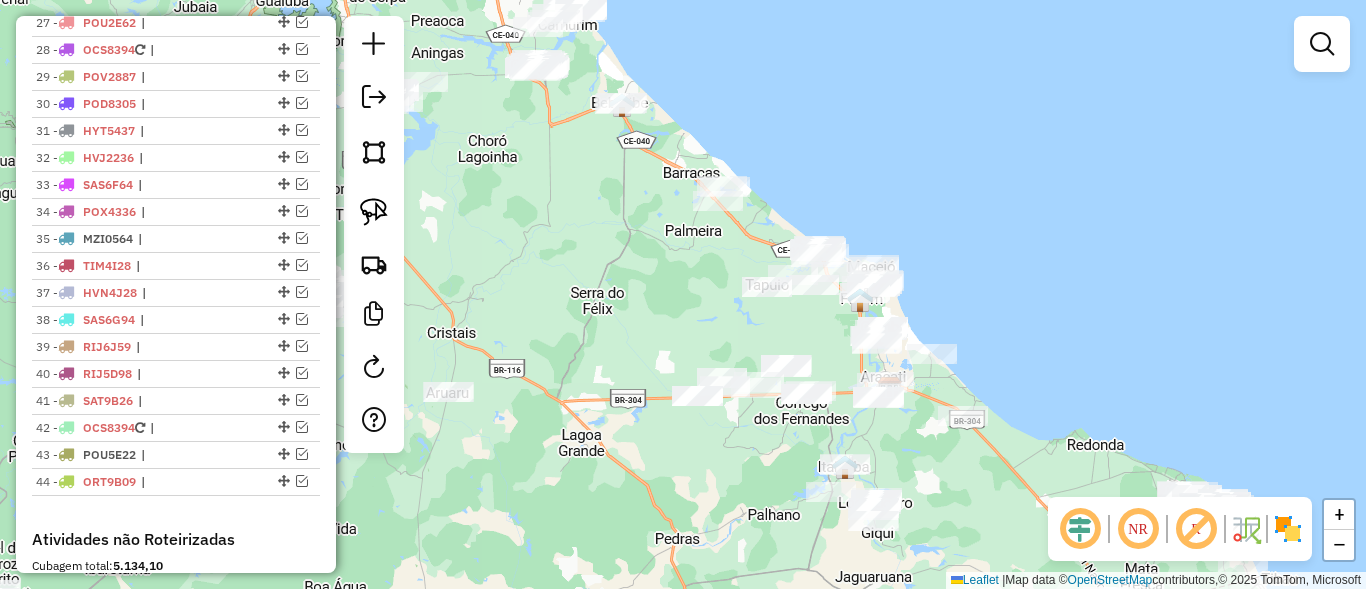 drag, startPoint x: 807, startPoint y: 336, endPoint x: 775, endPoint y: 378, distance: 52.801514 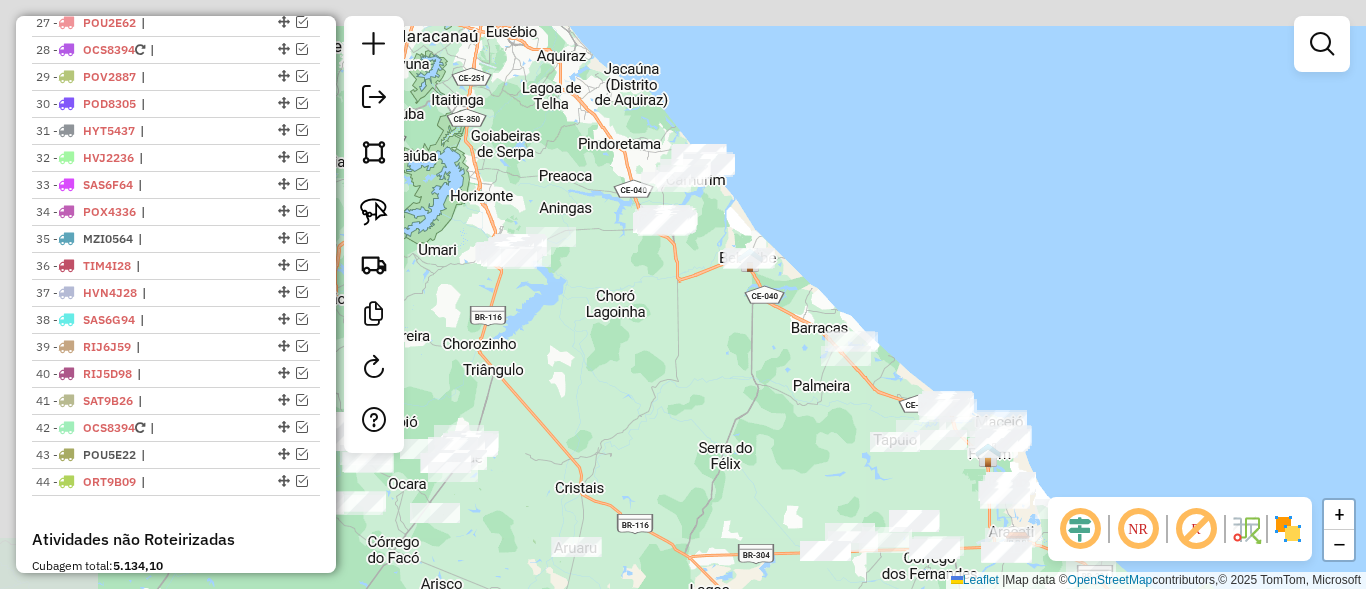 drag, startPoint x: 615, startPoint y: 235, endPoint x: 791, endPoint y: 349, distance: 209.69502 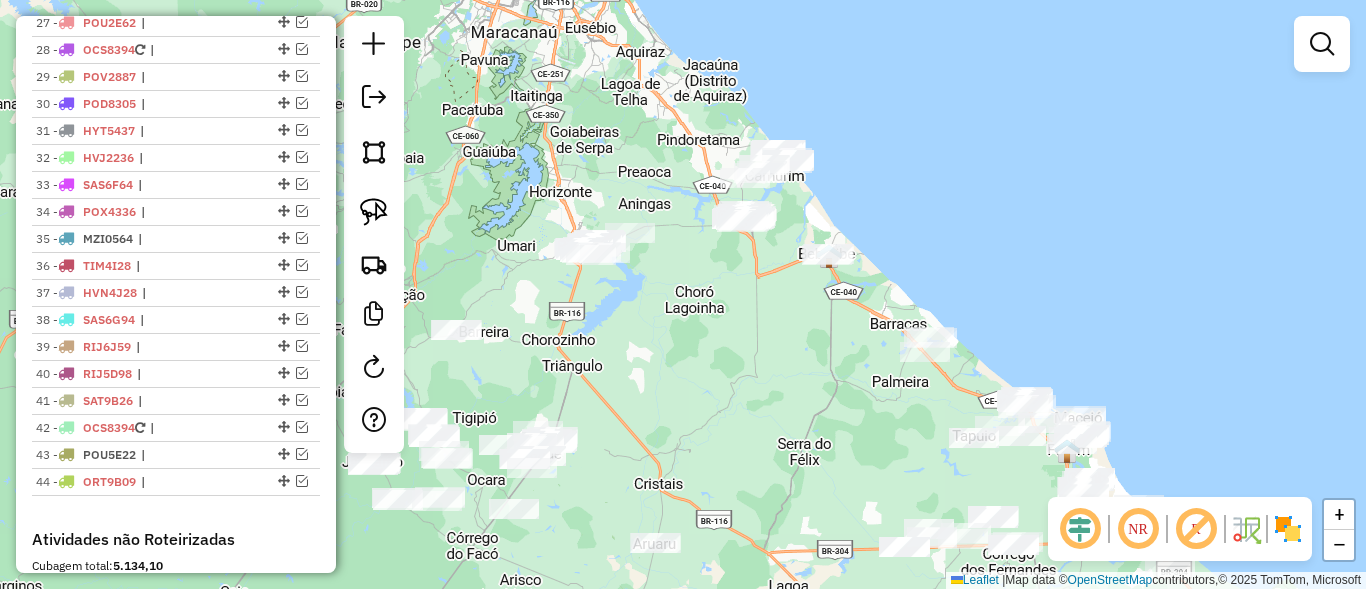 drag, startPoint x: 667, startPoint y: 381, endPoint x: 770, endPoint y: 374, distance: 103.23759 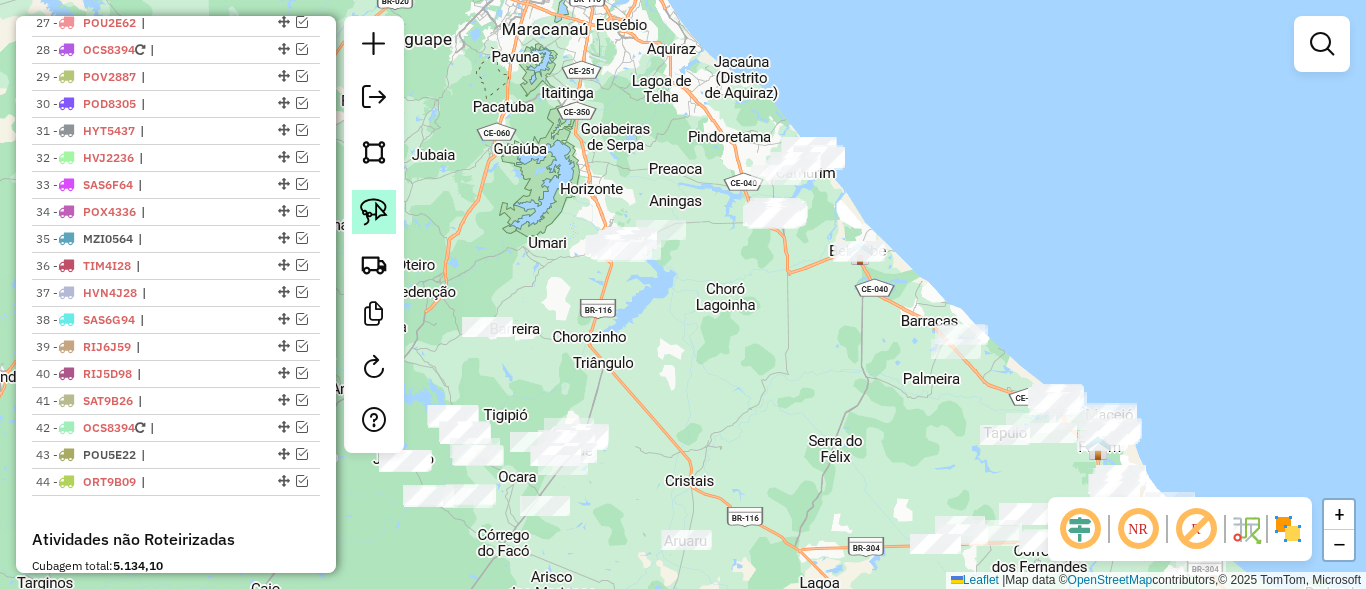 click 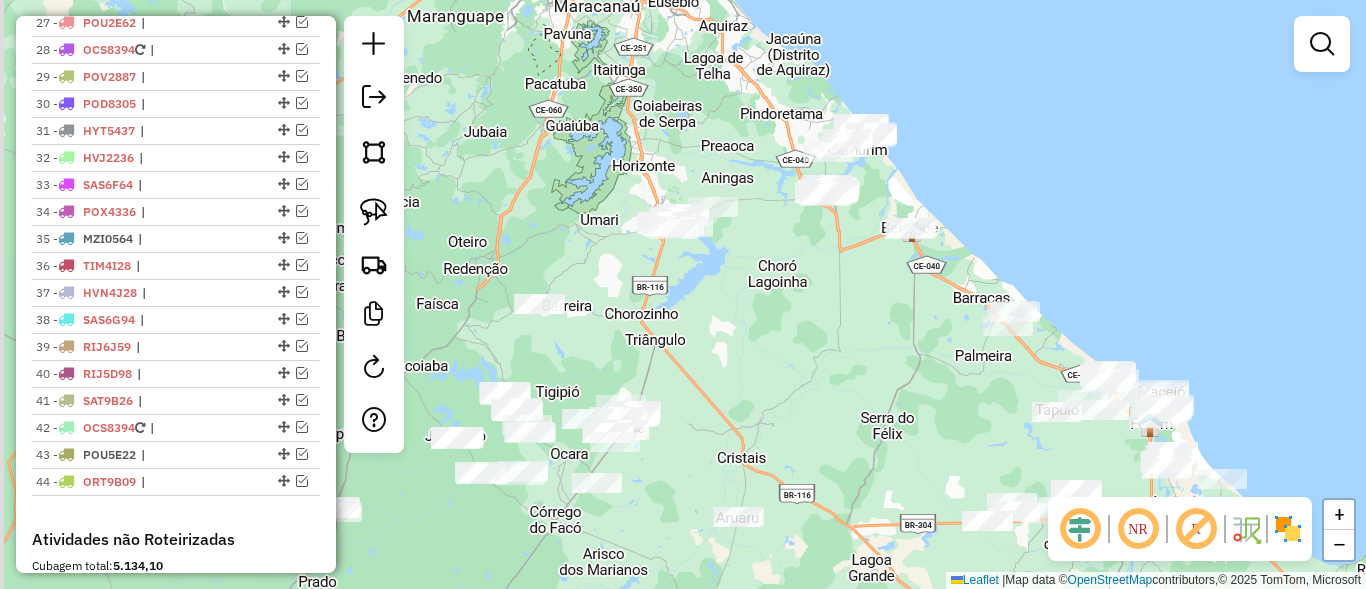 drag, startPoint x: 584, startPoint y: 368, endPoint x: 714, endPoint y: 301, distance: 146.24979 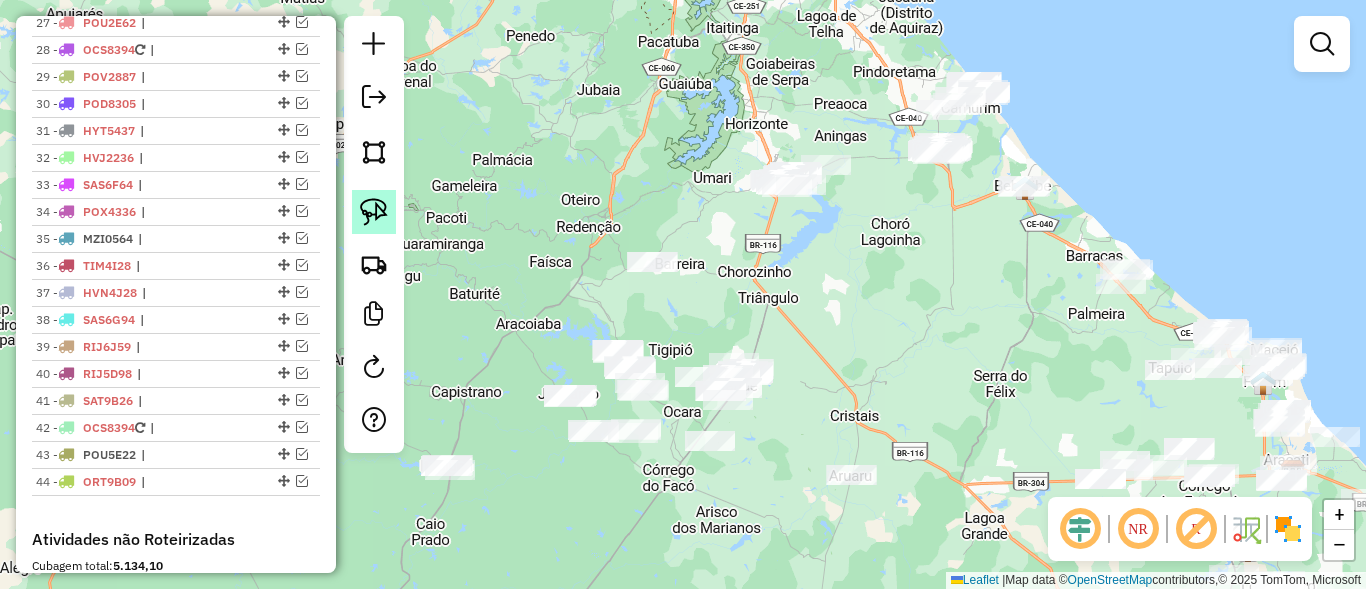 click 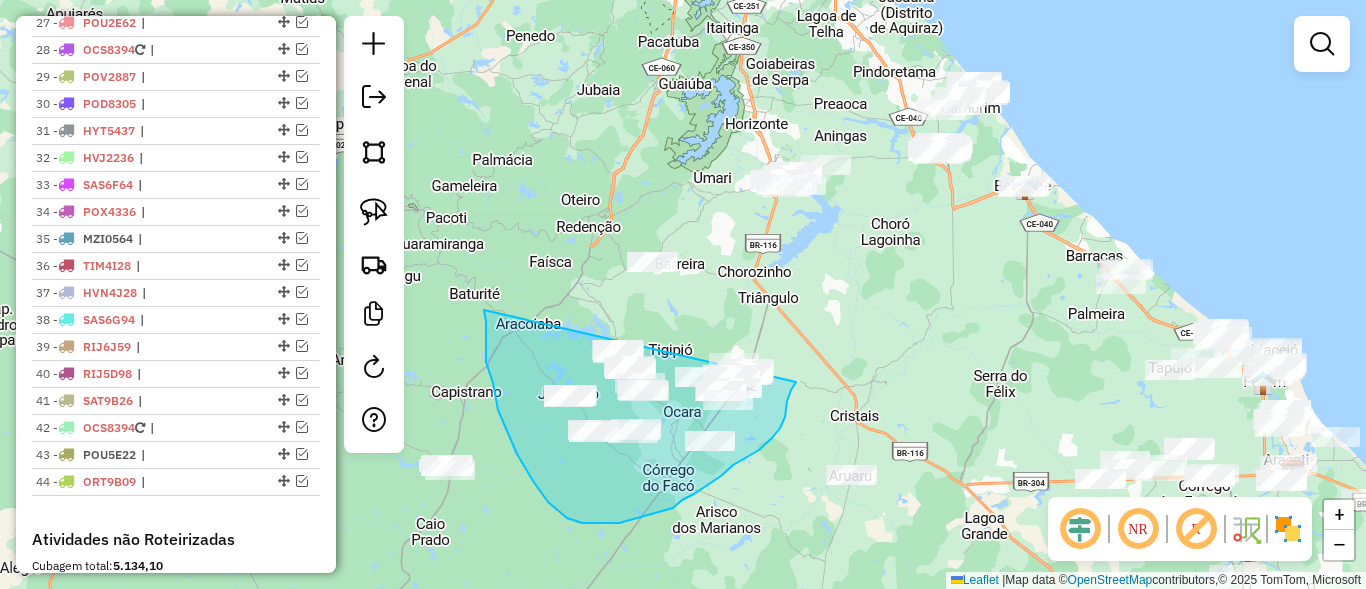 drag, startPoint x: 498, startPoint y: 410, endPoint x: 630, endPoint y: 300, distance: 171.8255 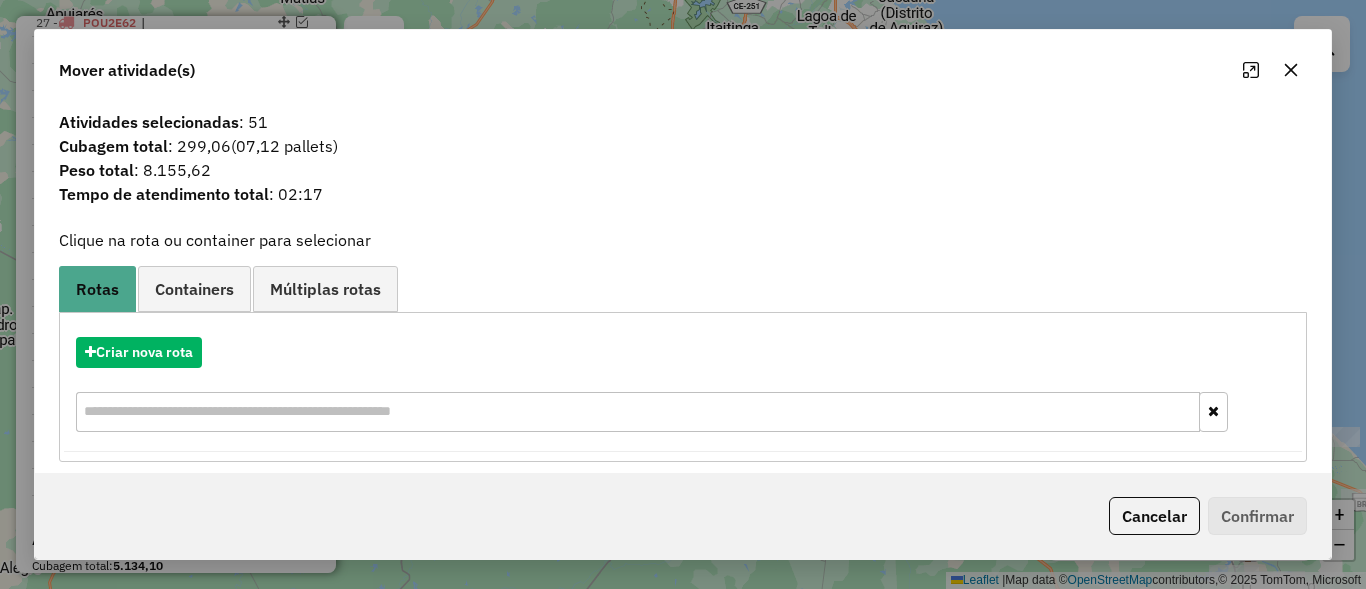 click on "Cancelar" 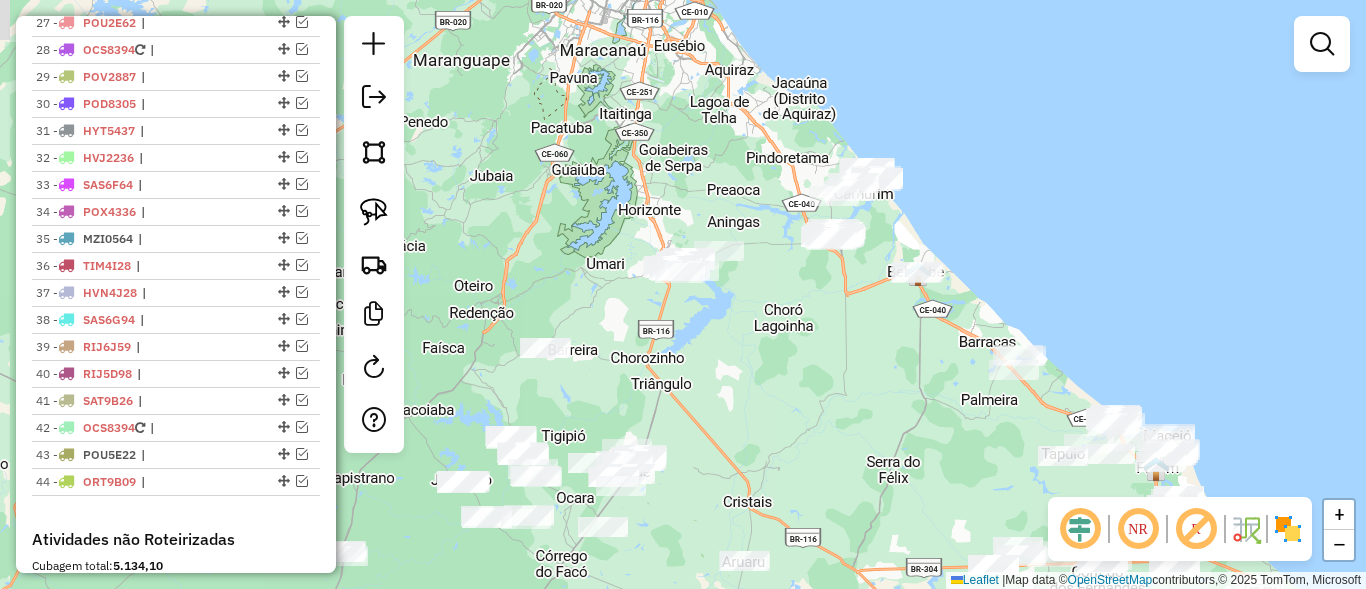 drag, startPoint x: 794, startPoint y: 306, endPoint x: 665, endPoint y: 391, distance: 154.48625 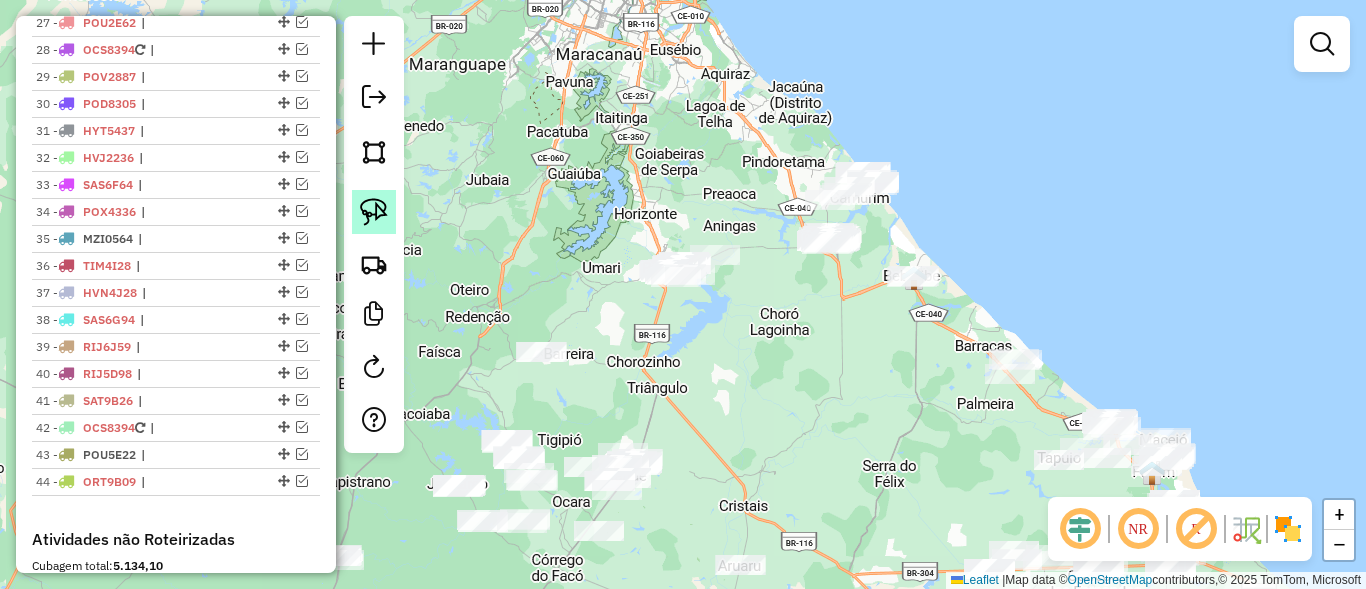 click 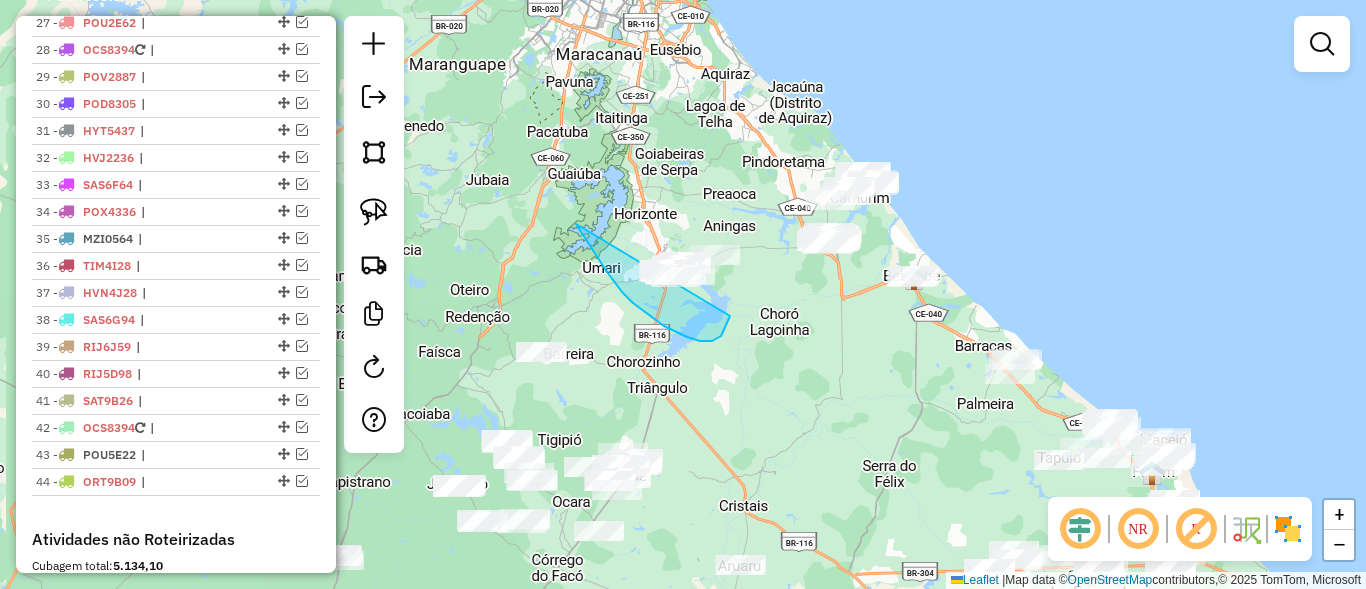 drag, startPoint x: 607, startPoint y: 272, endPoint x: 692, endPoint y: 209, distance: 105.801704 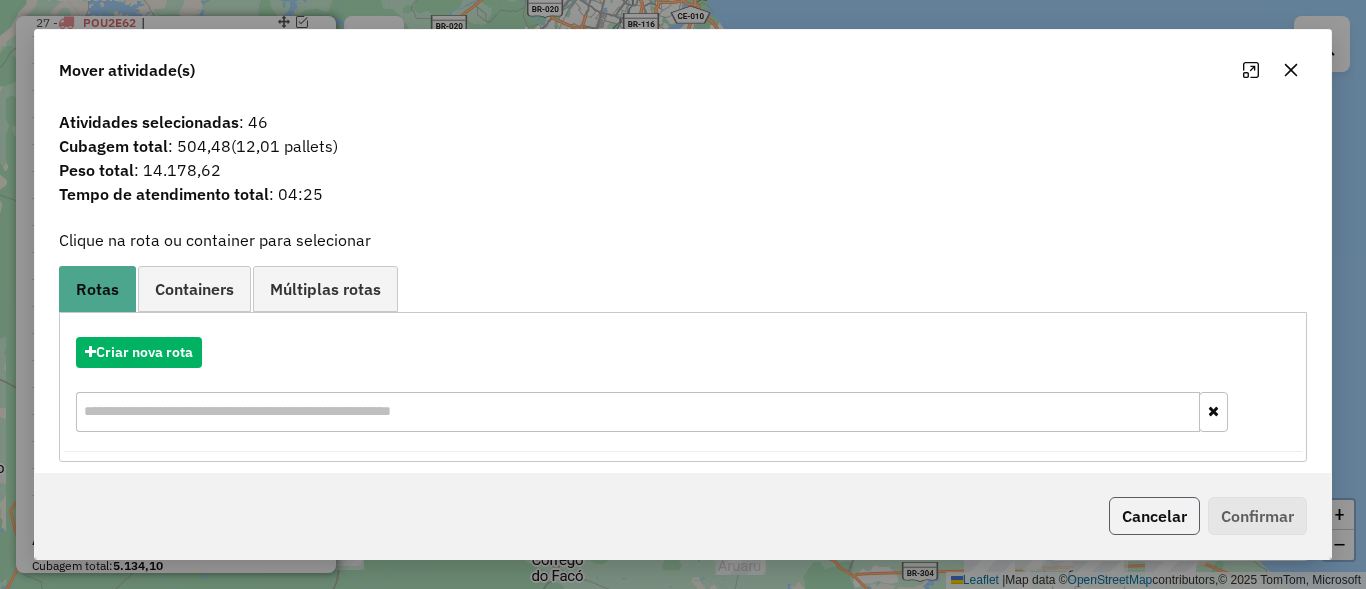 click on "Cancelar" 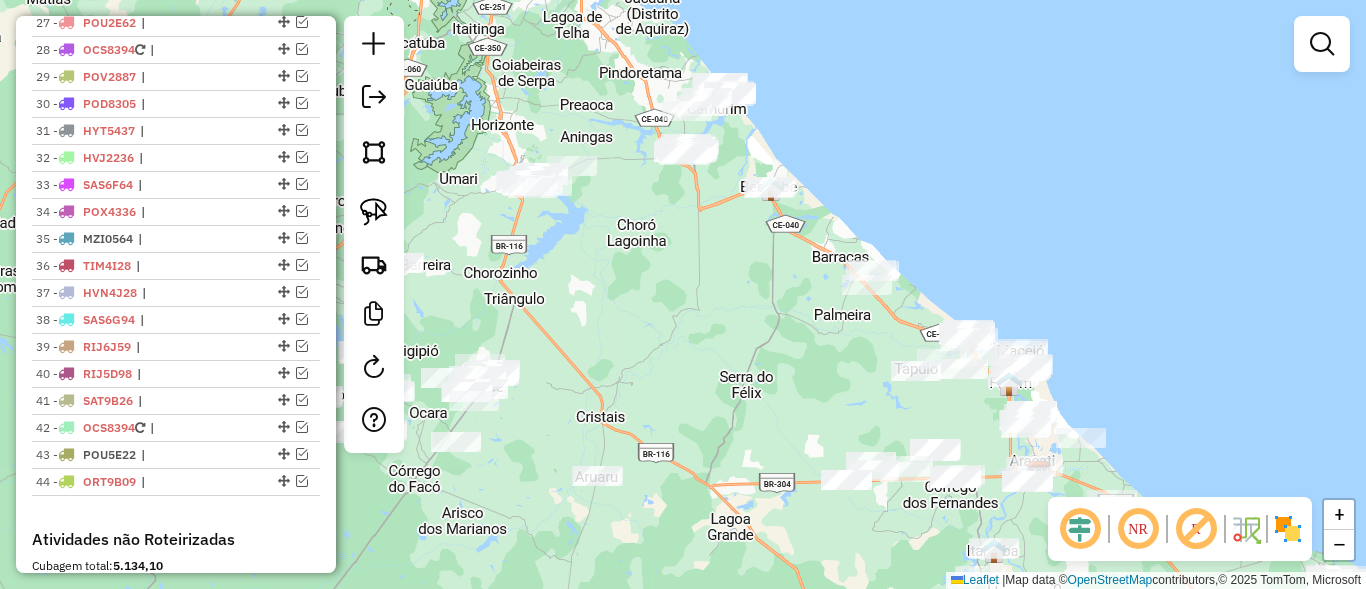 drag, startPoint x: 912, startPoint y: 363, endPoint x: 714, endPoint y: 239, distance: 233.62363 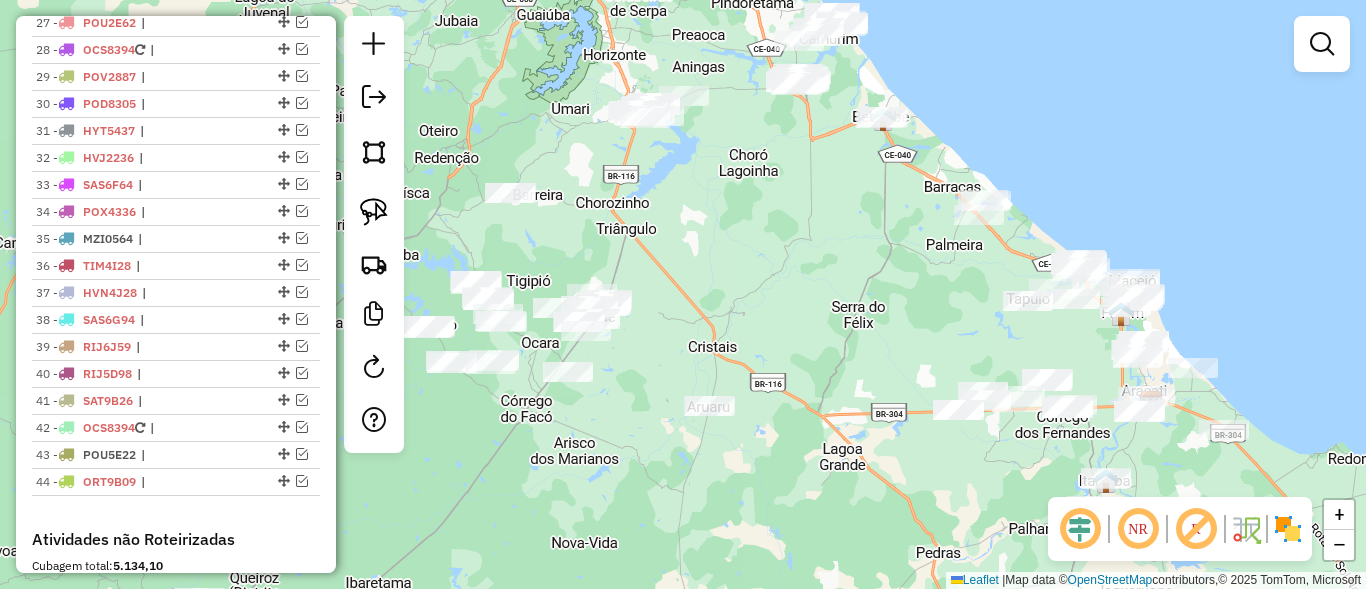 drag, startPoint x: 676, startPoint y: 369, endPoint x: 974, endPoint y: 248, distance: 321.62866 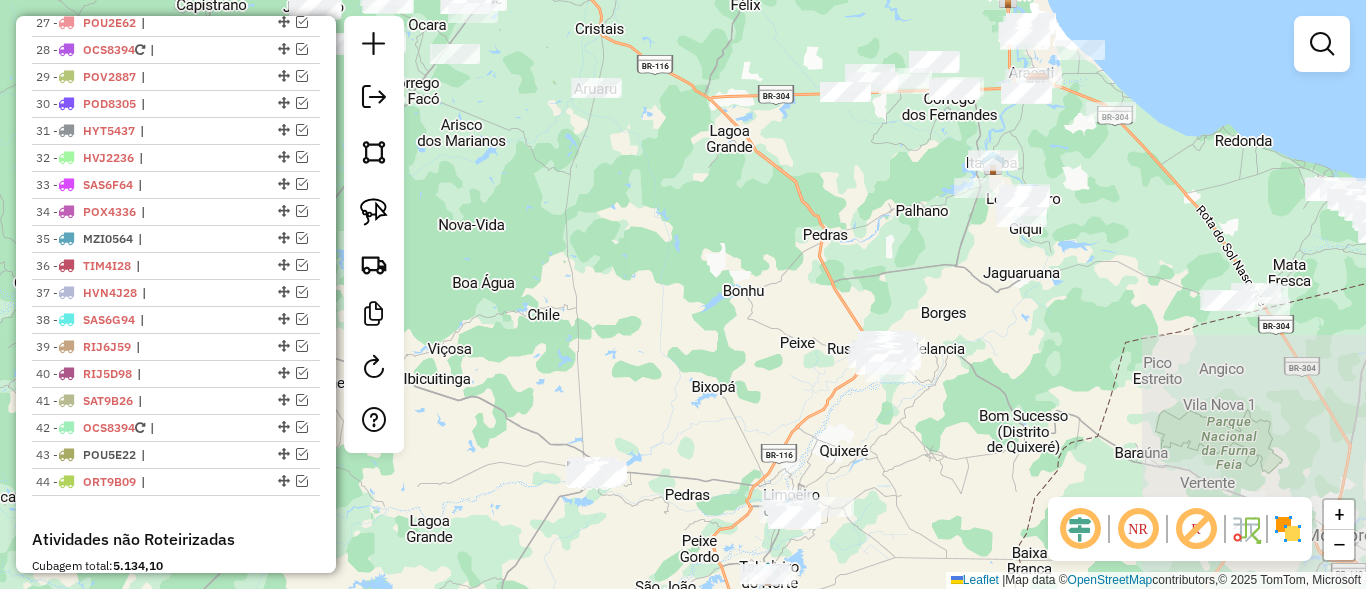 drag, startPoint x: 893, startPoint y: 381, endPoint x: 721, endPoint y: 199, distance: 250.41565 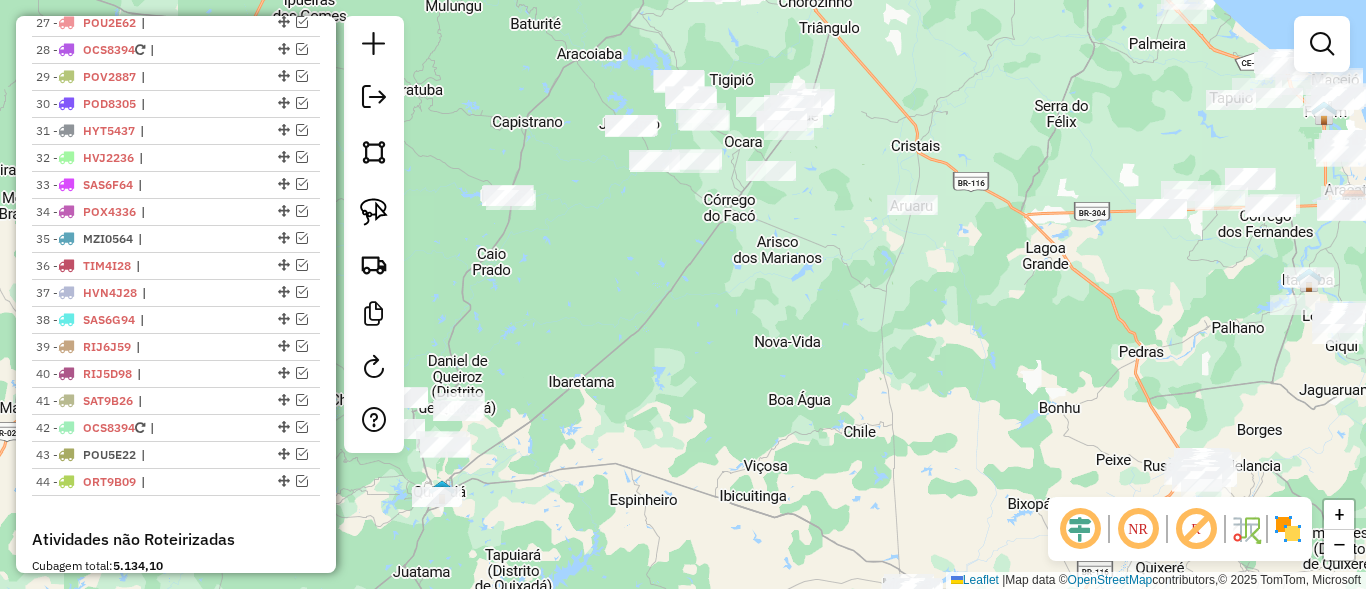 drag, startPoint x: 641, startPoint y: 221, endPoint x: 952, endPoint y: 339, distance: 332.63342 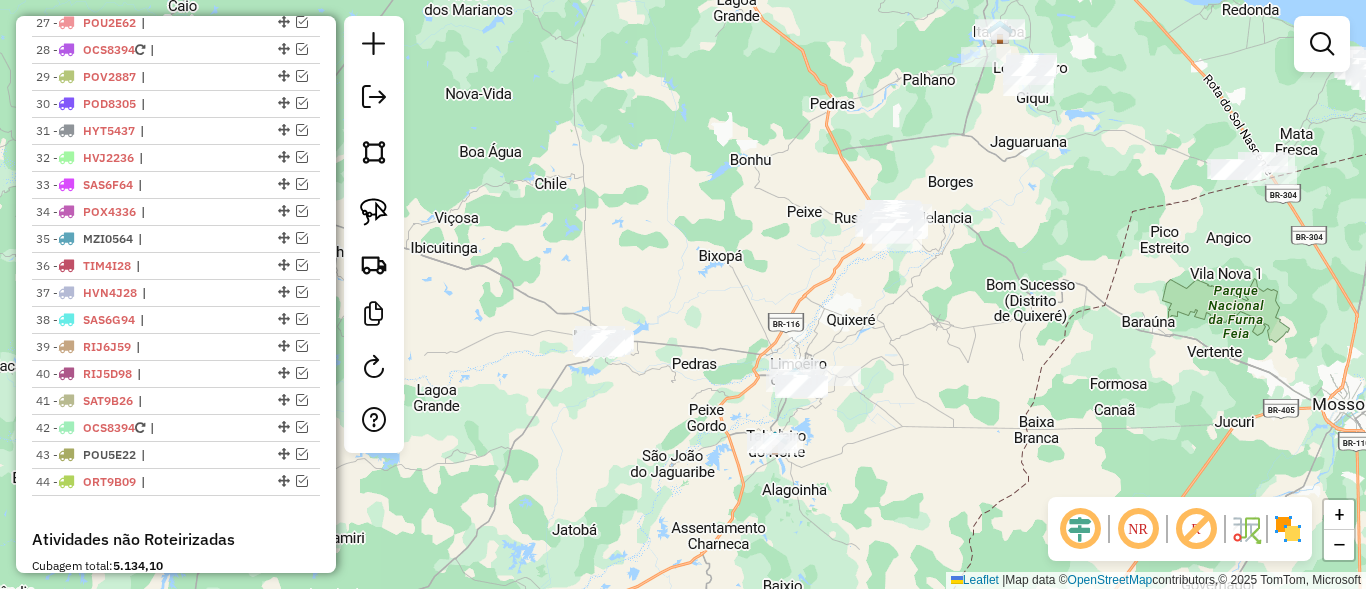 drag, startPoint x: 997, startPoint y: 427, endPoint x: 686, endPoint y: 178, distance: 398.3993 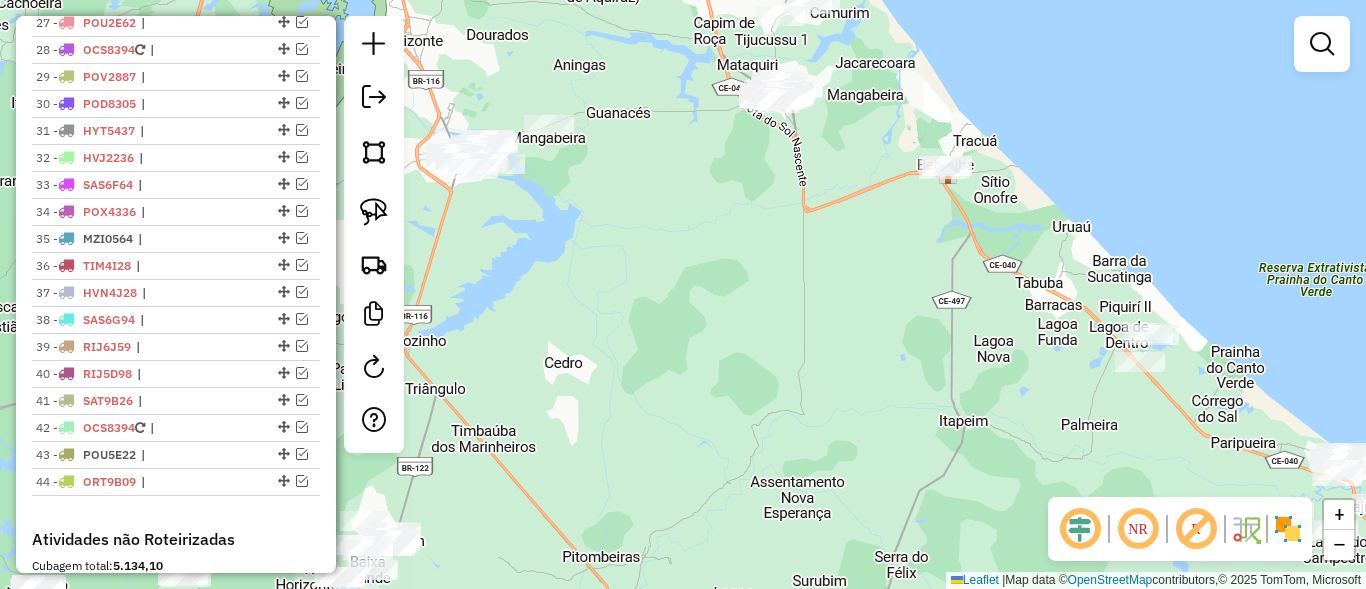 drag, startPoint x: 867, startPoint y: 319, endPoint x: 829, endPoint y: 264, distance: 66.85058 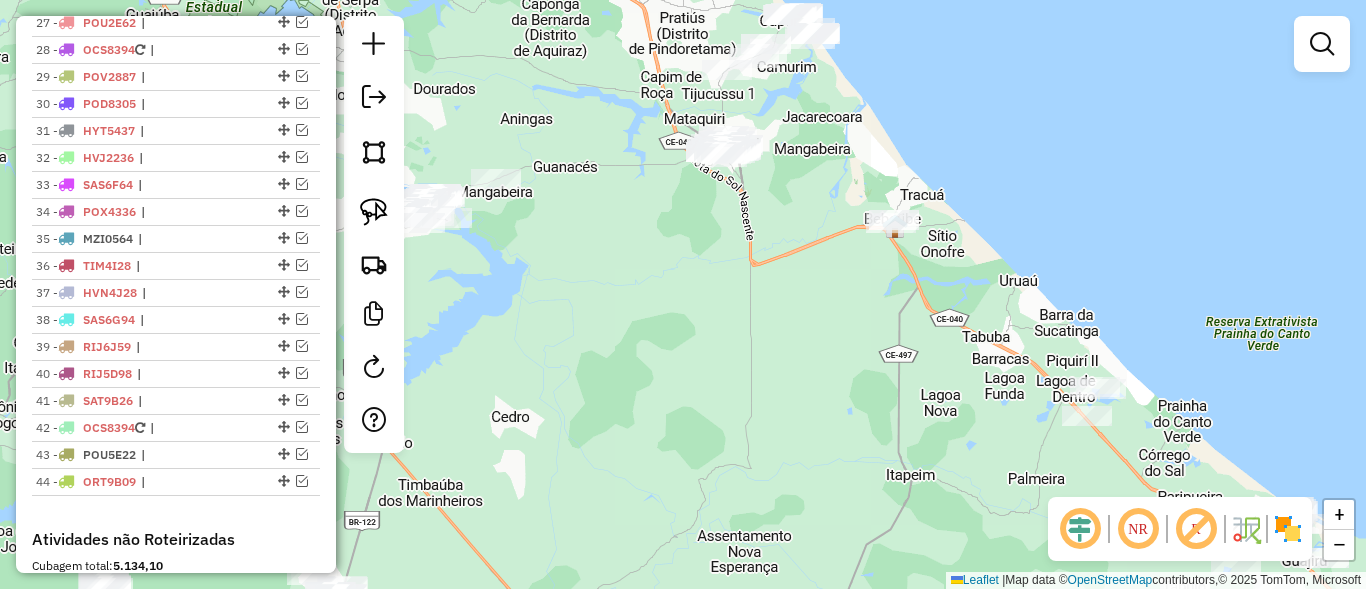 drag, startPoint x: 773, startPoint y: 268, endPoint x: 729, endPoint y: 336, distance: 80.99383 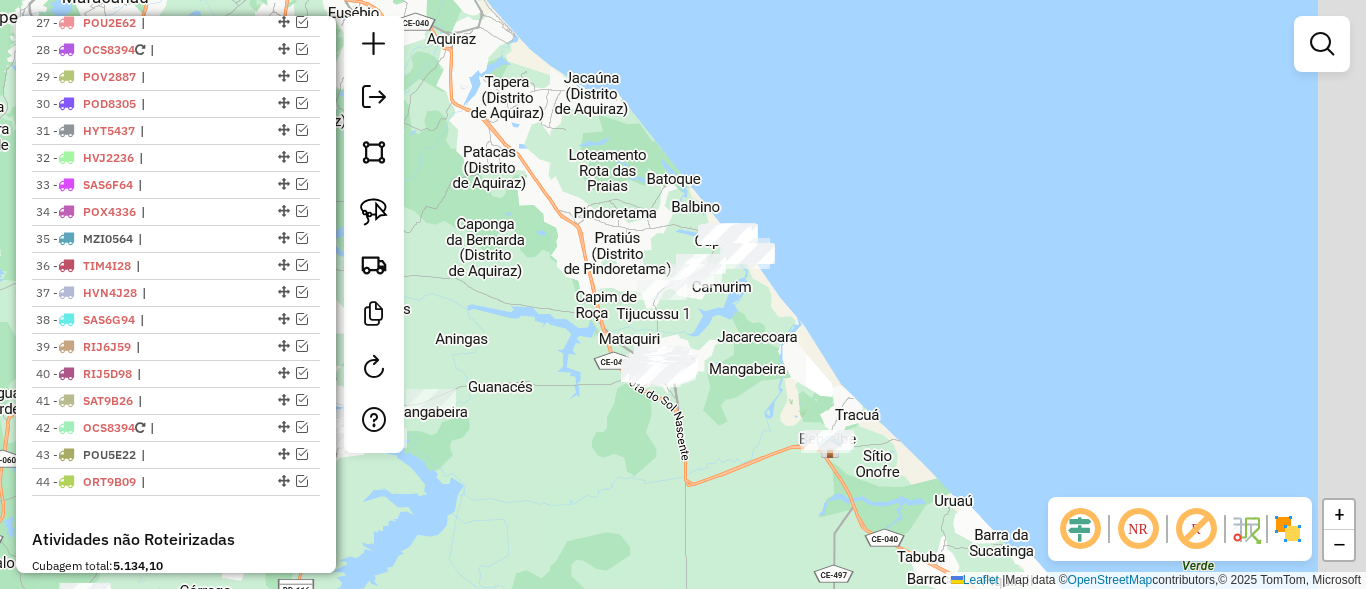 drag, startPoint x: 830, startPoint y: 355, endPoint x: 397, endPoint y: 180, distance: 467.02676 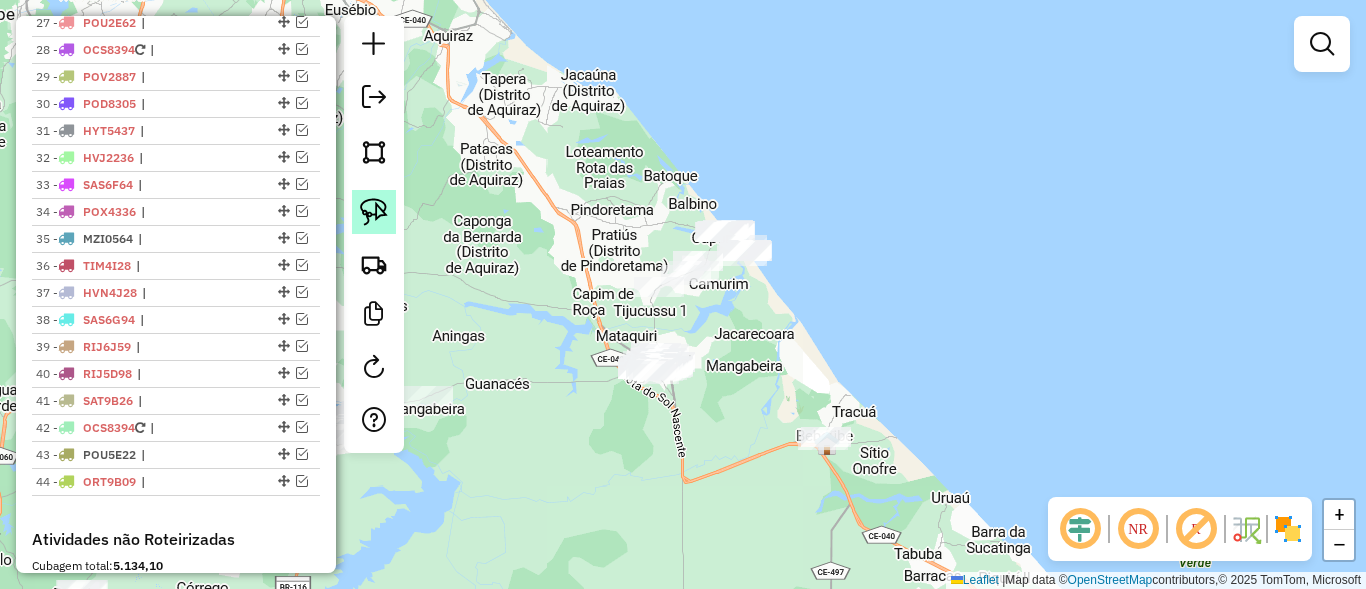 click 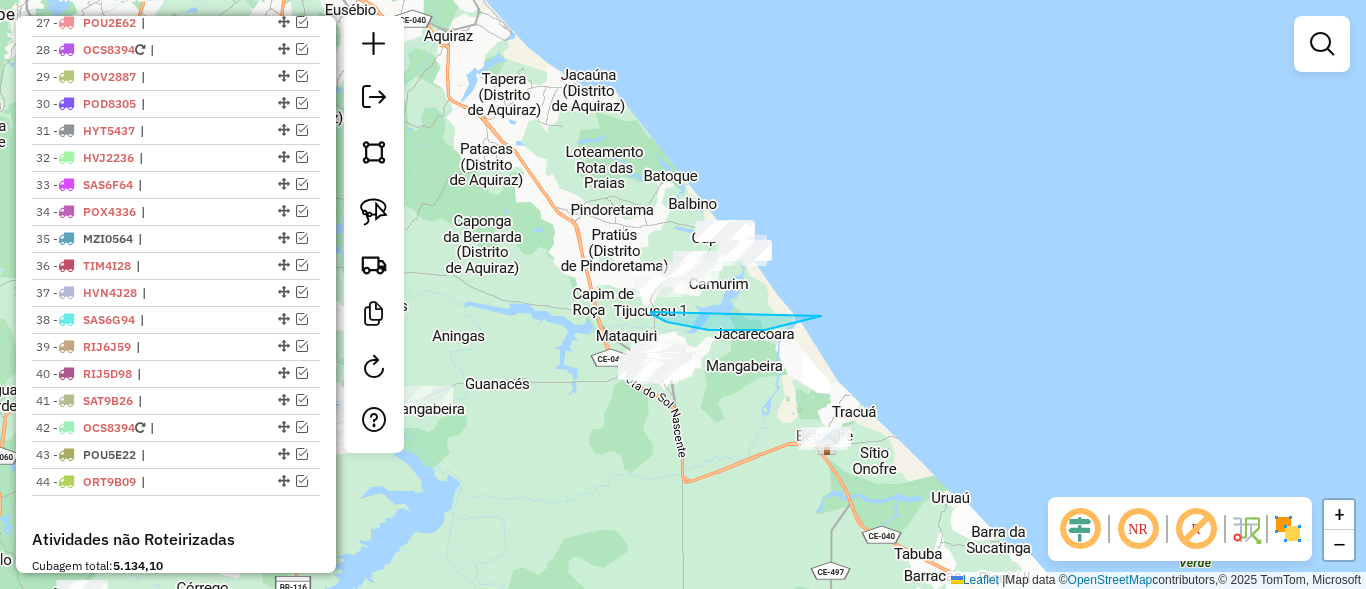 drag, startPoint x: 821, startPoint y: 316, endPoint x: 585, endPoint y: 292, distance: 237.2172 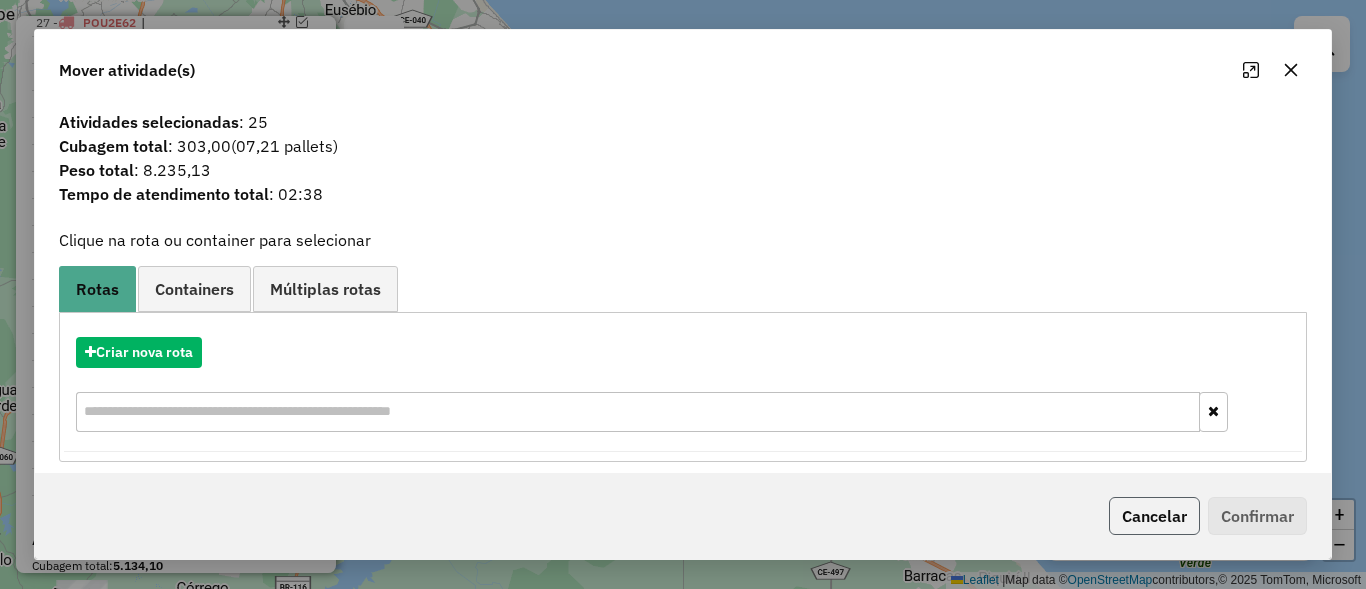 click on "Cancelar" 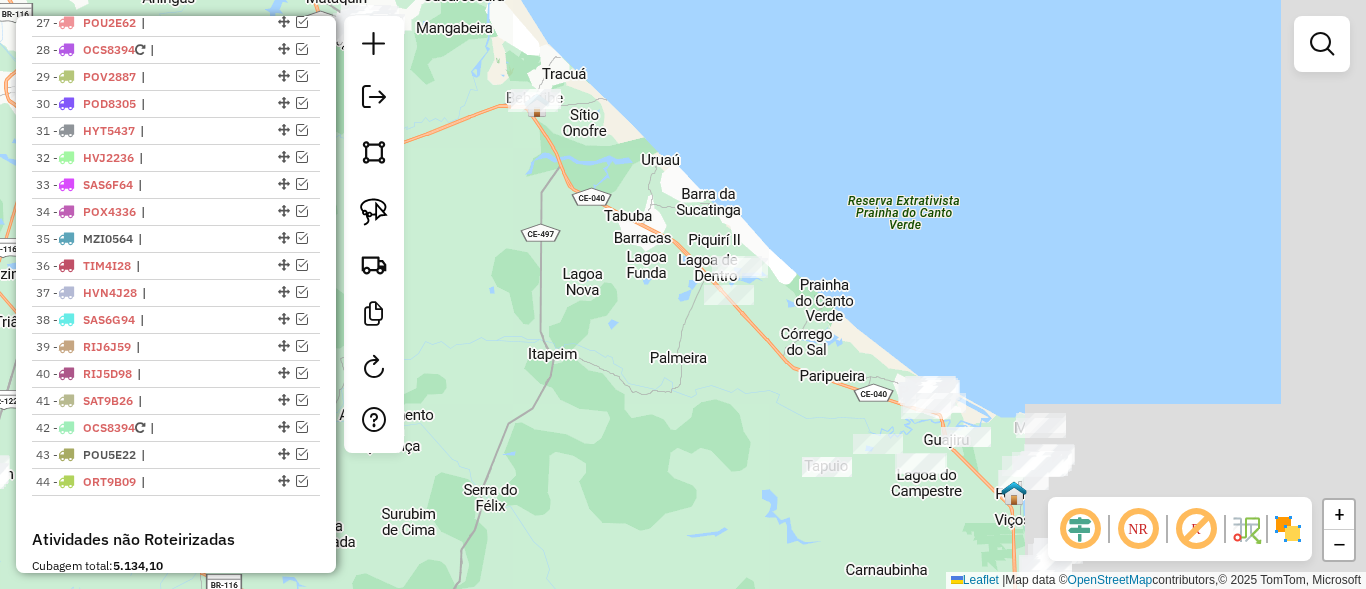 drag, startPoint x: 785, startPoint y: 361, endPoint x: 495, endPoint y: 23, distance: 445.35828 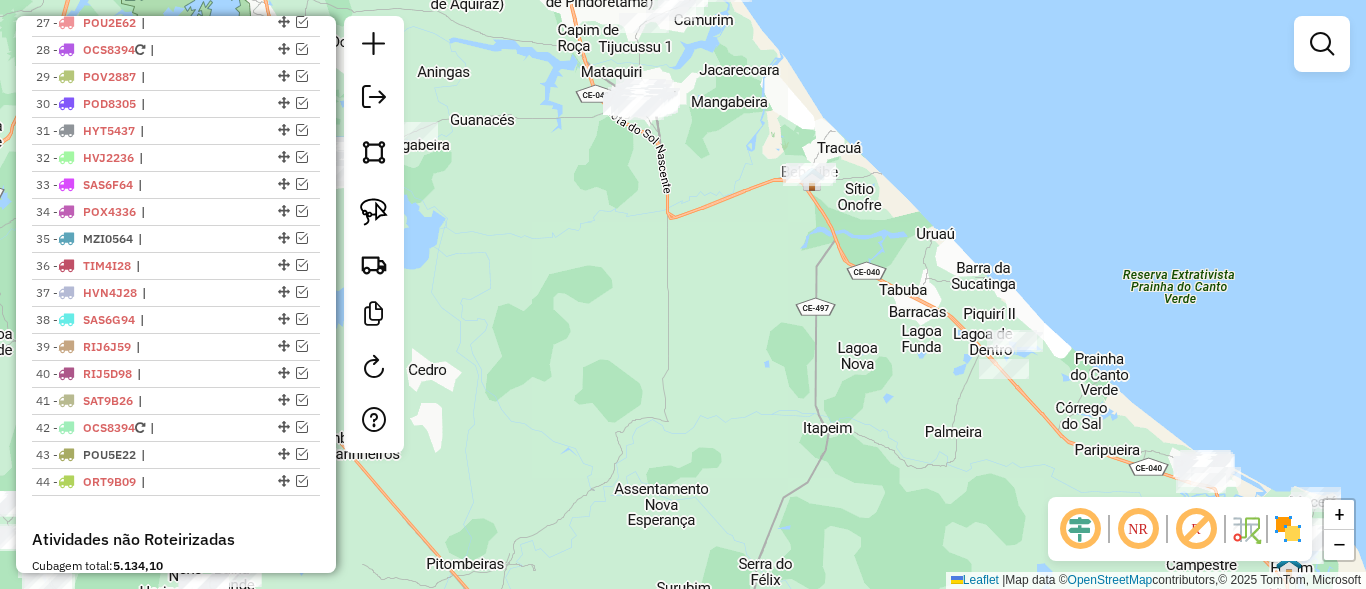 drag, startPoint x: 920, startPoint y: 387, endPoint x: 982, endPoint y: 410, distance: 66.12866 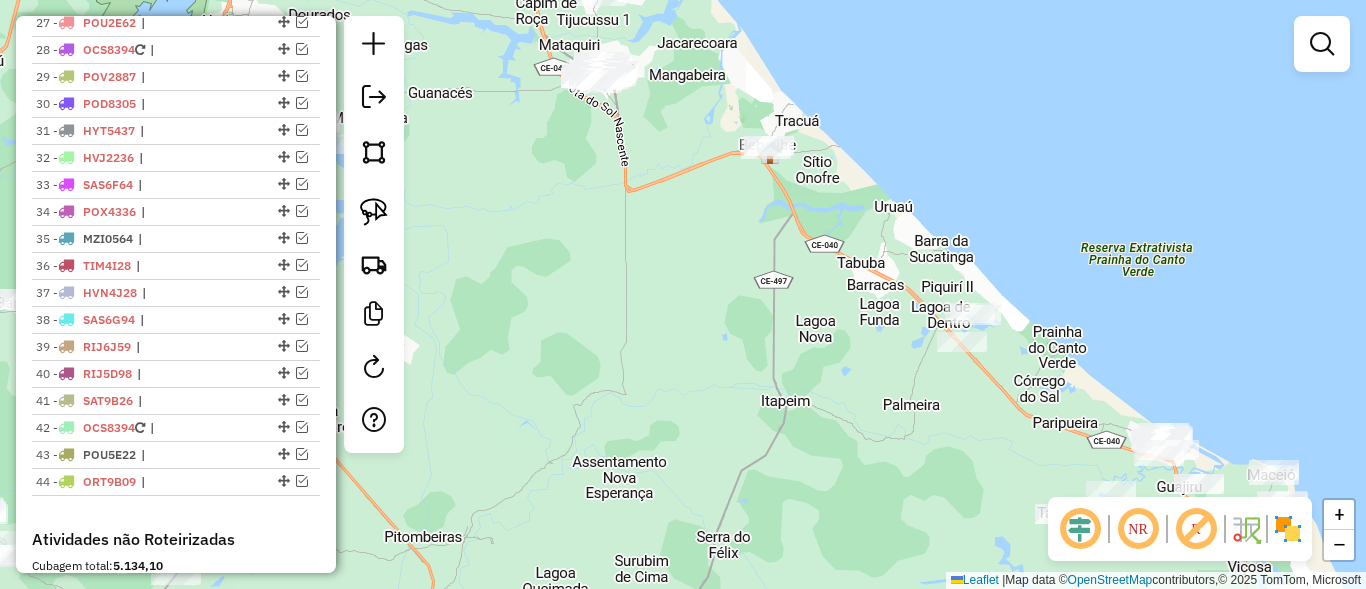 drag, startPoint x: 1001, startPoint y: 399, endPoint x: 935, endPoint y: 356, distance: 78.77182 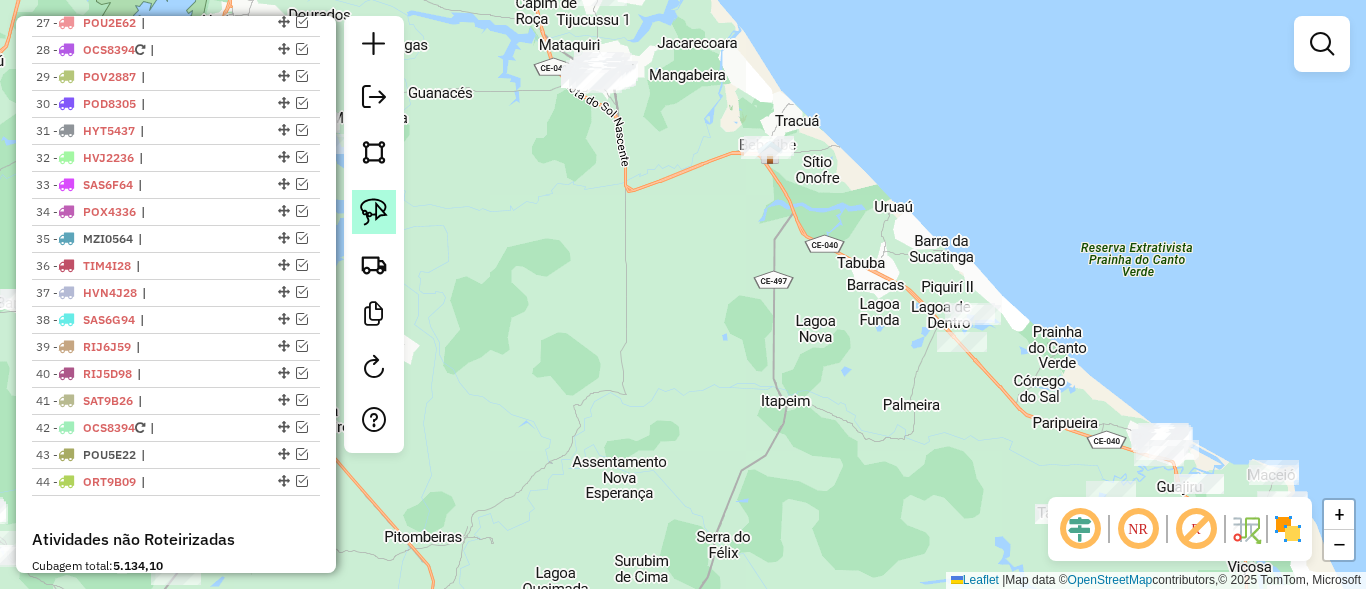 click 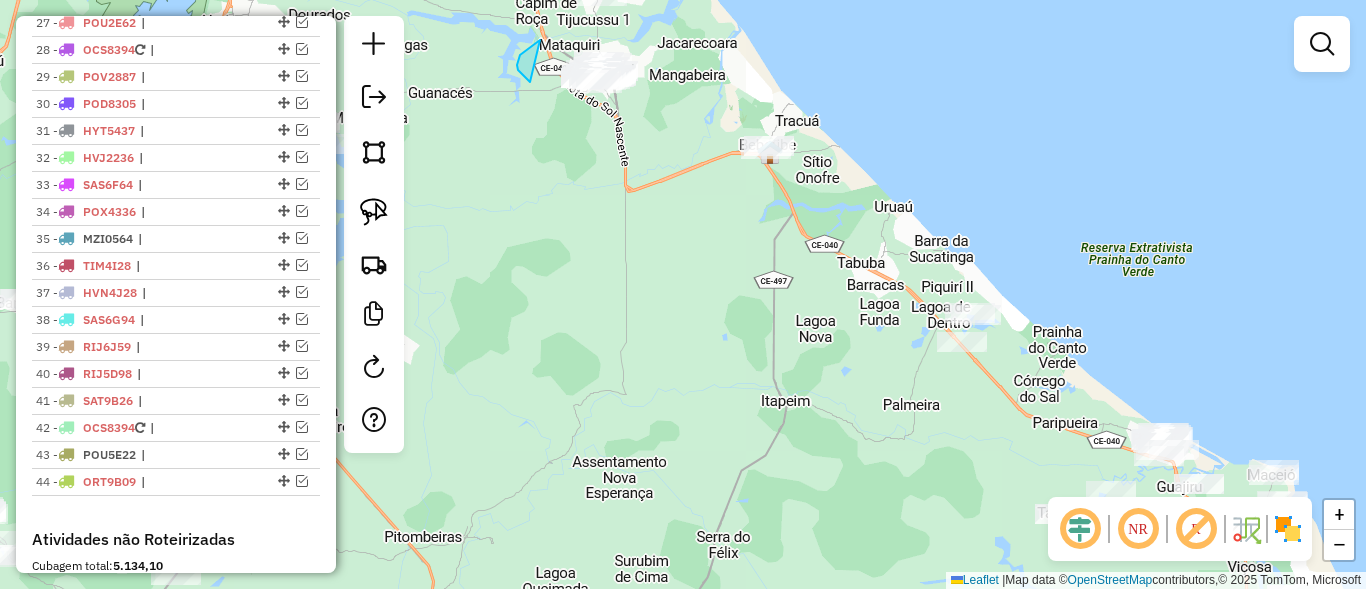 drag, startPoint x: 540, startPoint y: 40, endPoint x: 583, endPoint y: 145, distance: 113.46365 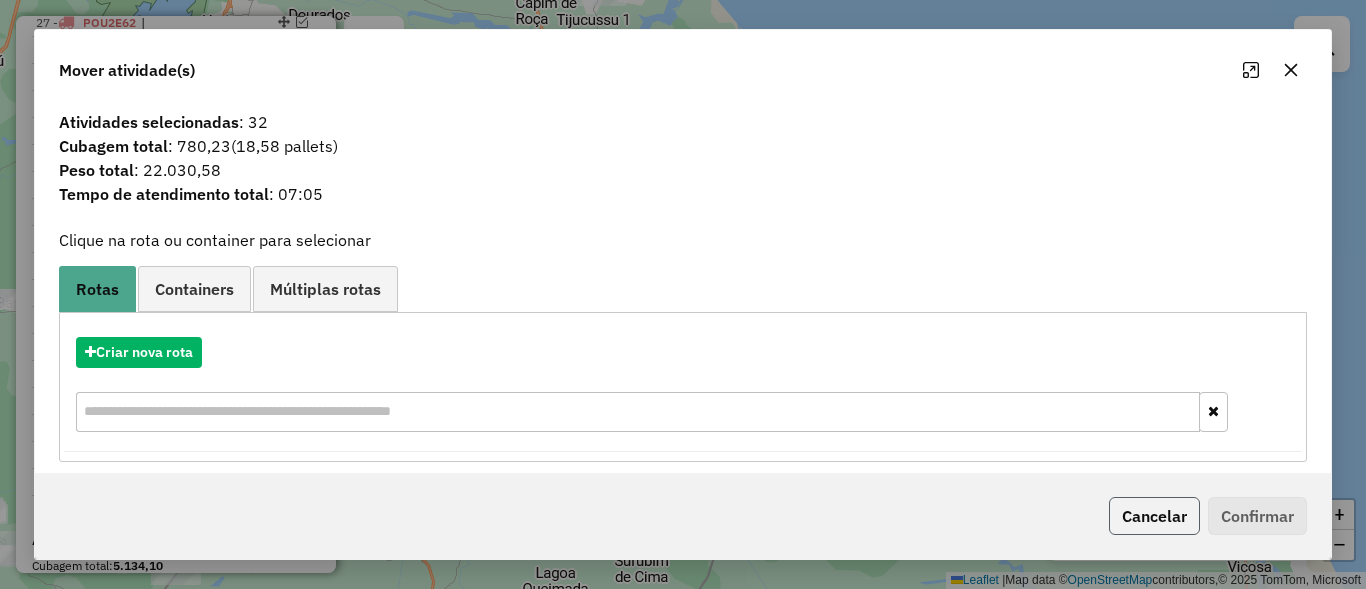 drag, startPoint x: 1128, startPoint y: 516, endPoint x: 1032, endPoint y: 456, distance: 113.20777 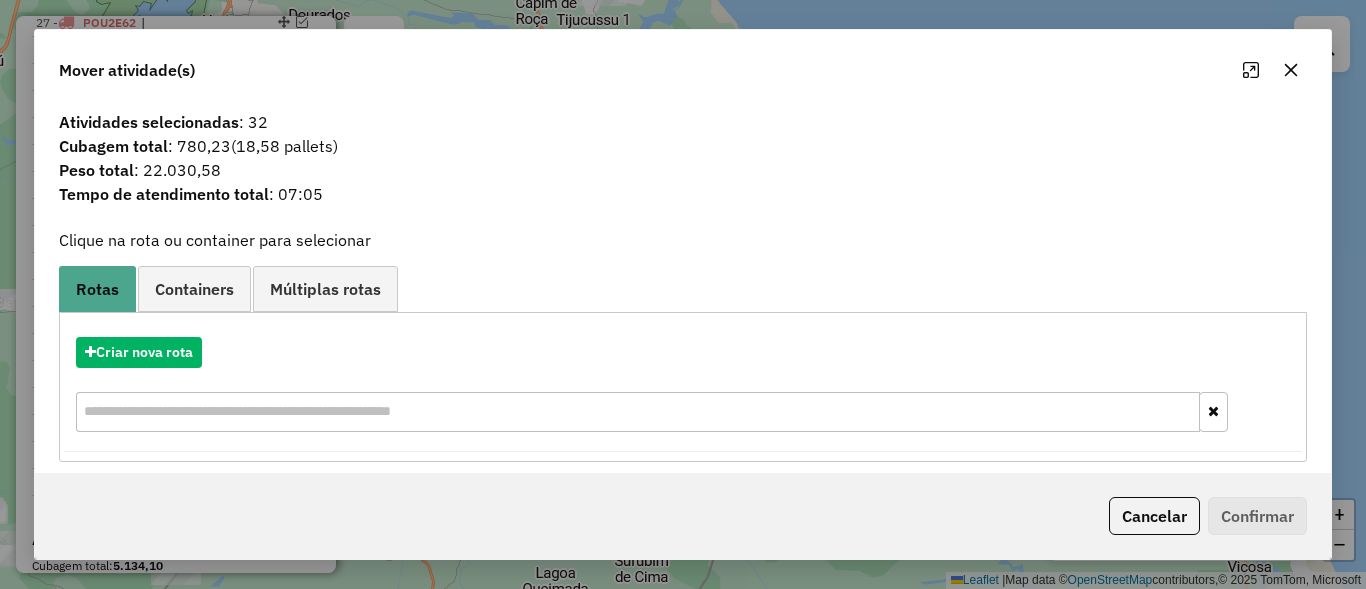 click on "Cancelar" 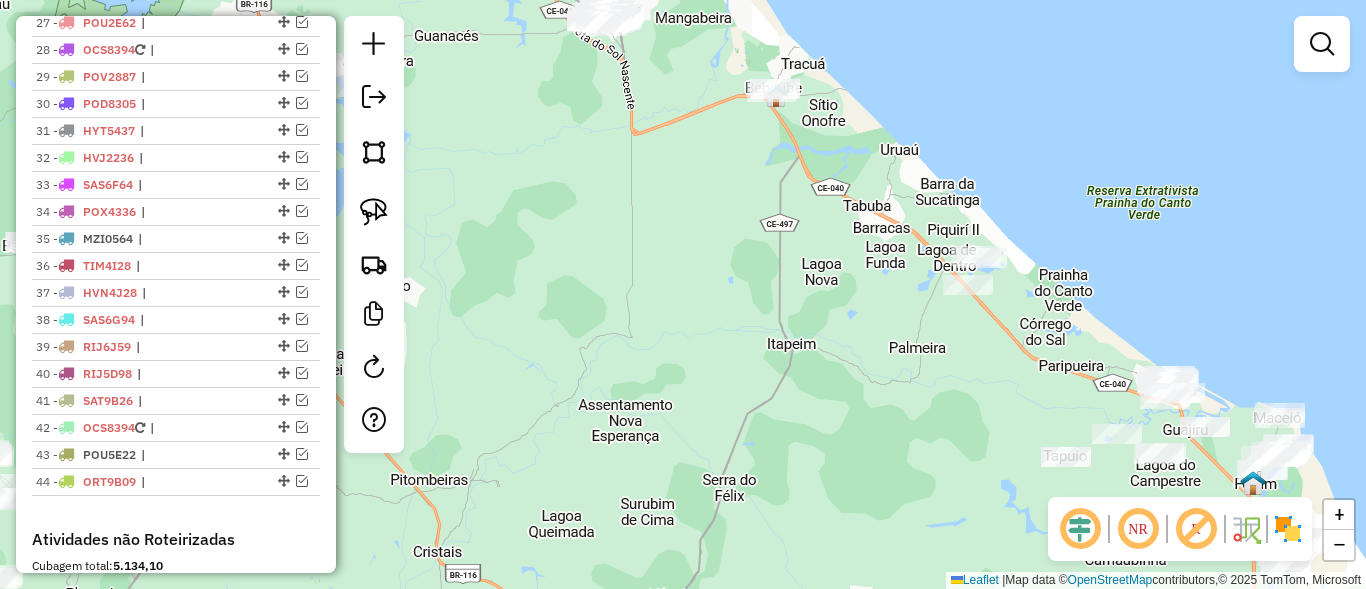 drag, startPoint x: 663, startPoint y: 302, endPoint x: 655, endPoint y: 207, distance: 95.33625 